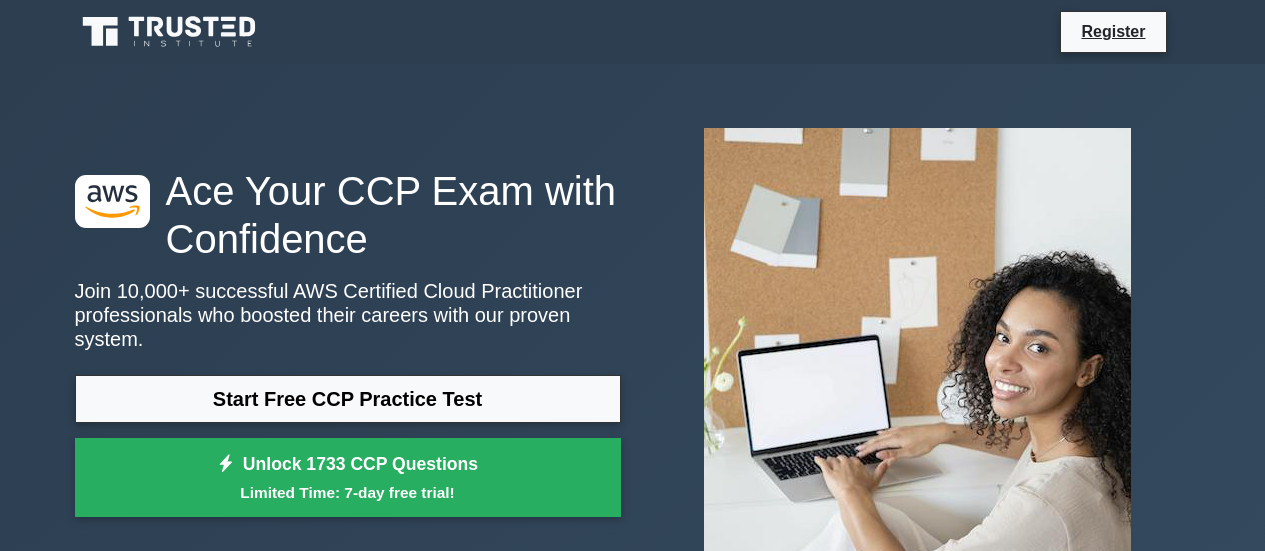 scroll, scrollTop: 0, scrollLeft: 0, axis: both 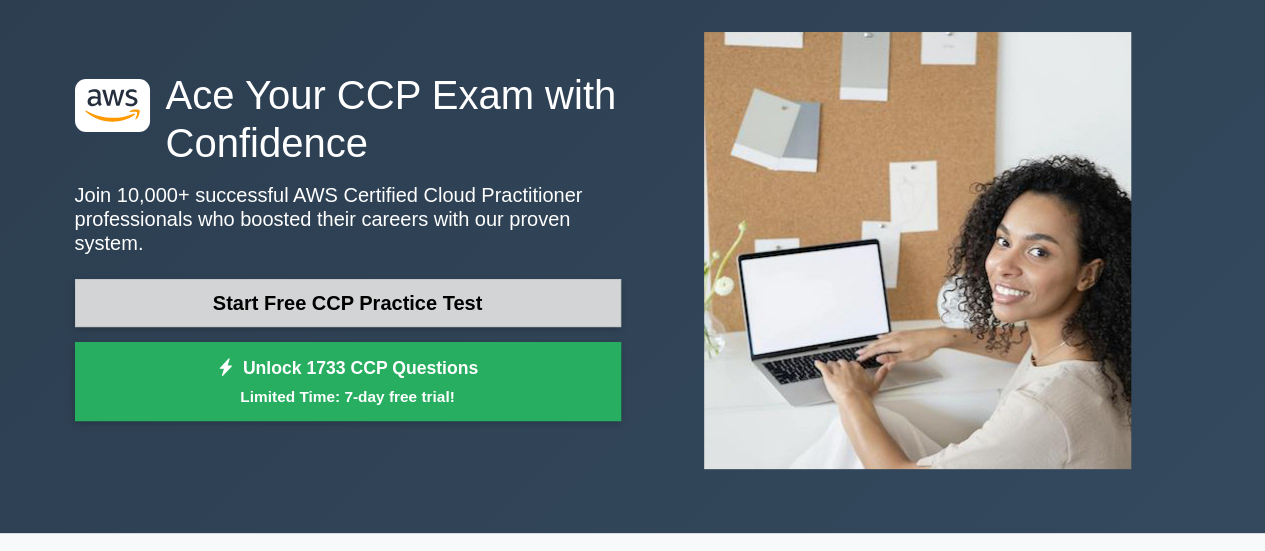 click on "Start Free CCP Practice Test" at bounding box center (348, 303) 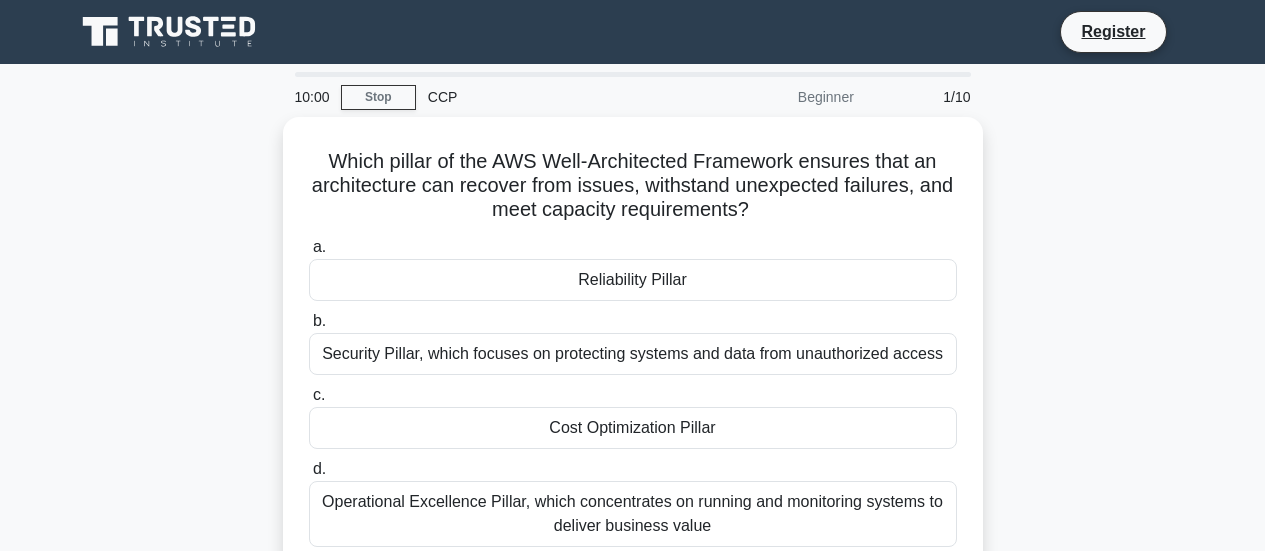 scroll, scrollTop: 0, scrollLeft: 0, axis: both 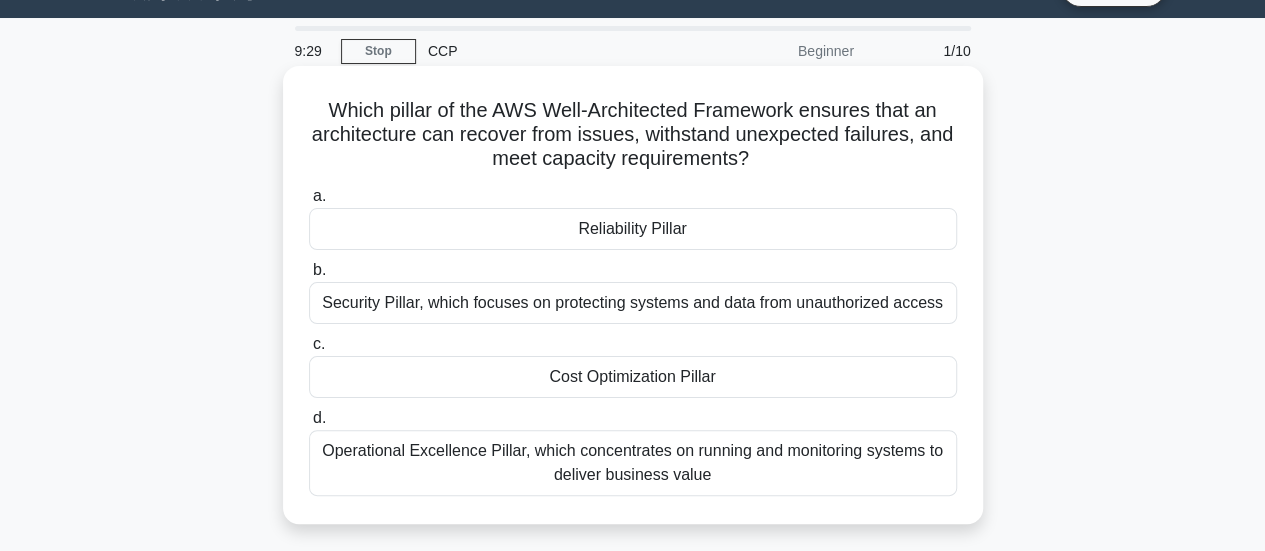 click on "a.
Reliability Pillar" at bounding box center (633, 217) 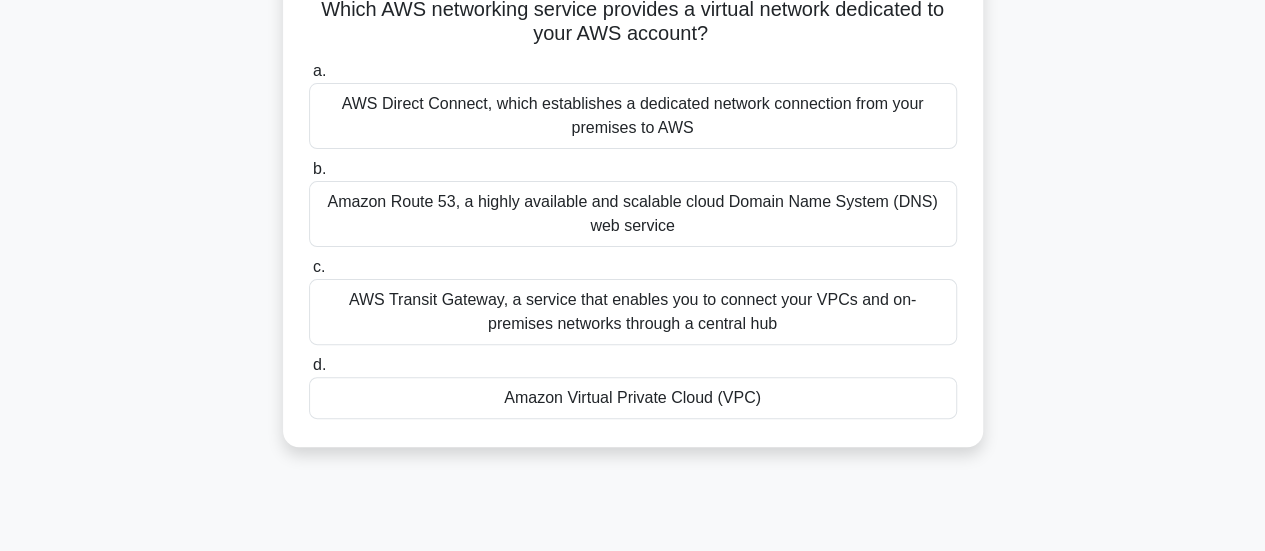 scroll, scrollTop: 158, scrollLeft: 0, axis: vertical 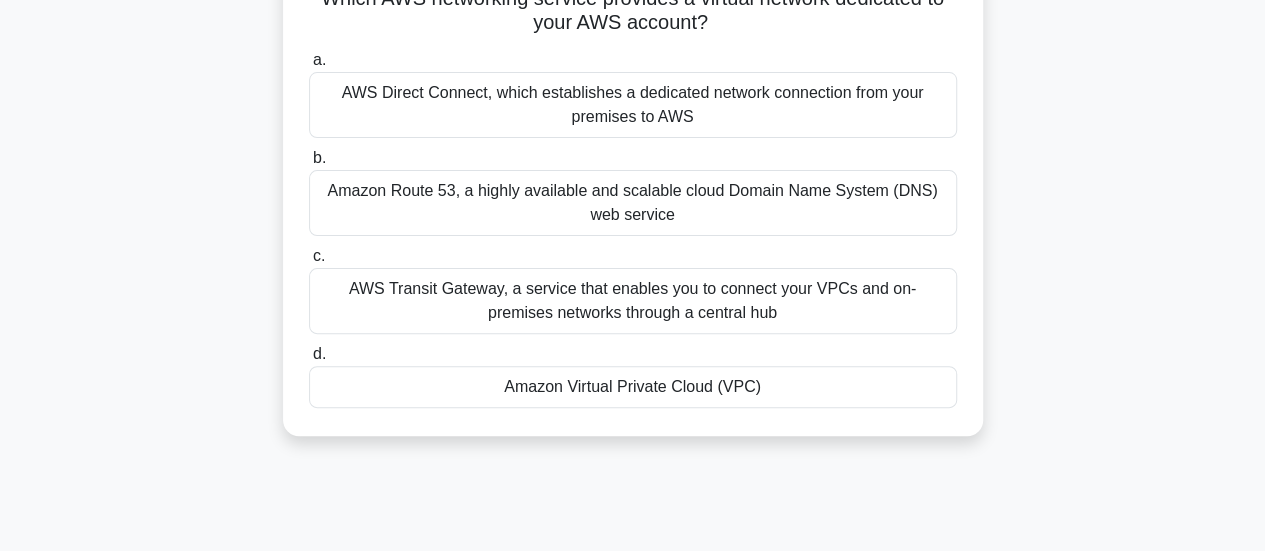 click on "Amazon Virtual Private Cloud (VPC)" at bounding box center (633, 387) 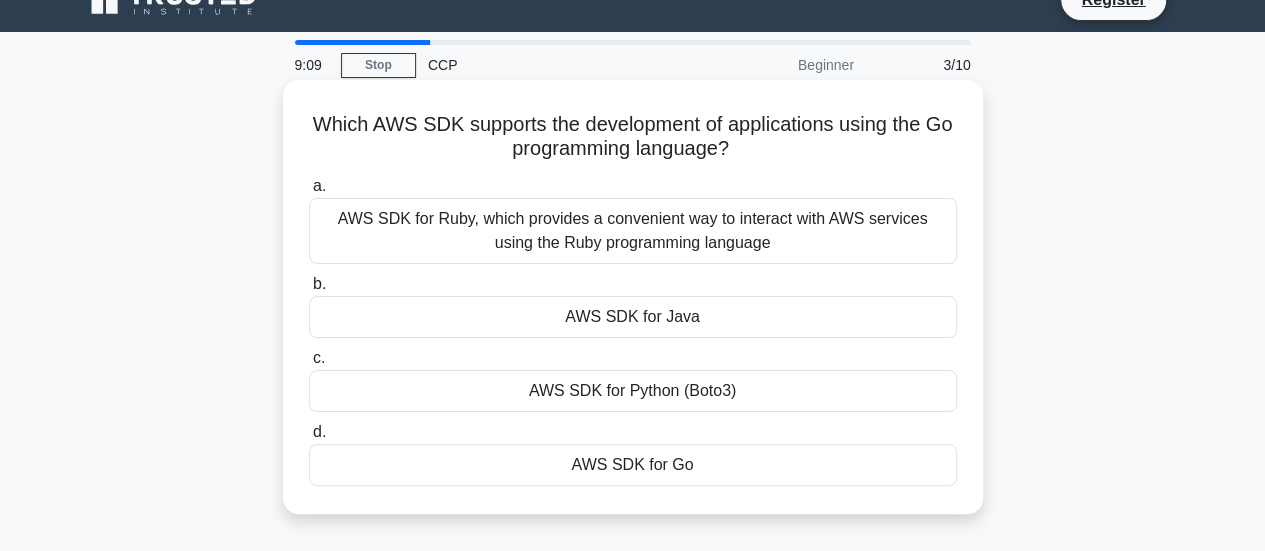 scroll, scrollTop: 33, scrollLeft: 0, axis: vertical 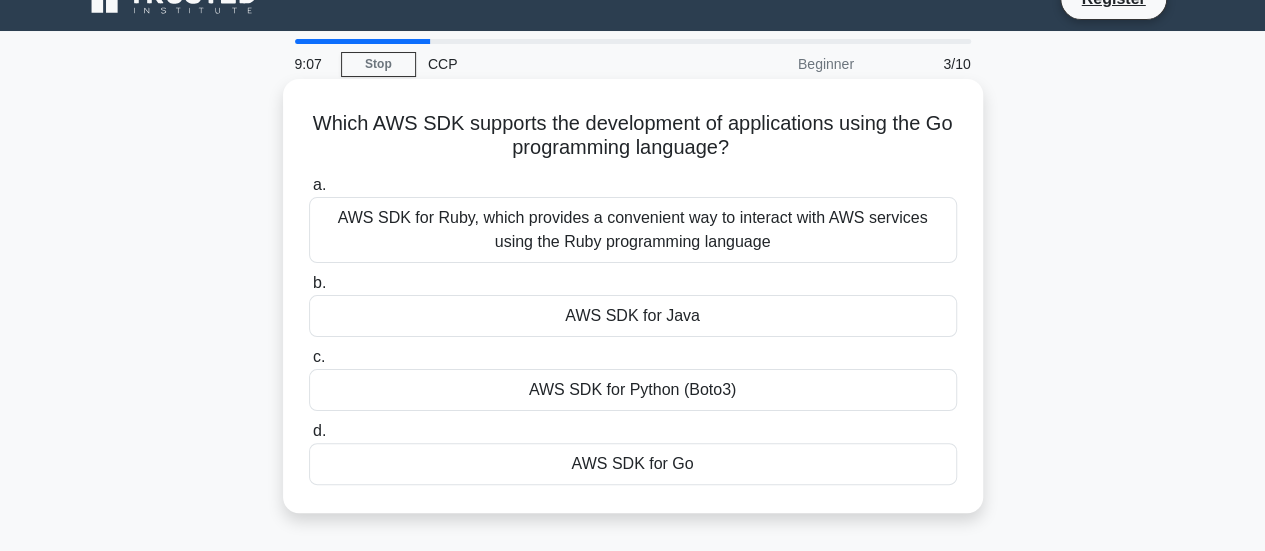 click on "AWS SDK for Go" at bounding box center [633, 464] 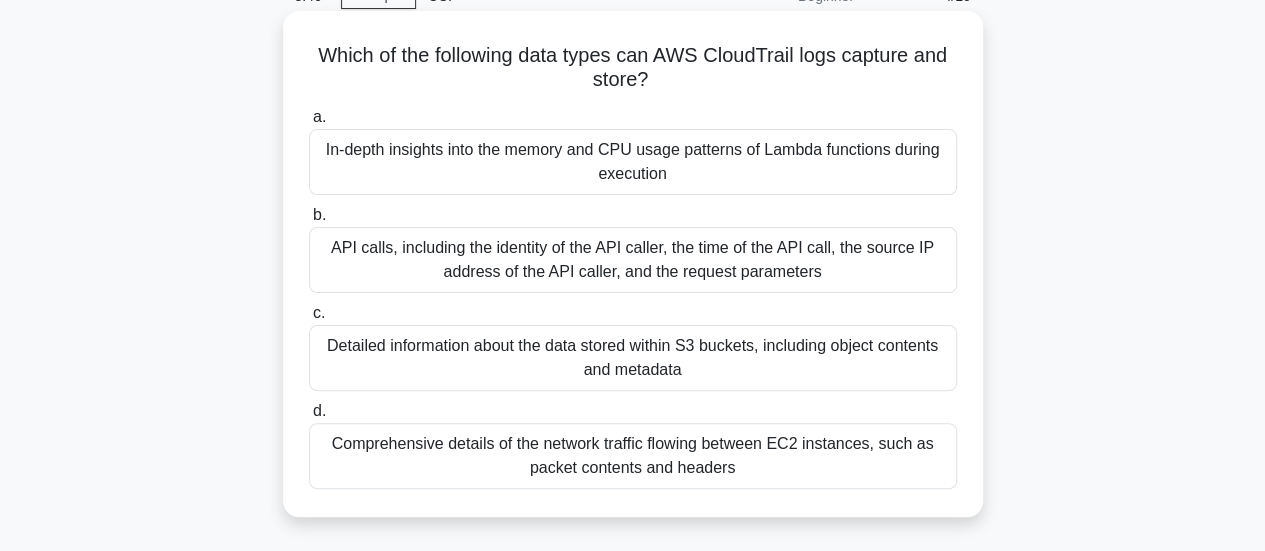 scroll, scrollTop: 102, scrollLeft: 0, axis: vertical 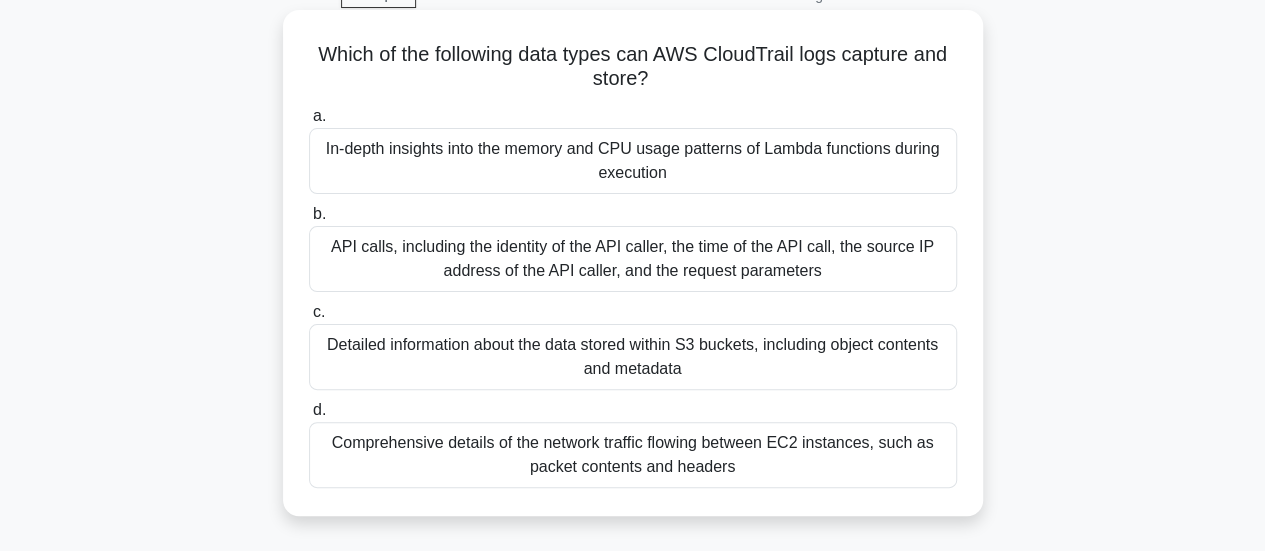 click on "In-depth insights into the memory and CPU usage patterns of Lambda functions during execution" at bounding box center (633, 161) 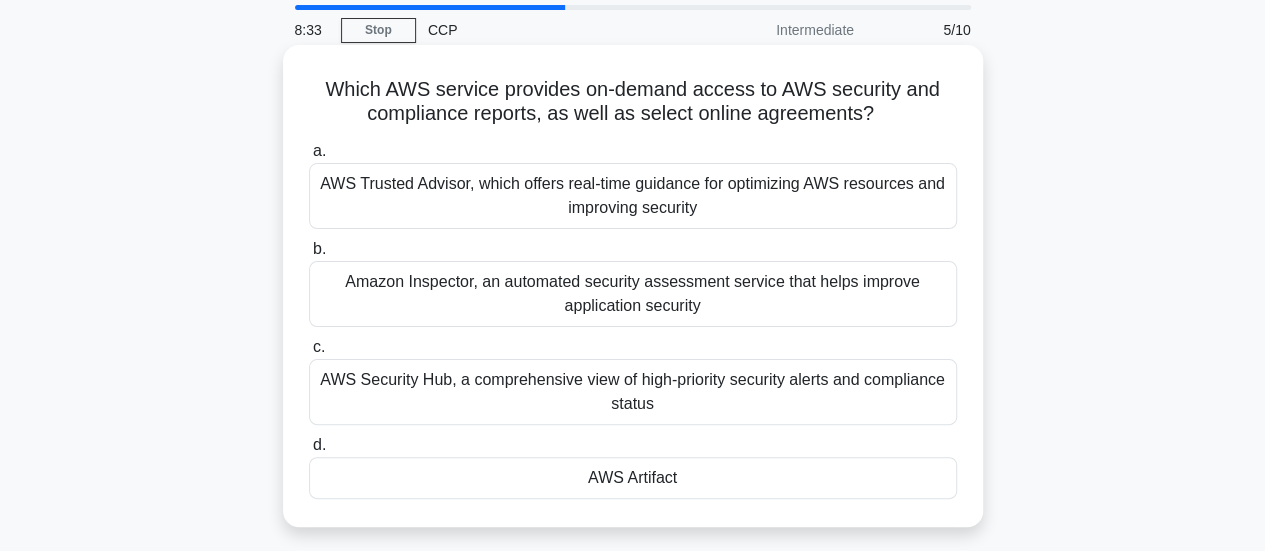 scroll, scrollTop: 75, scrollLeft: 0, axis: vertical 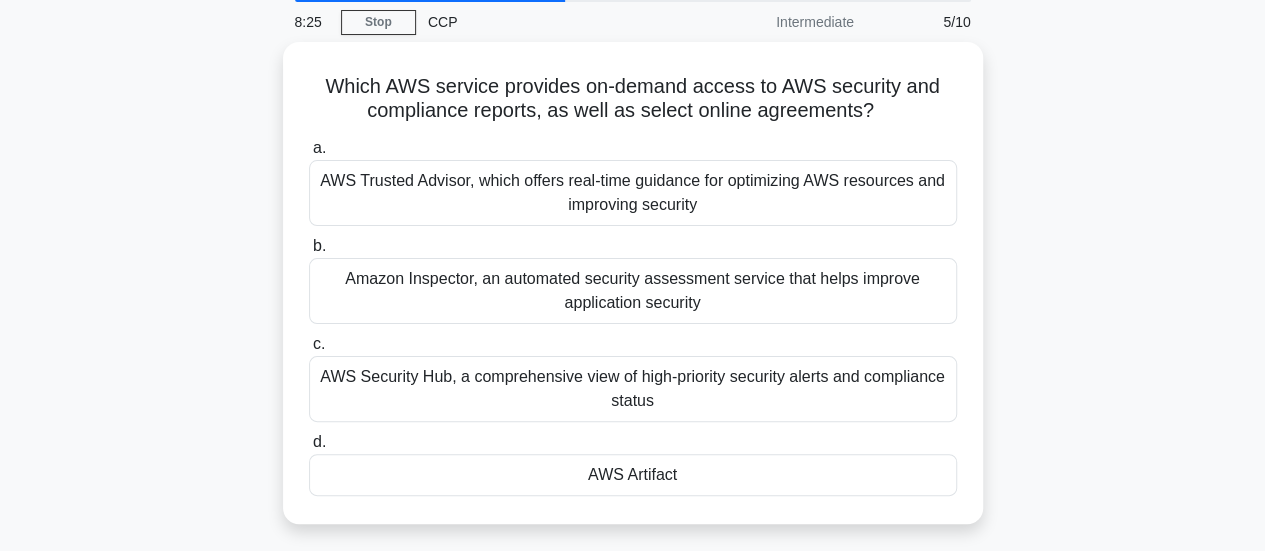 click on "Which AWS service provides on-demand access to AWS security and compliance reports, as well as select online agreements?
.spinner_0XTQ{transform-origin:center;animation:spinner_y6GP .75s linear infinite}@keyframes spinner_y6GP{100%{transform:rotate(360deg)}}
a.
AWS Trusted Advisor, which offers real-time guidance for optimizing AWS resources and improving security
b." at bounding box center [633, 295] 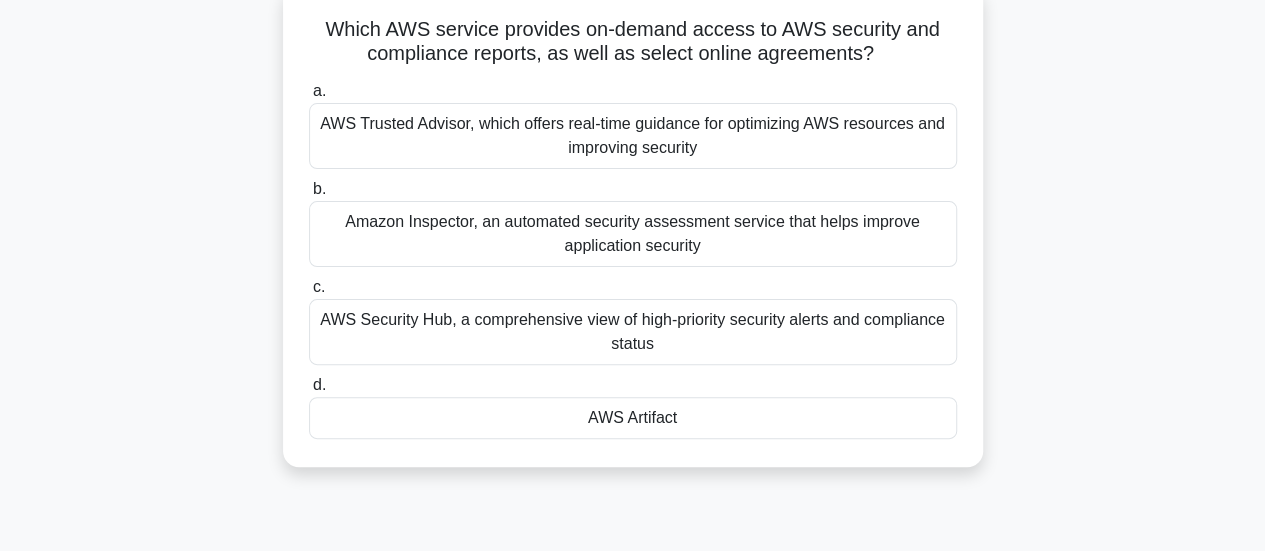 scroll, scrollTop: 126, scrollLeft: 0, axis: vertical 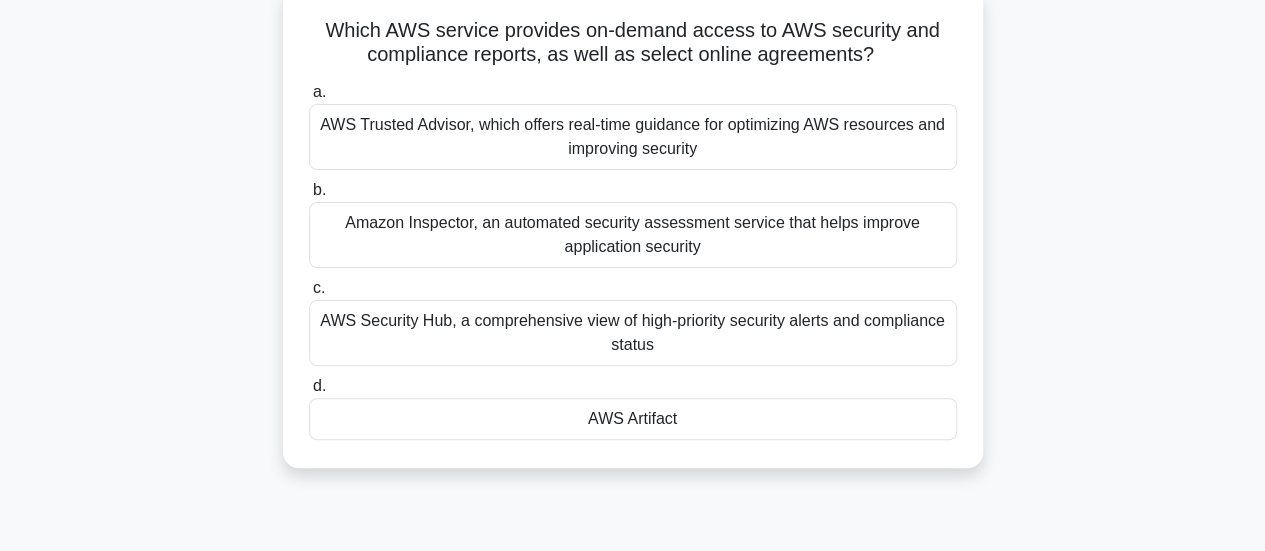 click on "AWS Trusted Advisor, which offers real-time guidance for optimizing AWS resources and improving security" at bounding box center [633, 137] 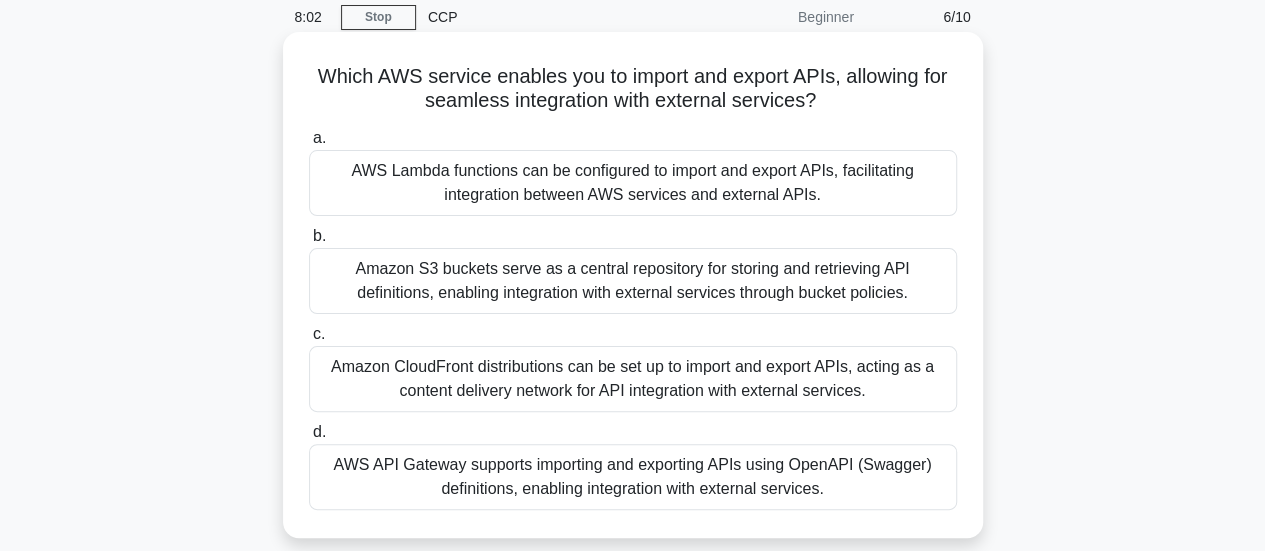 scroll, scrollTop: 87, scrollLeft: 0, axis: vertical 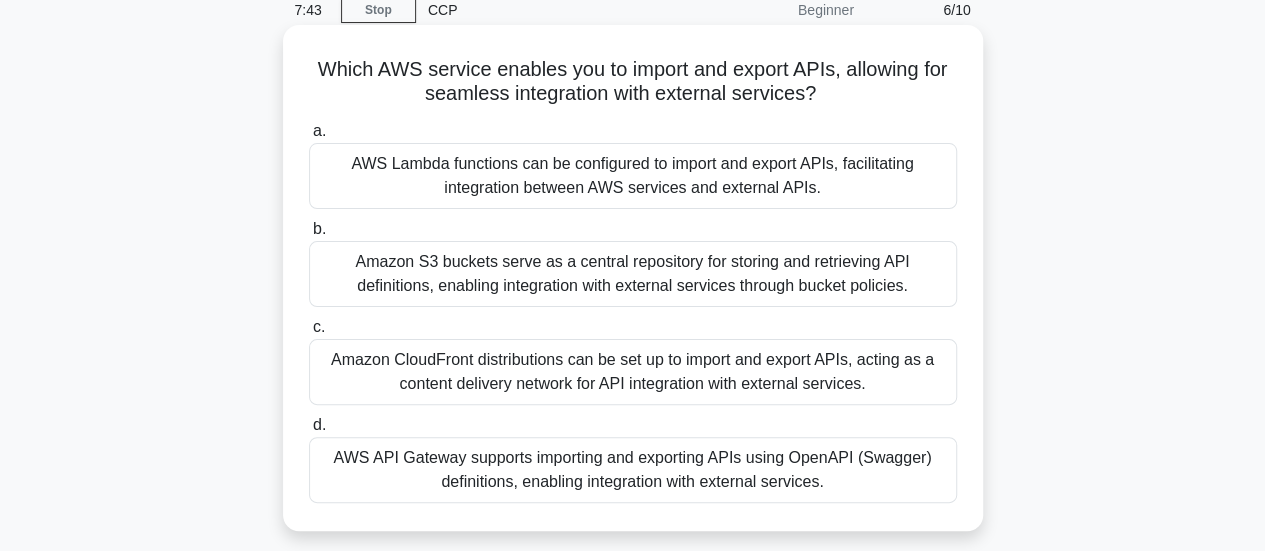 click on "AWS API Gateway supports importing and exporting APIs using OpenAPI (Swagger) definitions, enabling integration with external services." at bounding box center (633, 470) 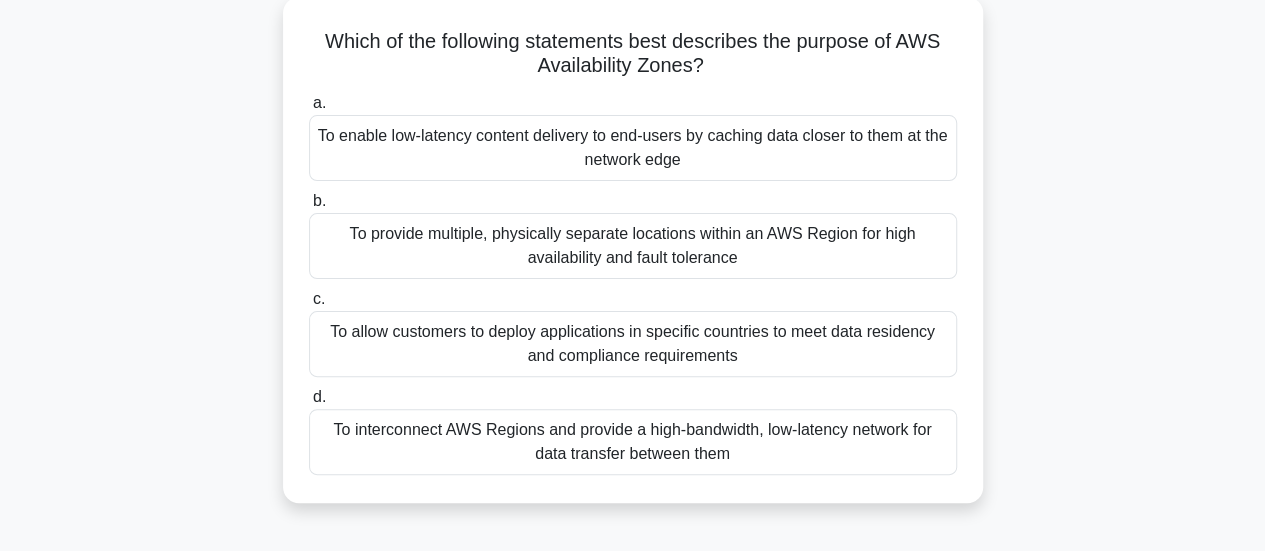 scroll, scrollTop: 116, scrollLeft: 0, axis: vertical 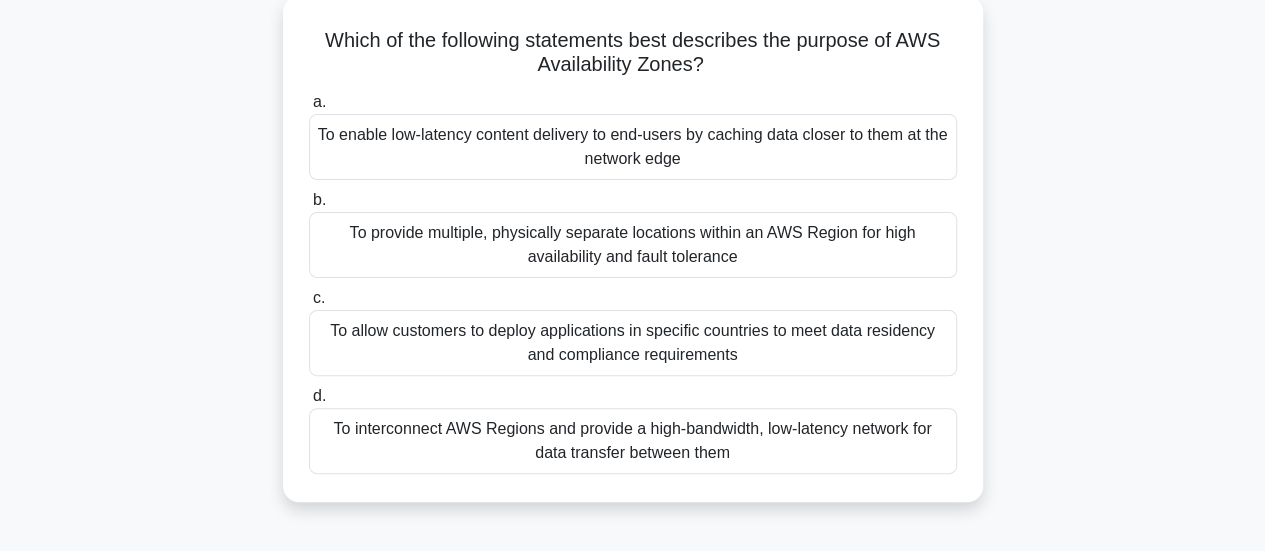 click on "To provide multiple, physically separate locations within an AWS Region for high availability and fault tolerance" at bounding box center [633, 245] 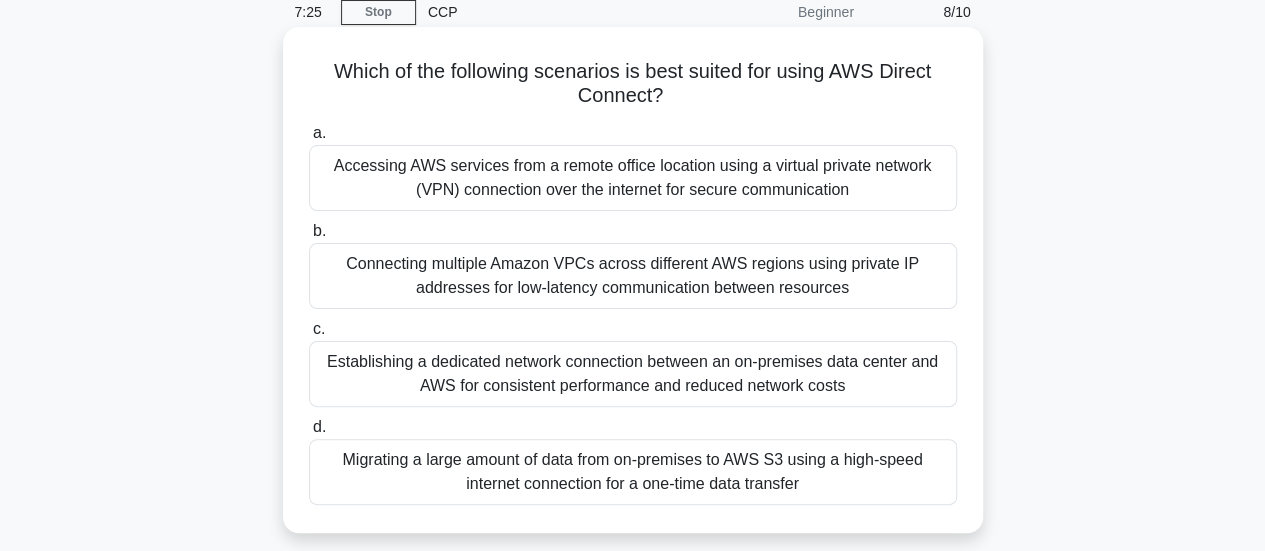 scroll, scrollTop: 86, scrollLeft: 0, axis: vertical 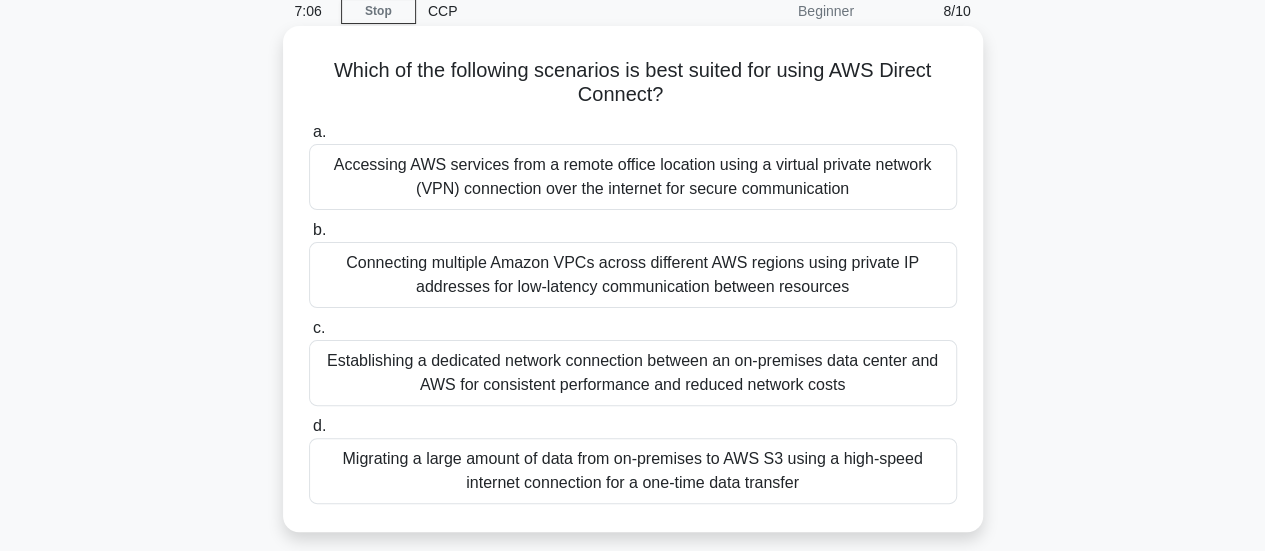 click on "Migrating a large amount of data from on-premises to AWS S3 using a high-speed internet connection for a one-time data transfer" at bounding box center (633, 471) 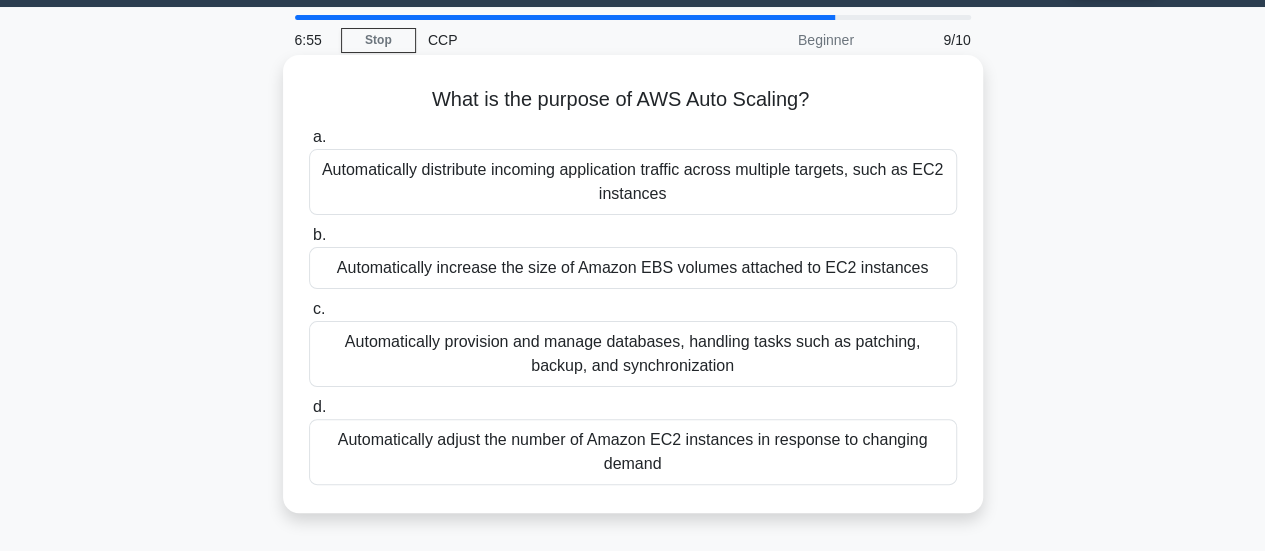 scroll, scrollTop: 62, scrollLeft: 0, axis: vertical 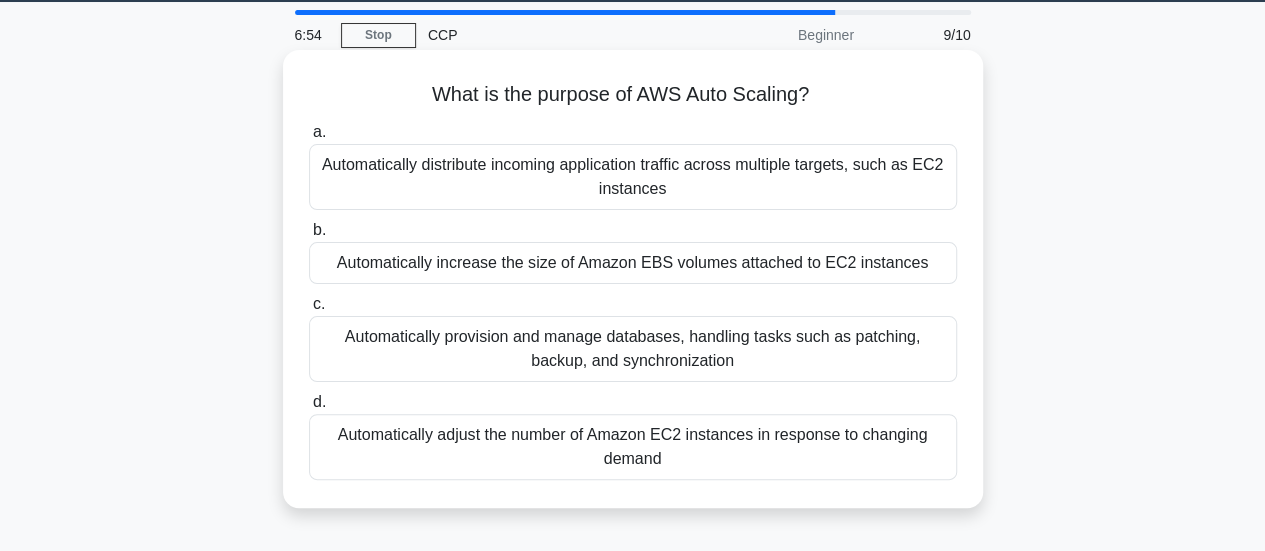 click on "Automatically adjust the number of Amazon EC2 instances in response to changing demand" at bounding box center (633, 447) 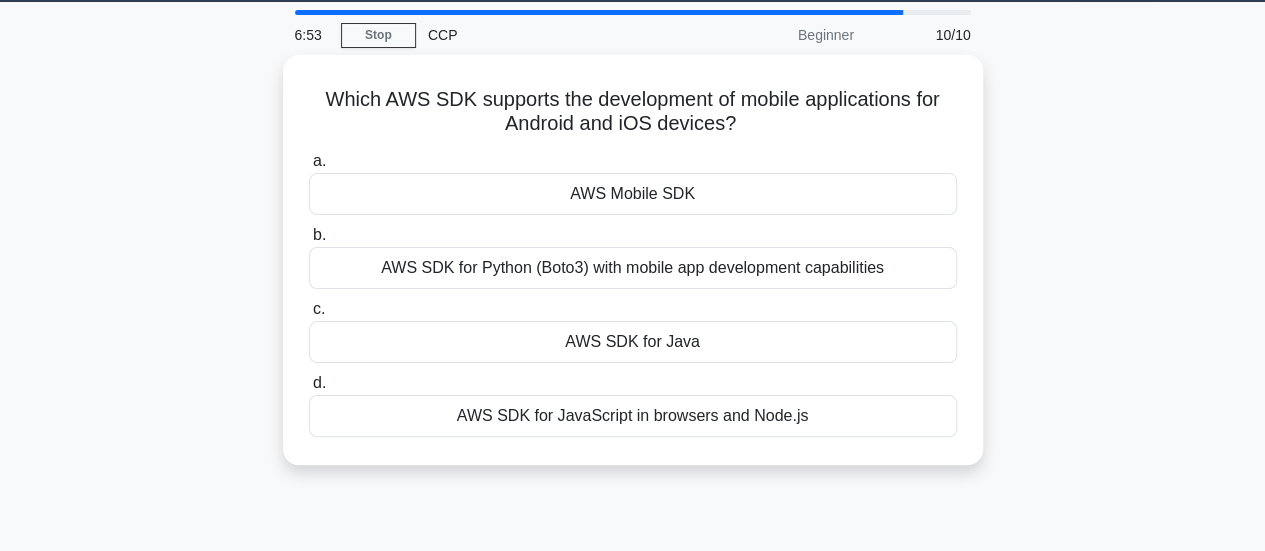 scroll, scrollTop: 0, scrollLeft: 0, axis: both 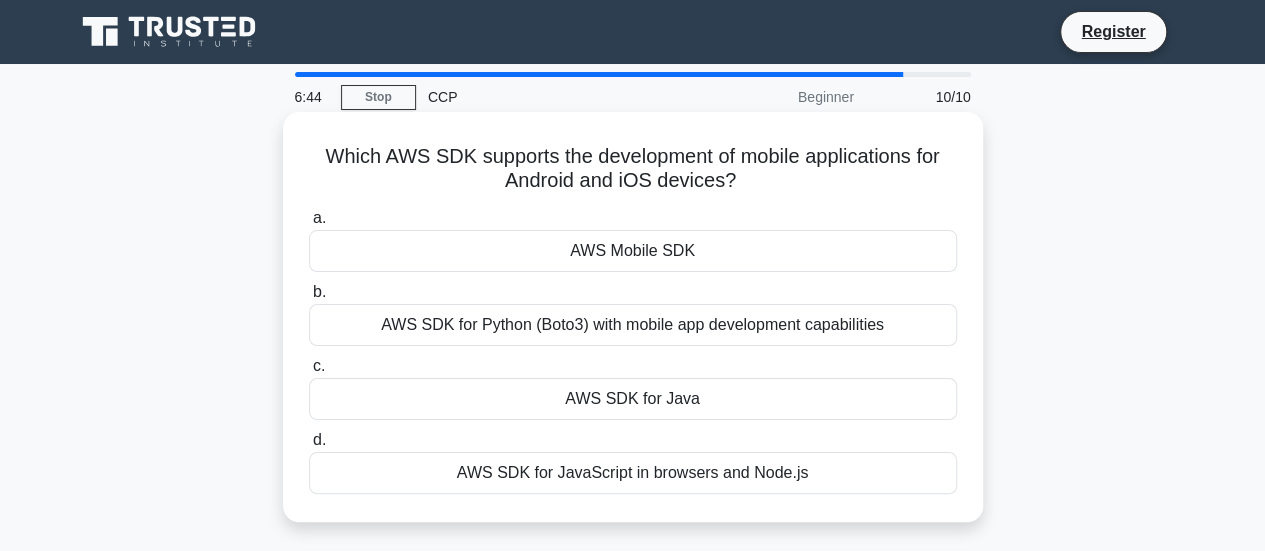 click on "AWS SDK for Python (Boto3) with mobile app development capabilities" at bounding box center (633, 325) 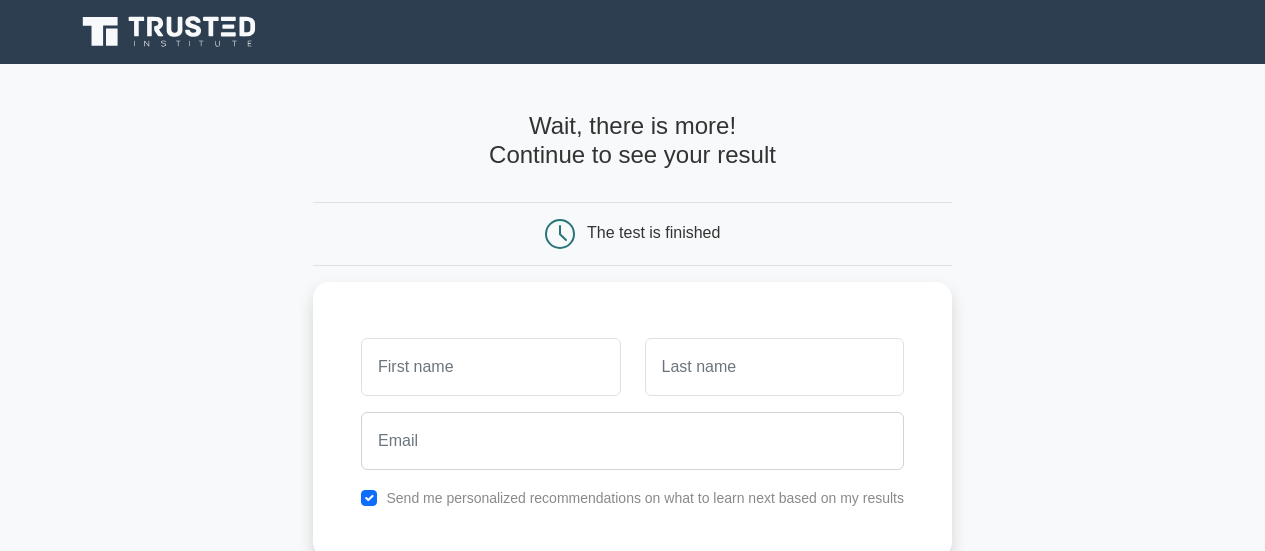 scroll, scrollTop: 0, scrollLeft: 0, axis: both 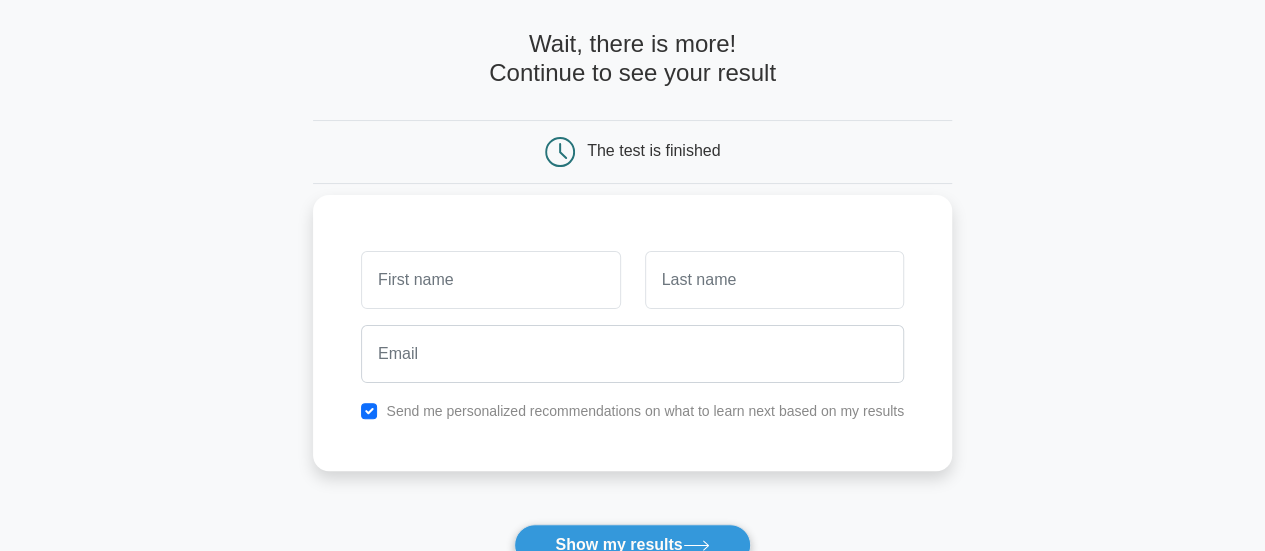 click at bounding box center (490, 280) 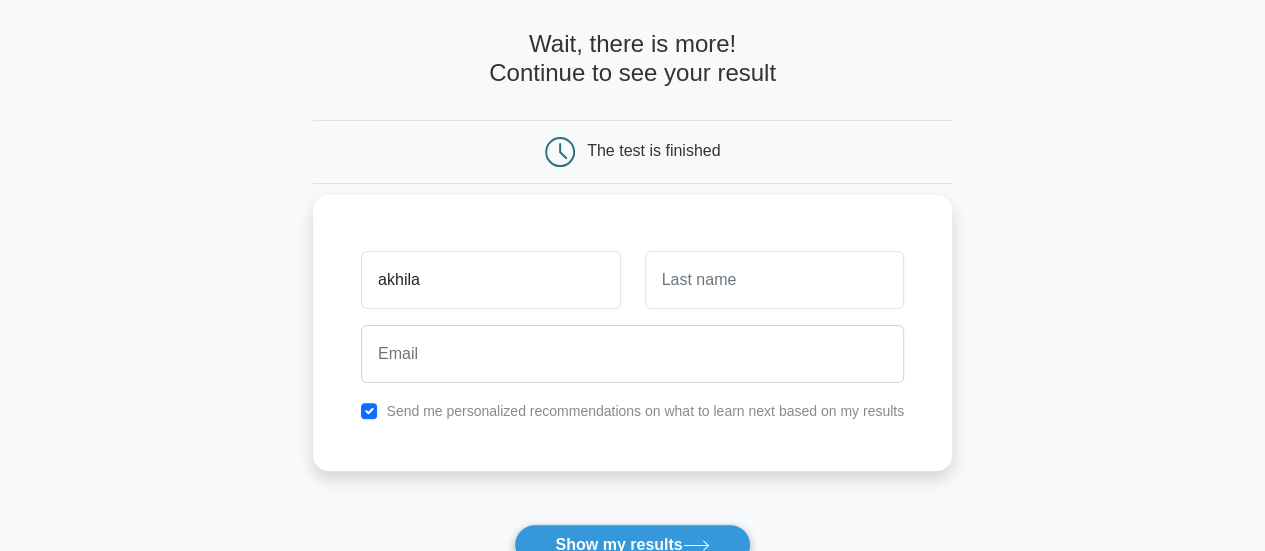 type on "akhila" 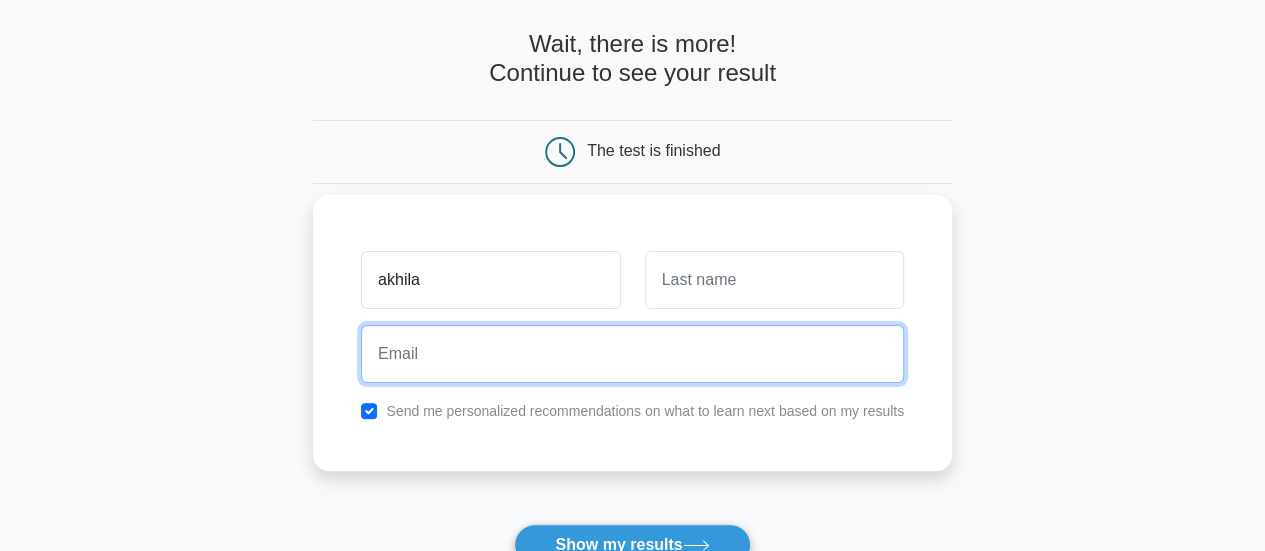 click at bounding box center [632, 354] 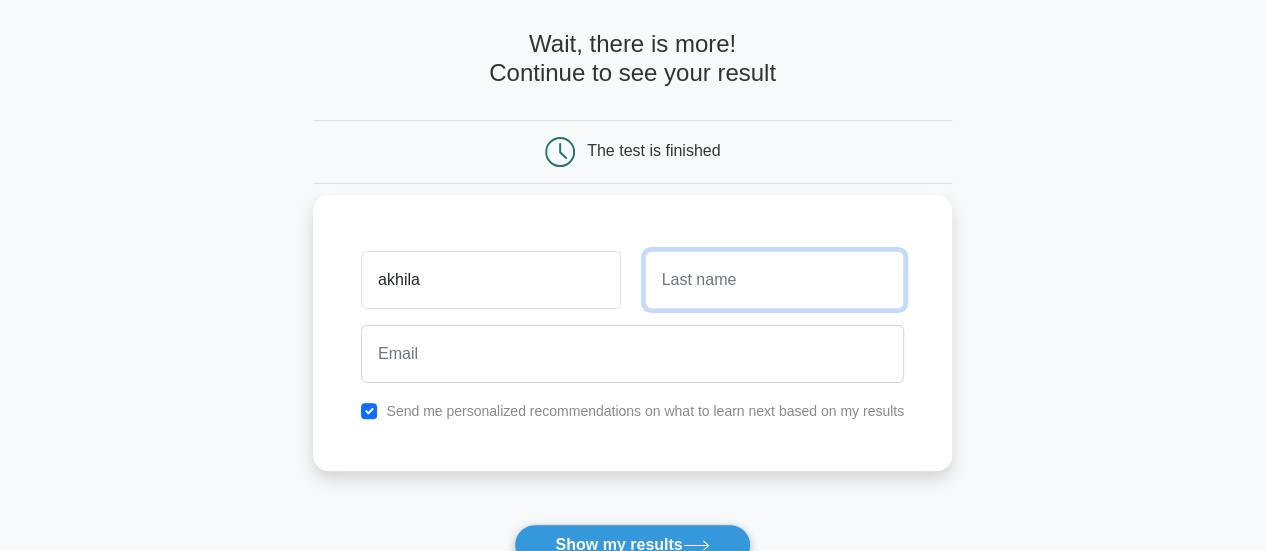 click at bounding box center [774, 280] 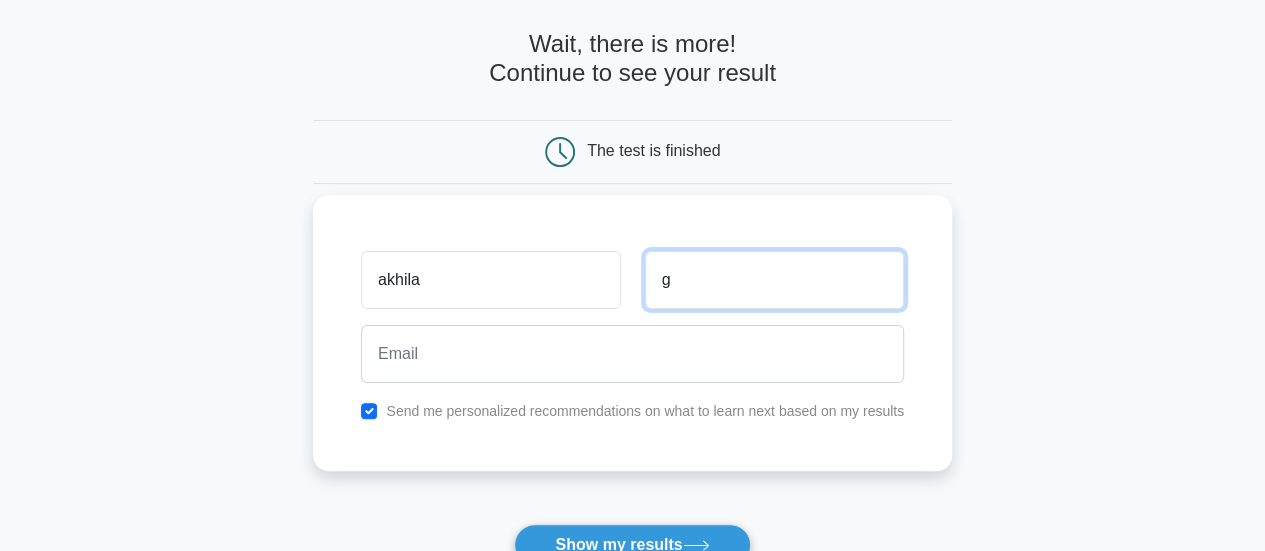 type on "g" 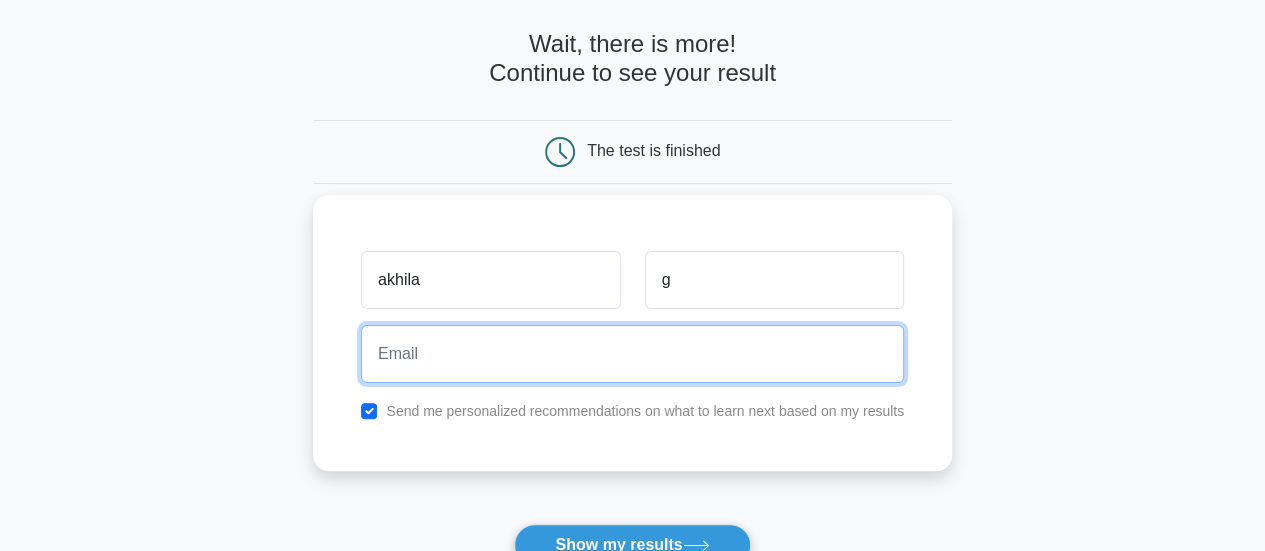 click at bounding box center (632, 354) 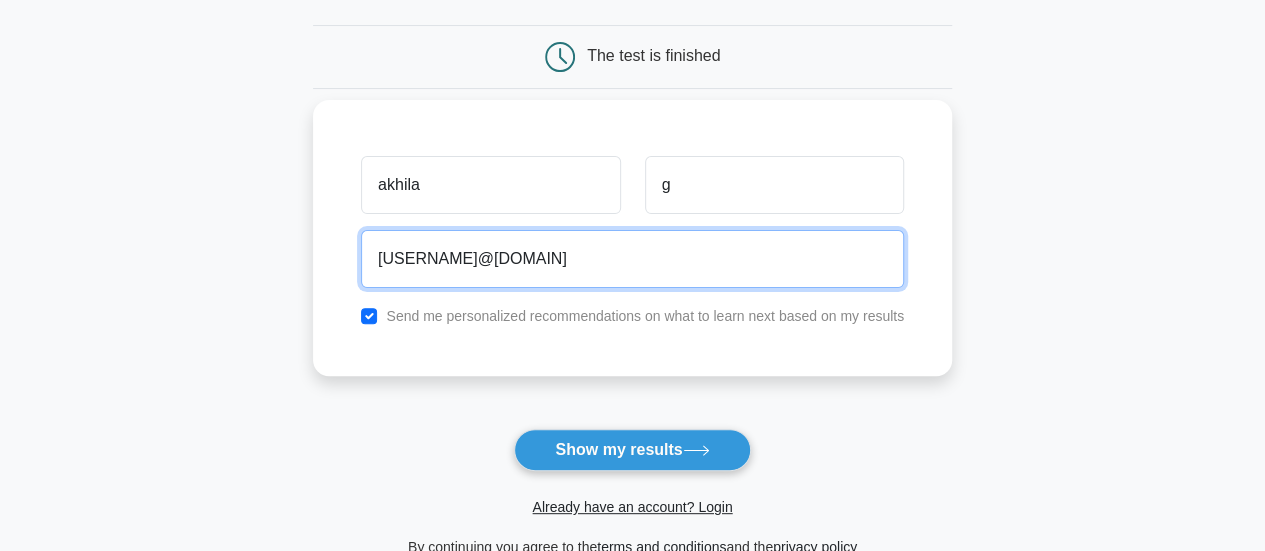 scroll, scrollTop: 178, scrollLeft: 0, axis: vertical 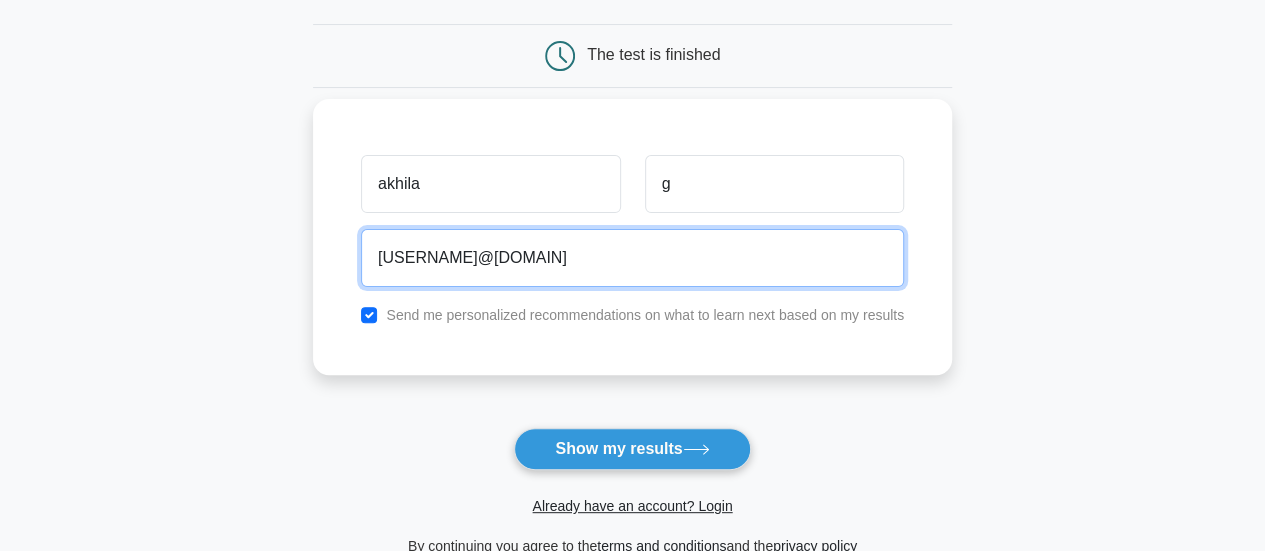 type on "vikasdevops25@gmail.com" 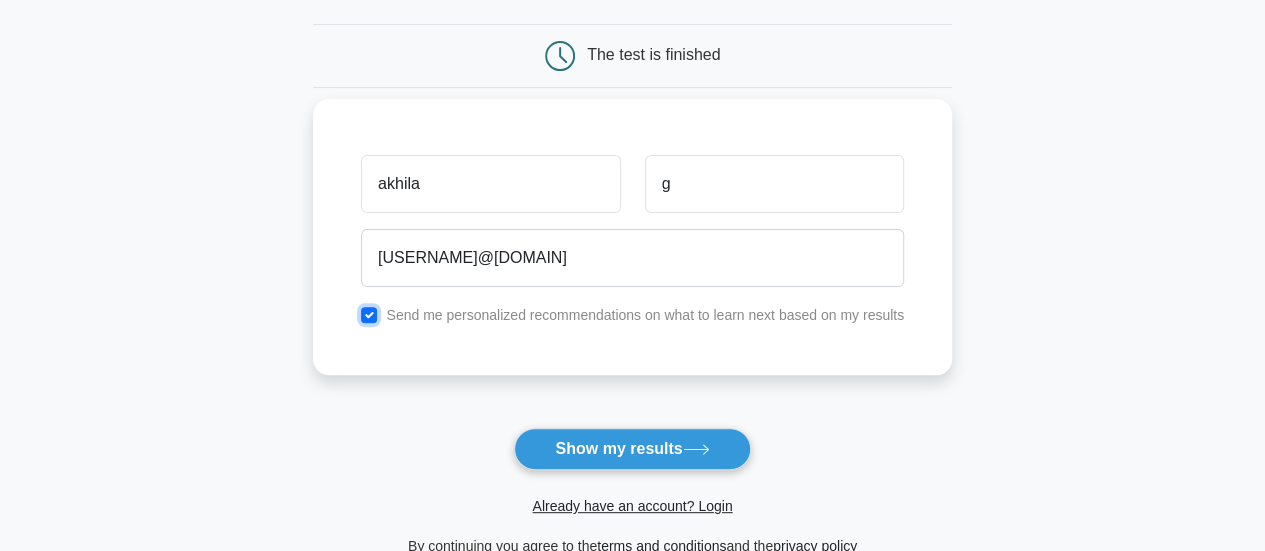 click at bounding box center [369, 315] 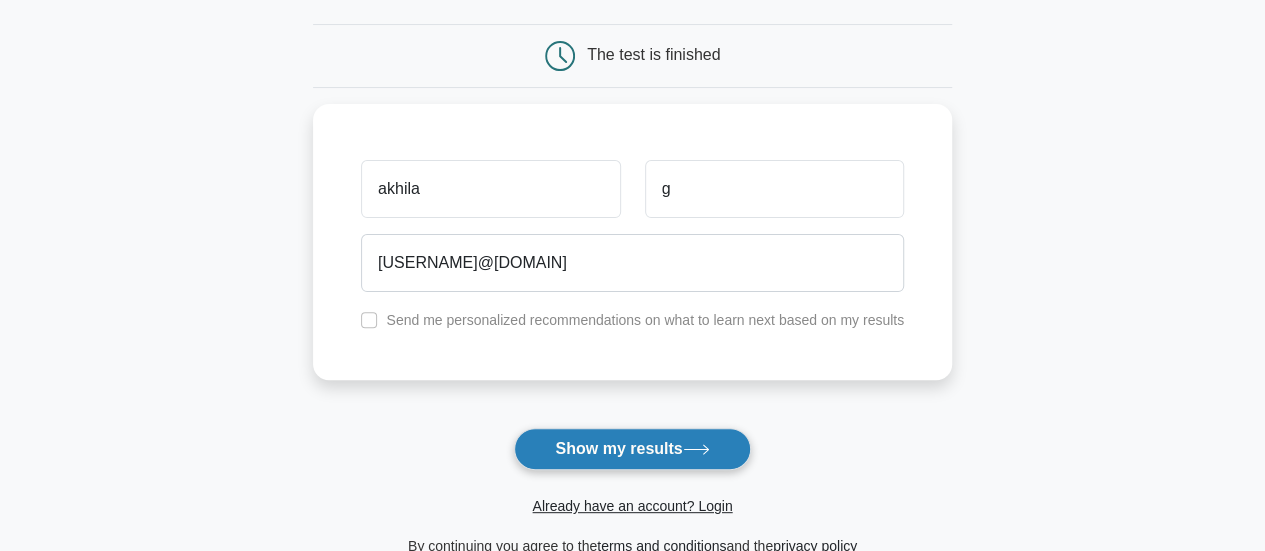 click on "Show my results" at bounding box center (632, 449) 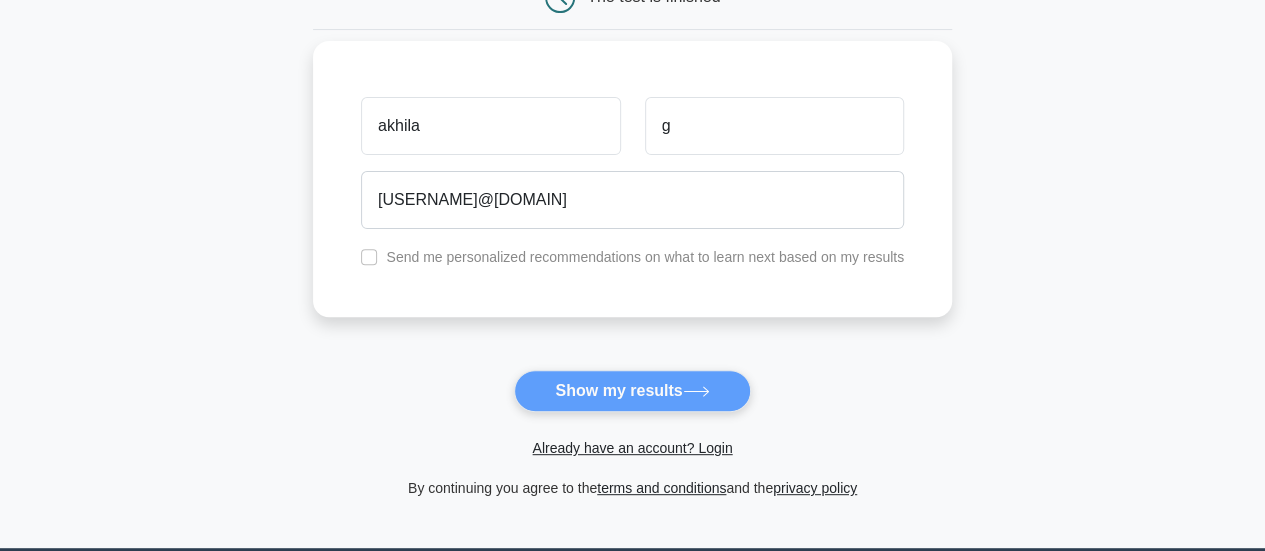 scroll, scrollTop: 242, scrollLeft: 0, axis: vertical 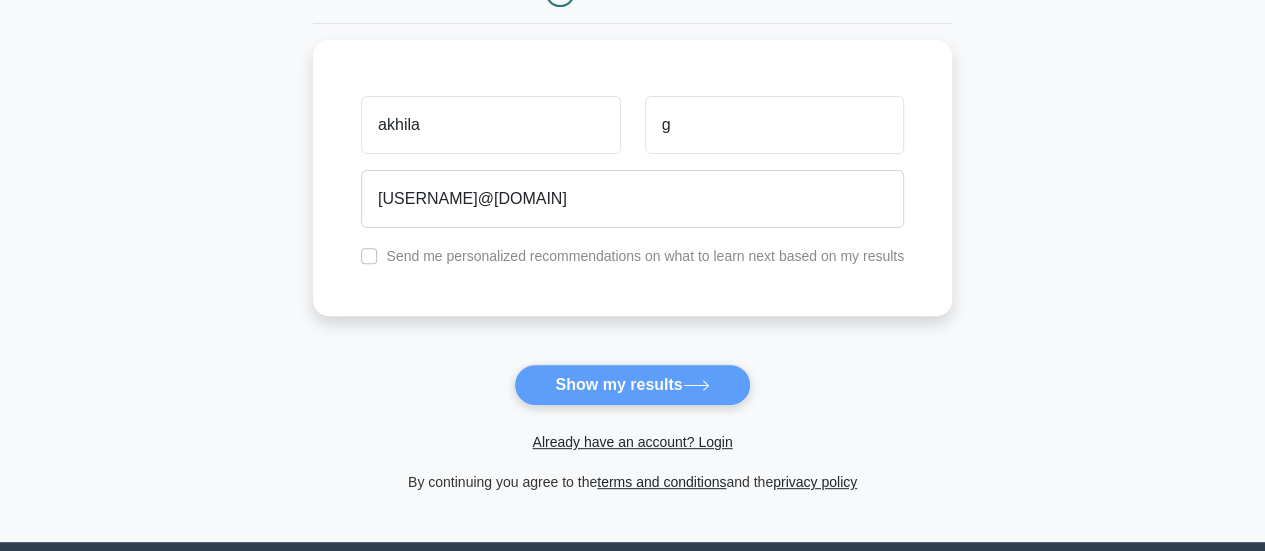 click on "Wait, there is more! Continue to see your result
The test is finished
akhila g" at bounding box center (632, 182) 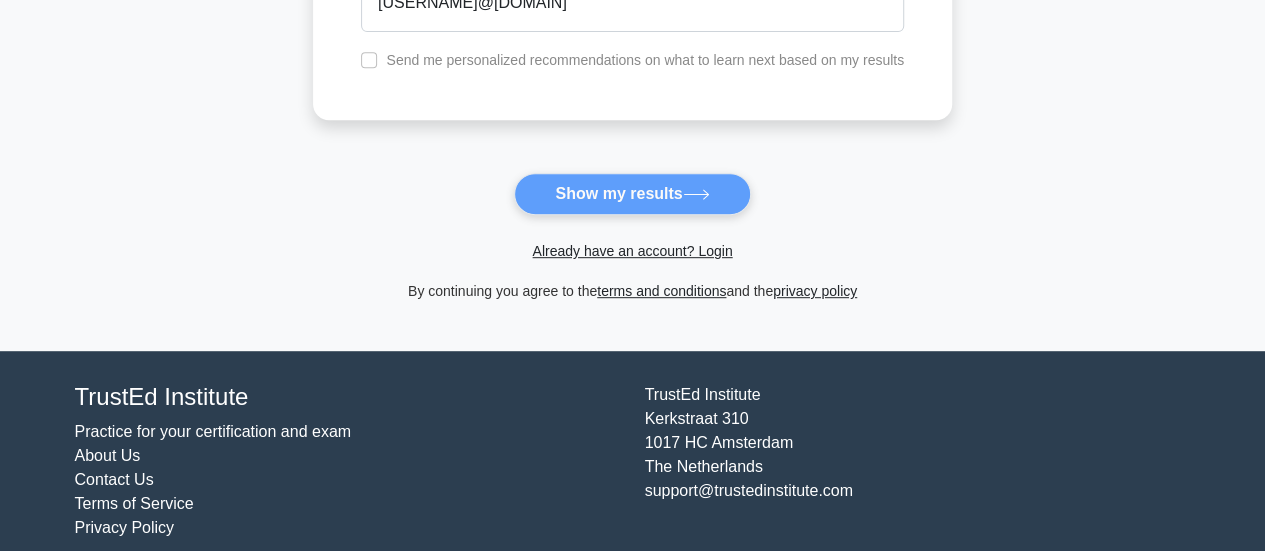 scroll, scrollTop: 444, scrollLeft: 0, axis: vertical 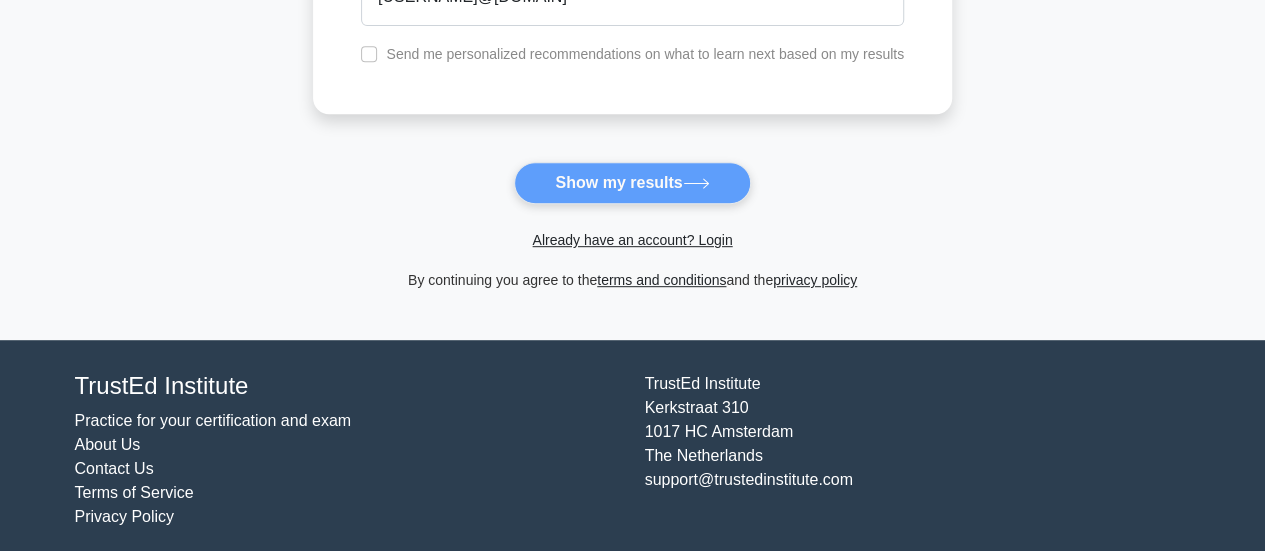 click on "Wait, there is more! Continue to see your result
The test is finished
akhila g" at bounding box center [632, -20] 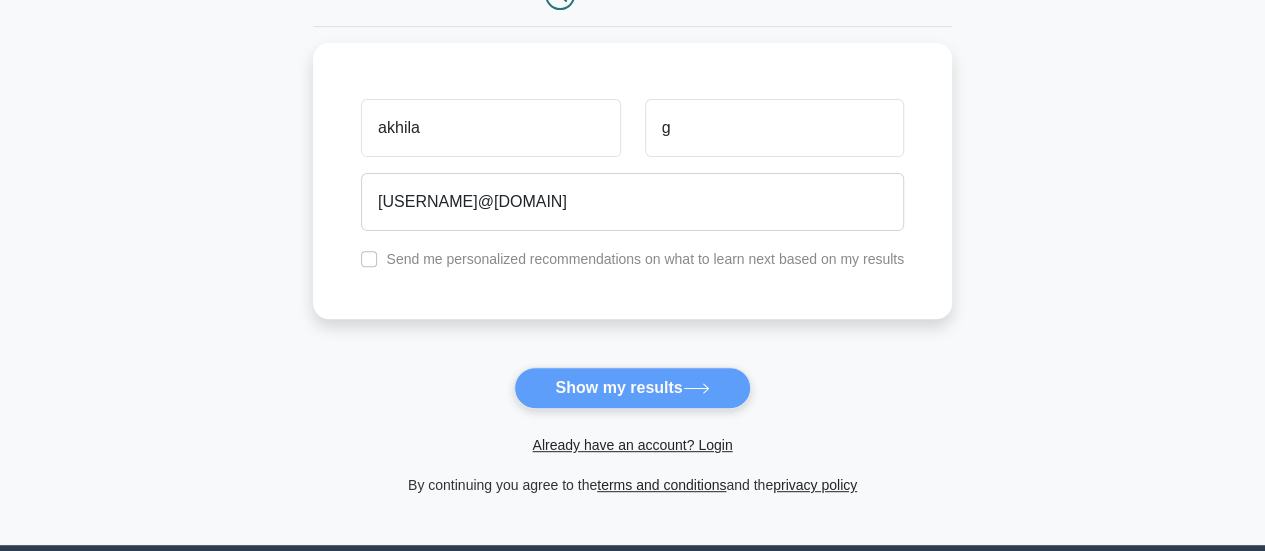 scroll, scrollTop: 238, scrollLeft: 0, axis: vertical 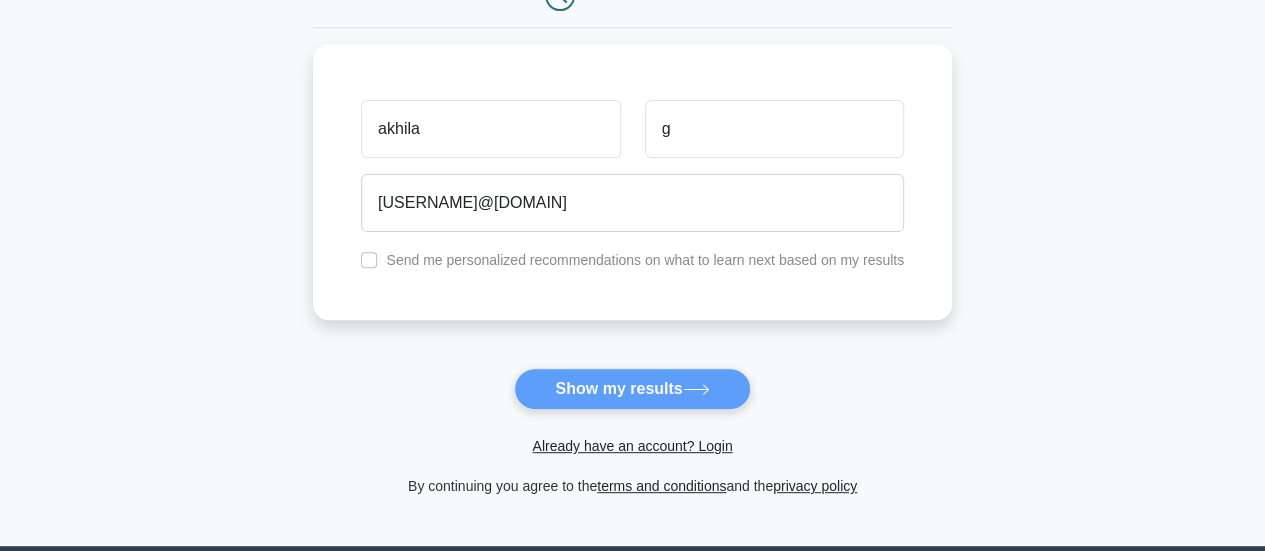 click on "Wait, there is more! Continue to see your result
The test is finished
akhila g" at bounding box center (632, 186) 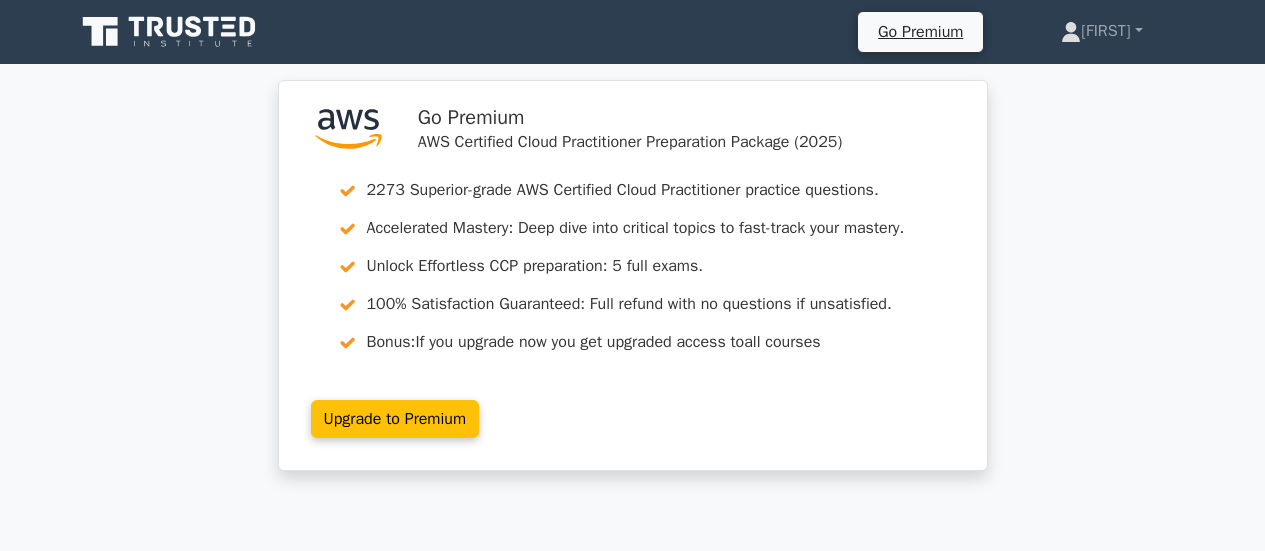 scroll, scrollTop: 0, scrollLeft: 0, axis: both 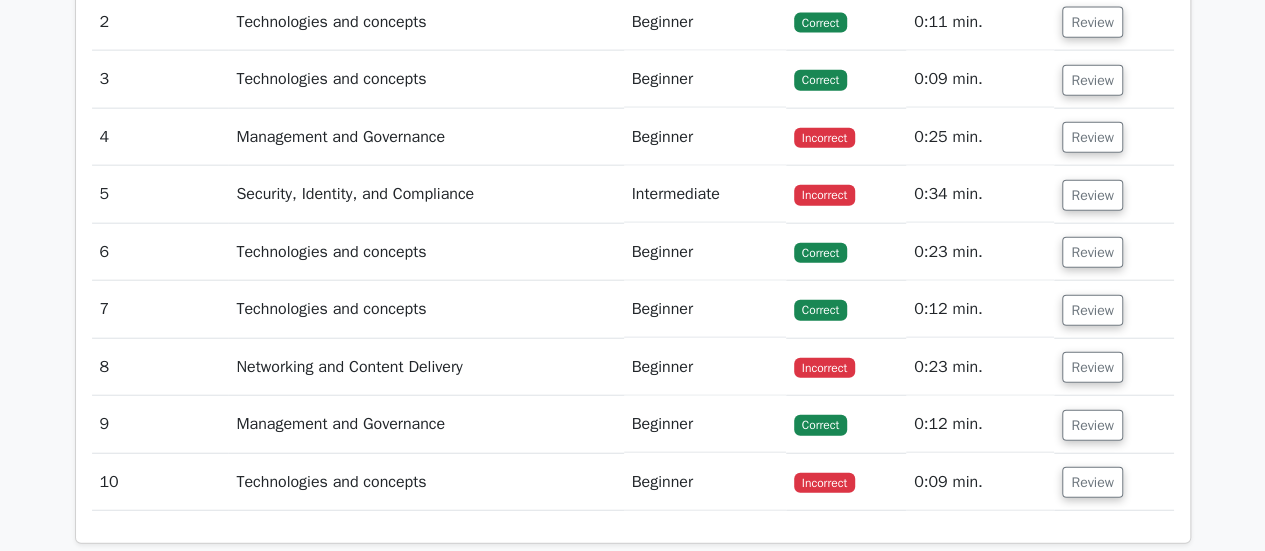 click on "Technologies and concepts" at bounding box center [425, 482] 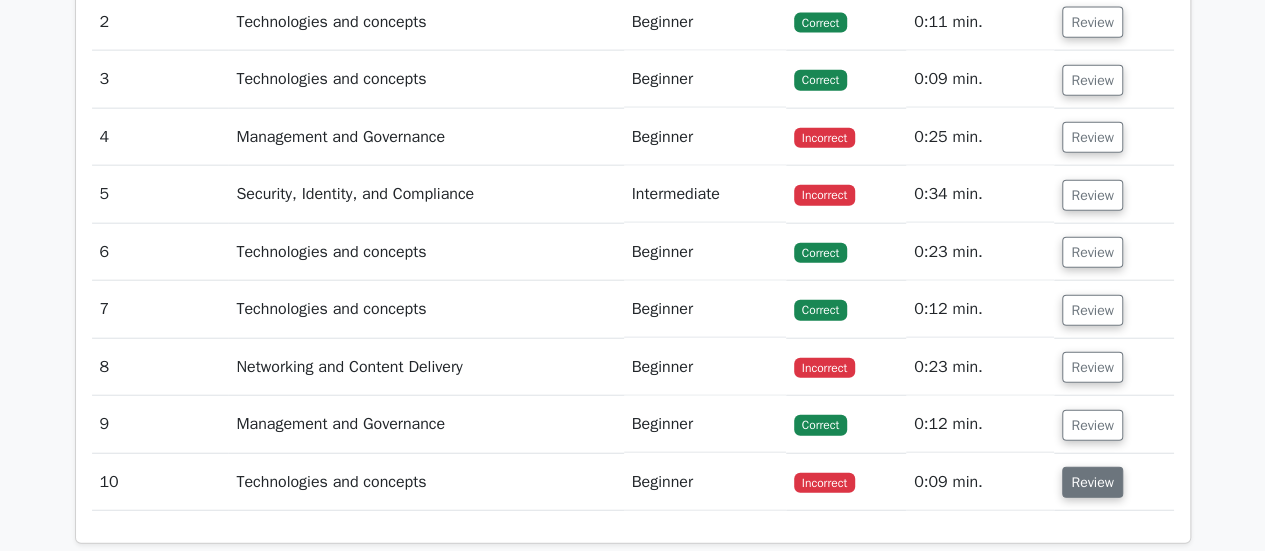 click on "Review" at bounding box center (1092, 482) 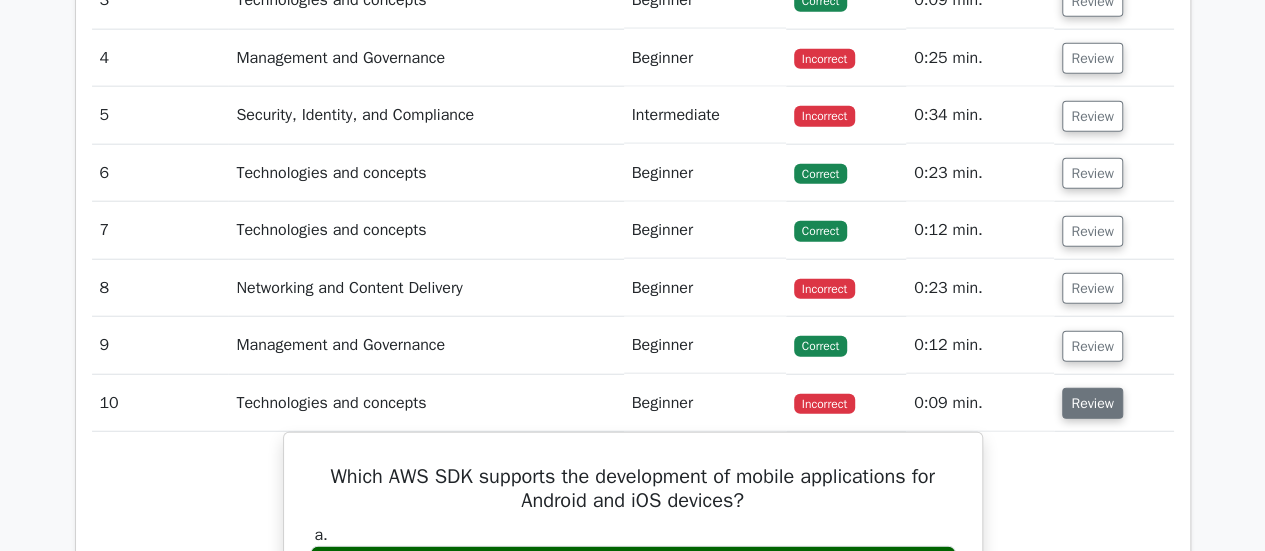 scroll, scrollTop: 2407, scrollLeft: 0, axis: vertical 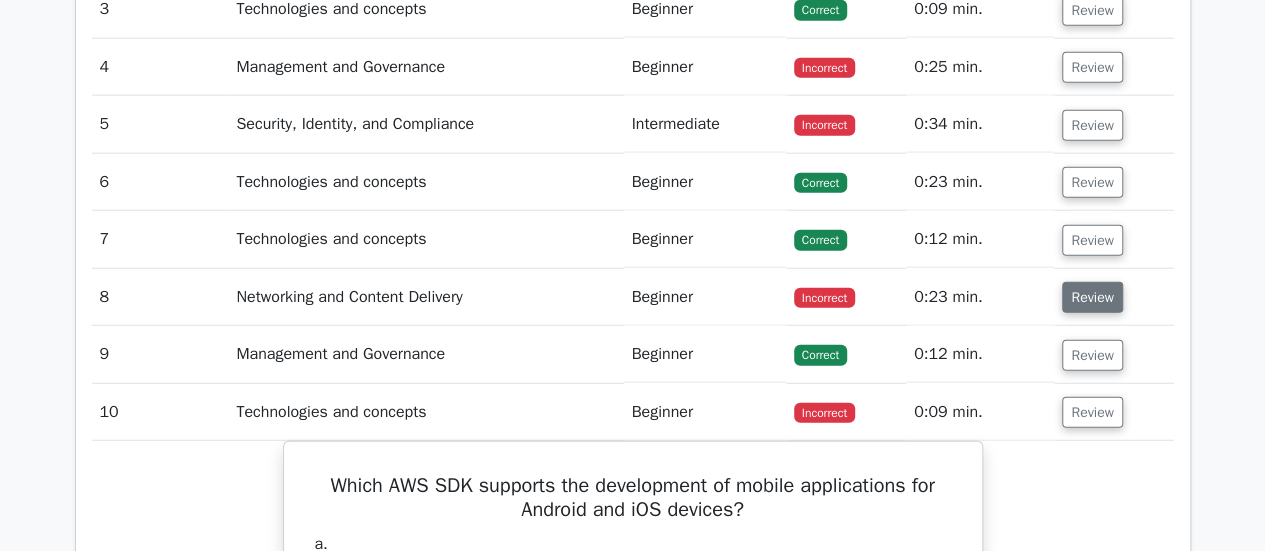 click on "Review" at bounding box center (1092, 297) 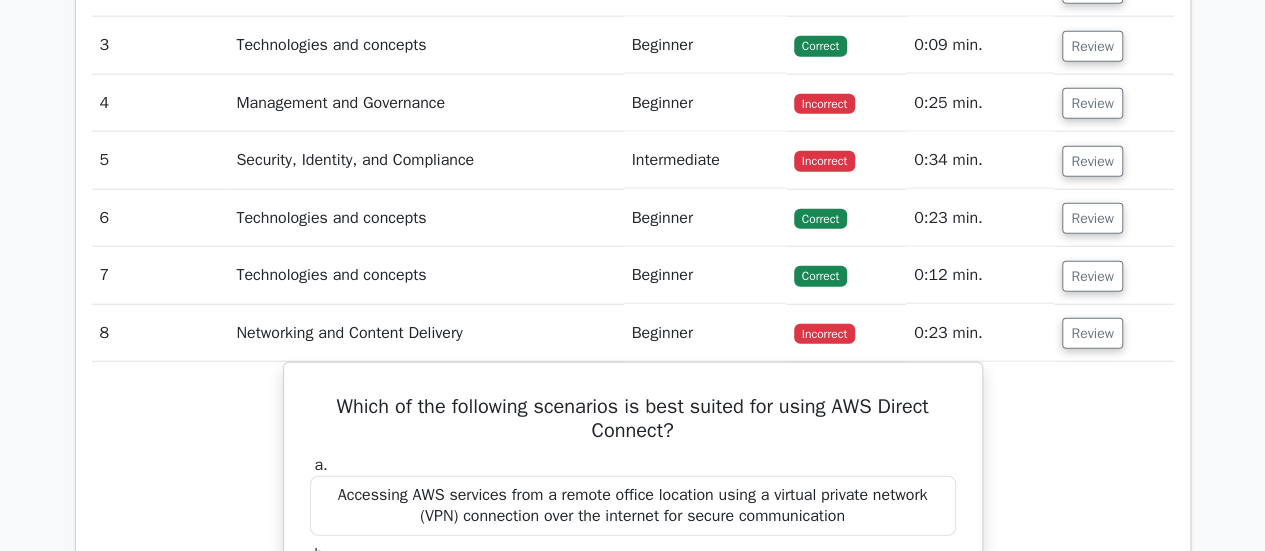scroll, scrollTop: 2363, scrollLeft: 0, axis: vertical 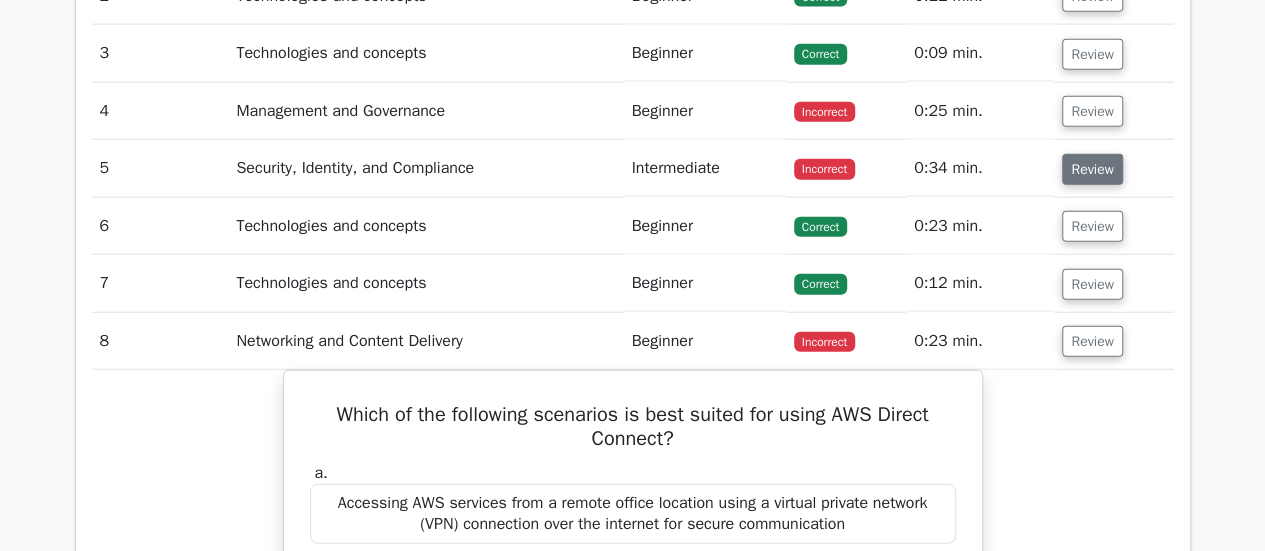 click on "Review" at bounding box center (1092, 169) 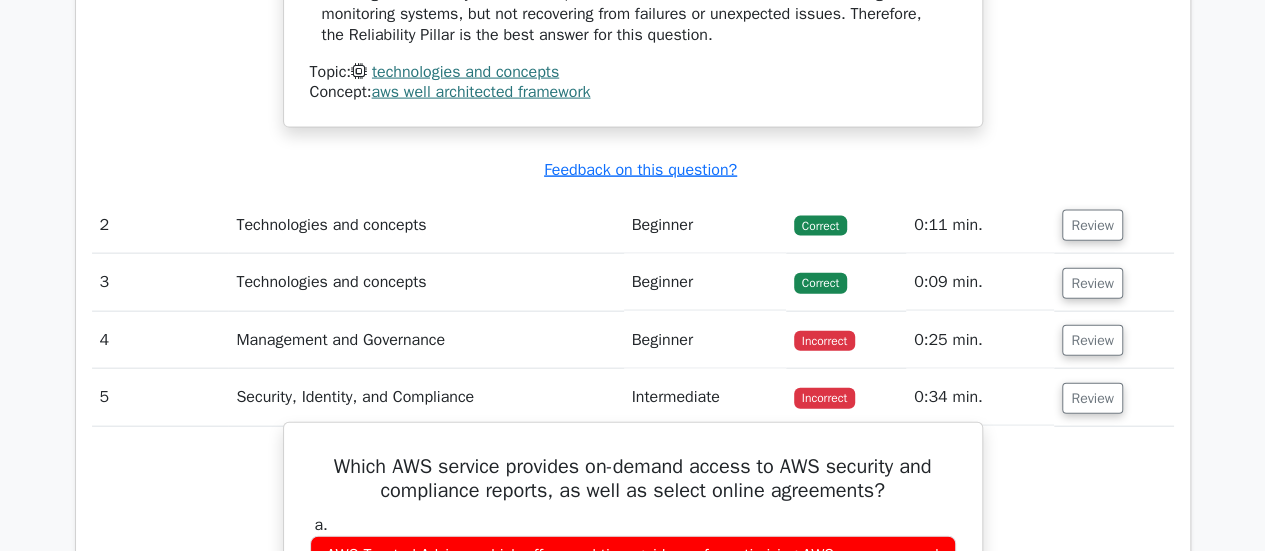 scroll, scrollTop: 2129, scrollLeft: 0, axis: vertical 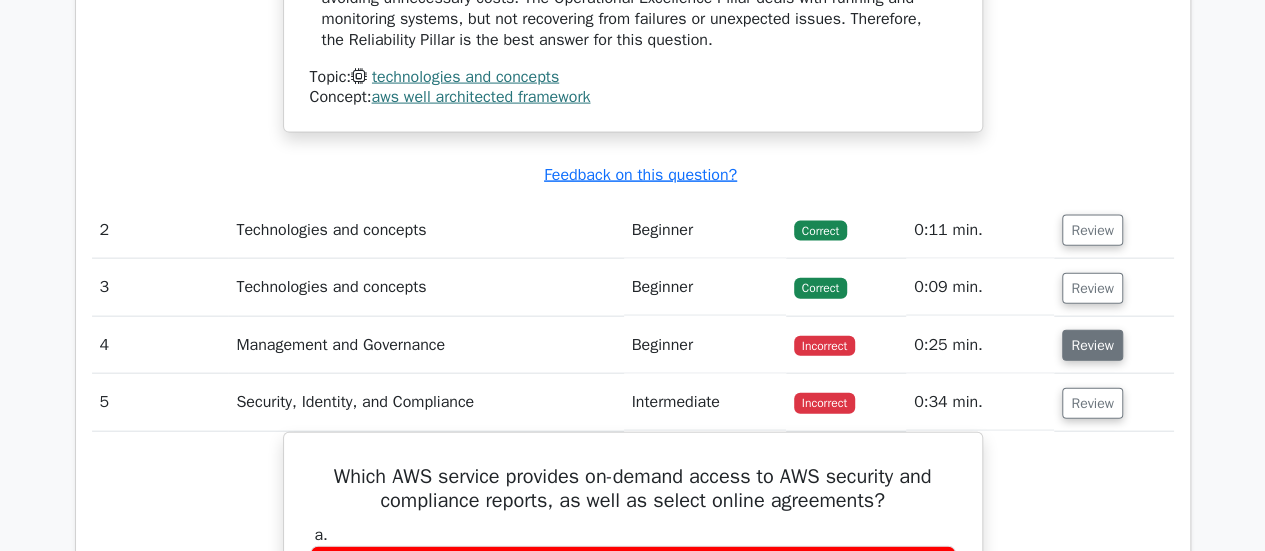 click on "Review" at bounding box center (1092, 345) 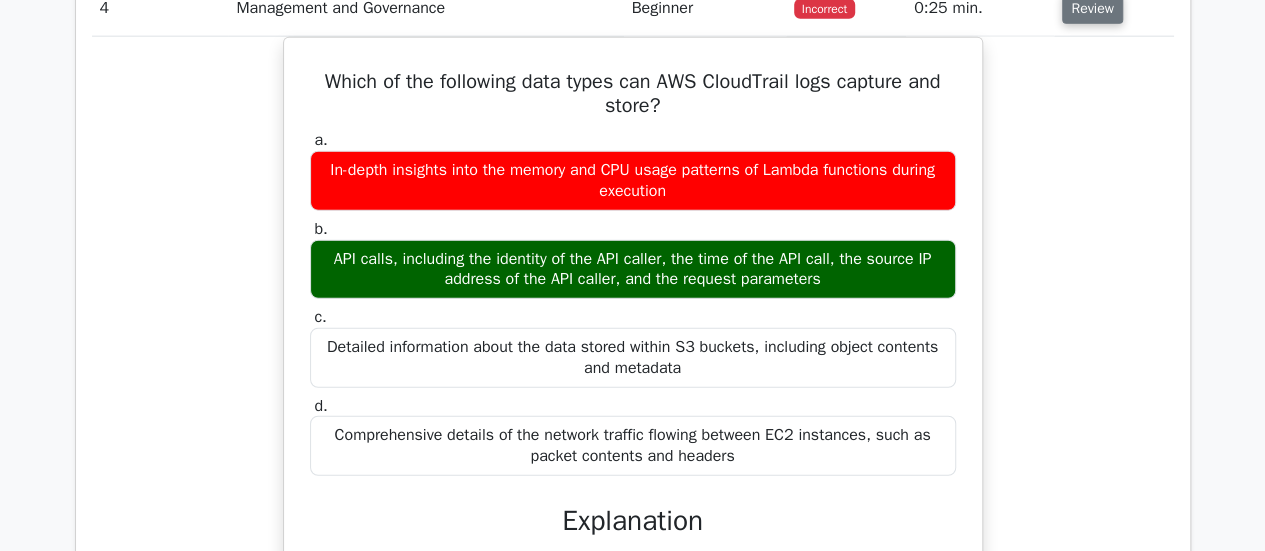 scroll, scrollTop: 2472, scrollLeft: 0, axis: vertical 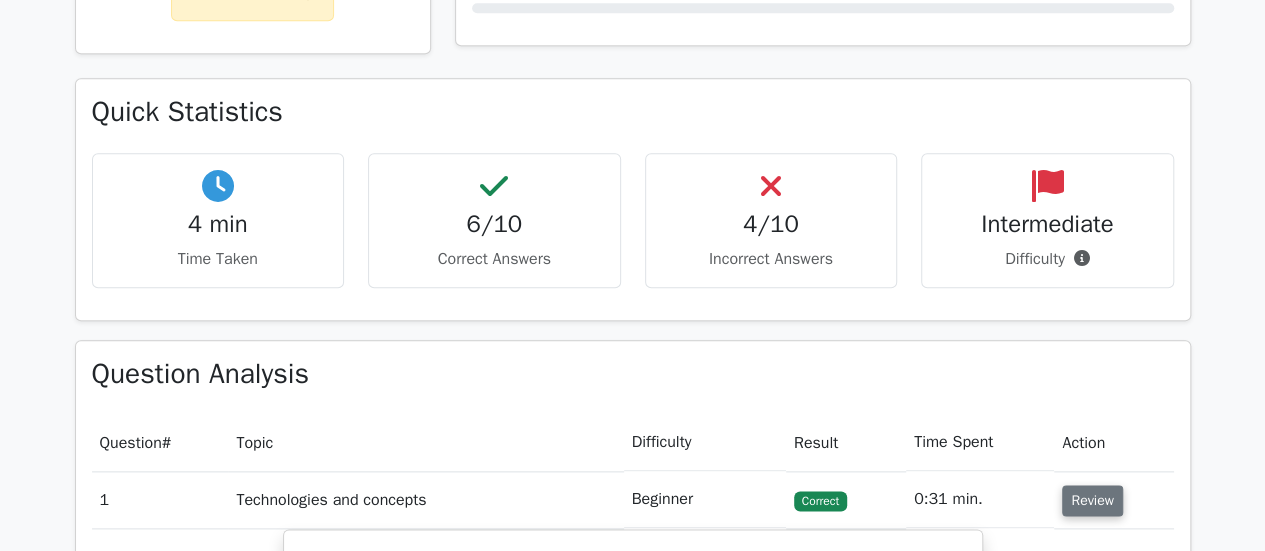 click on "Review" at bounding box center [1092, 500] 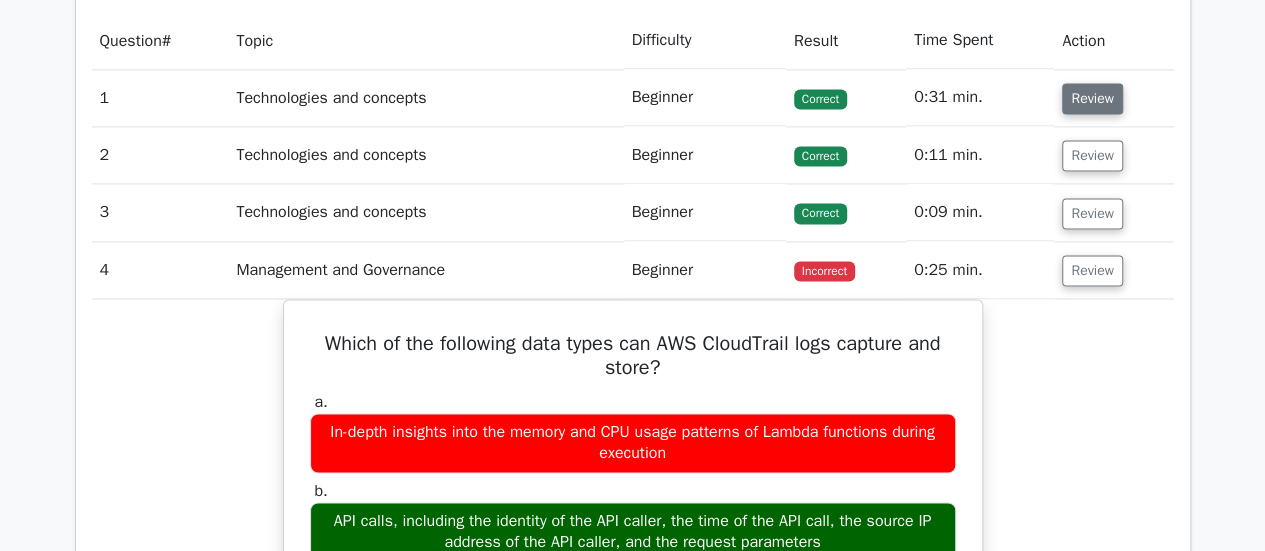 scroll, scrollTop: 1369, scrollLeft: 0, axis: vertical 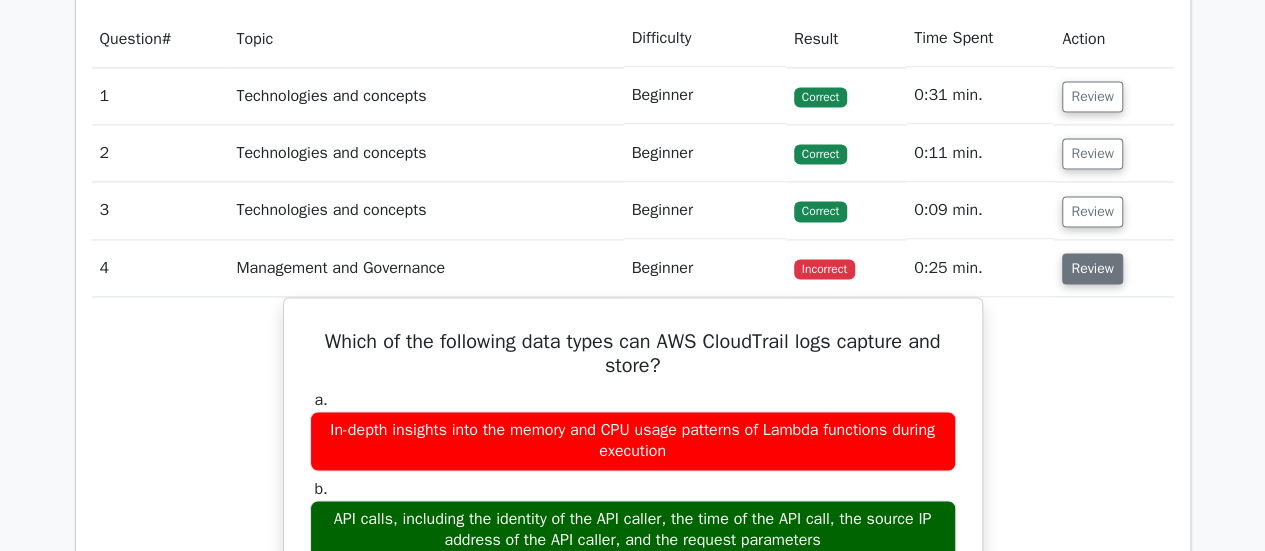 click on "Review" at bounding box center (1092, 268) 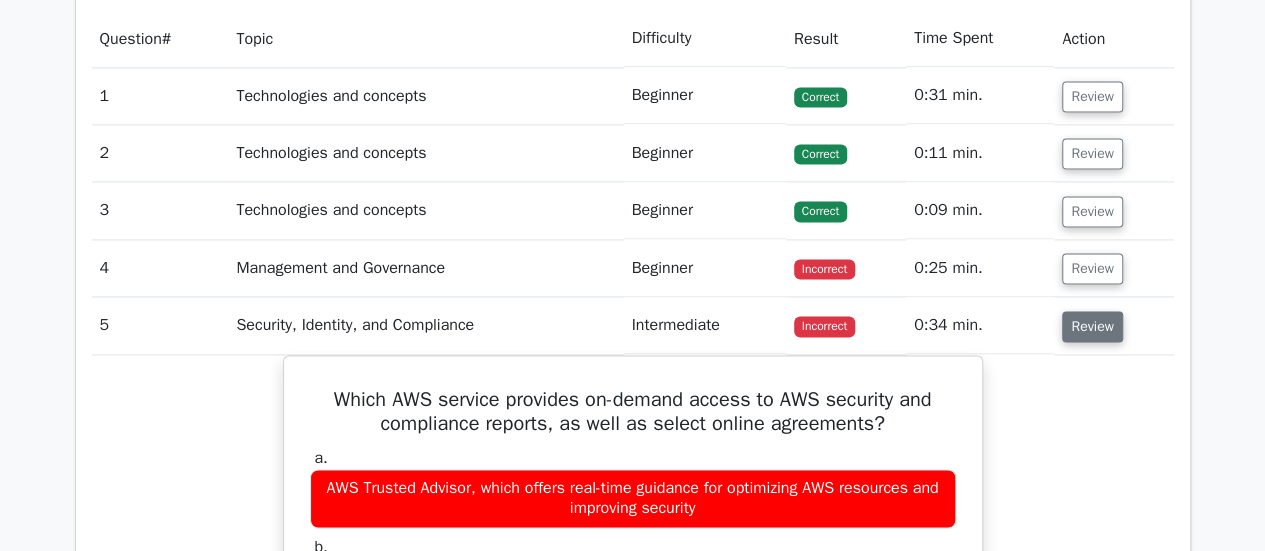 click on "Review" at bounding box center [1092, 326] 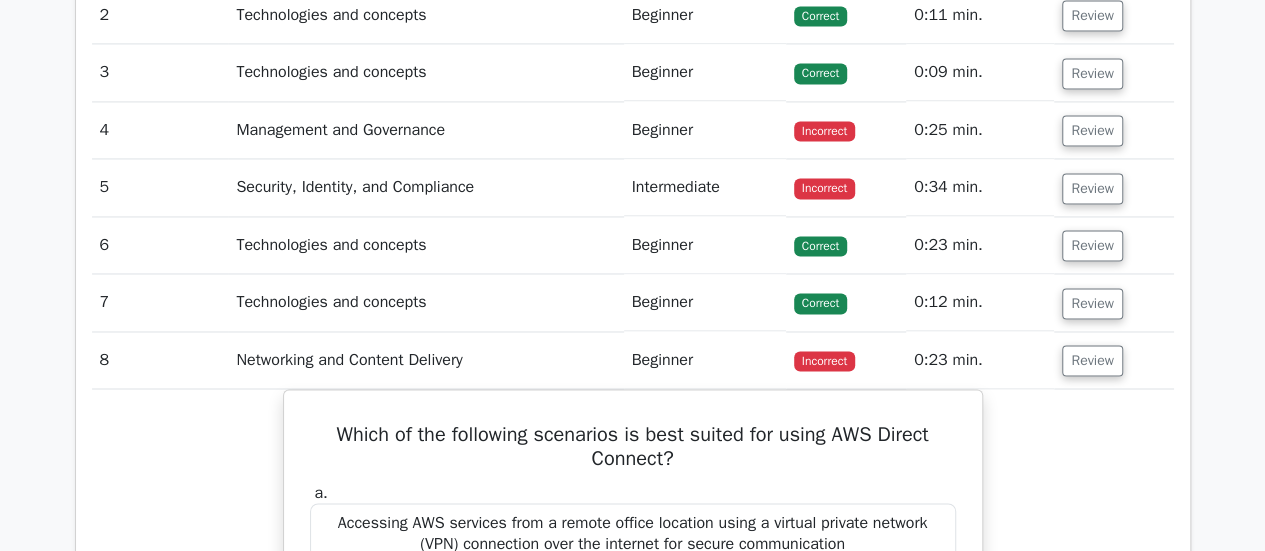scroll, scrollTop: 1509, scrollLeft: 0, axis: vertical 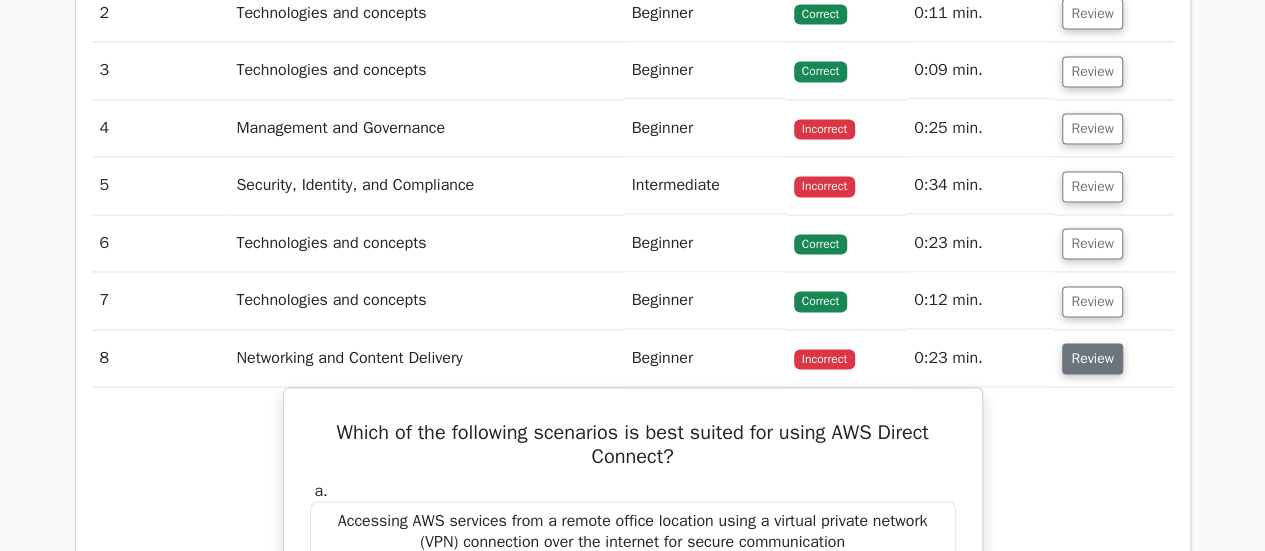click on "Review" at bounding box center [1092, 358] 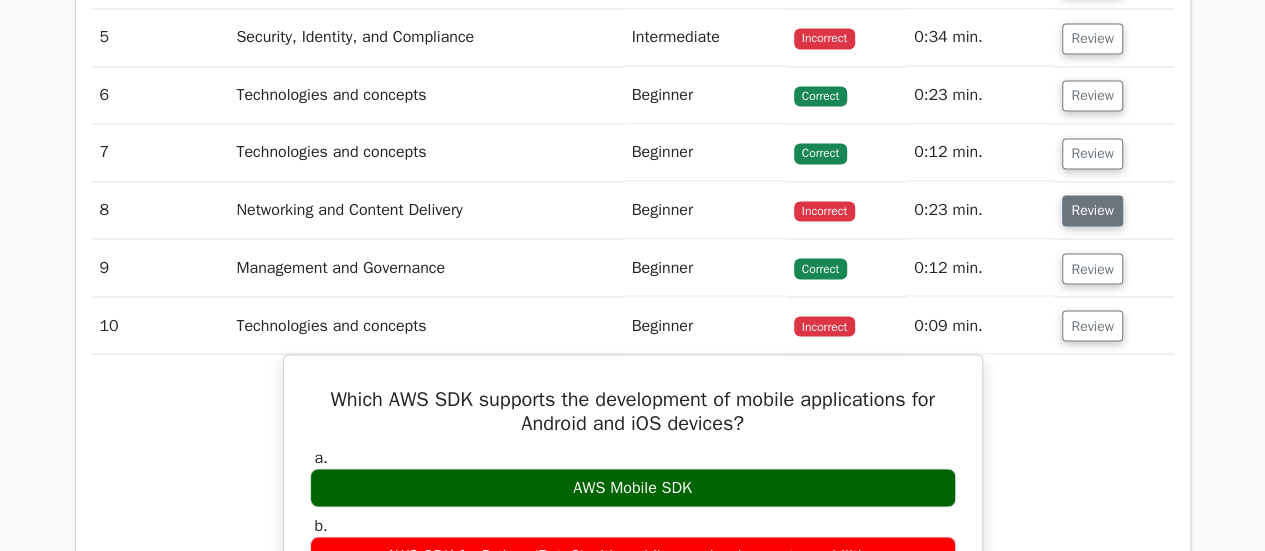 scroll, scrollTop: 1661, scrollLeft: 0, axis: vertical 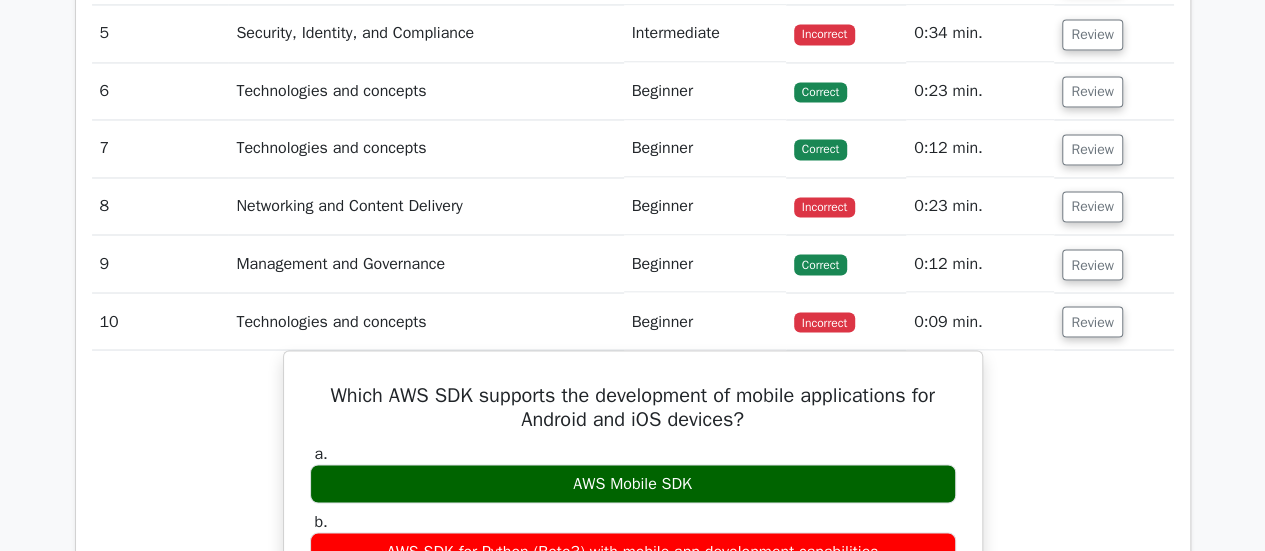 click on "Review" at bounding box center (1113, 321) 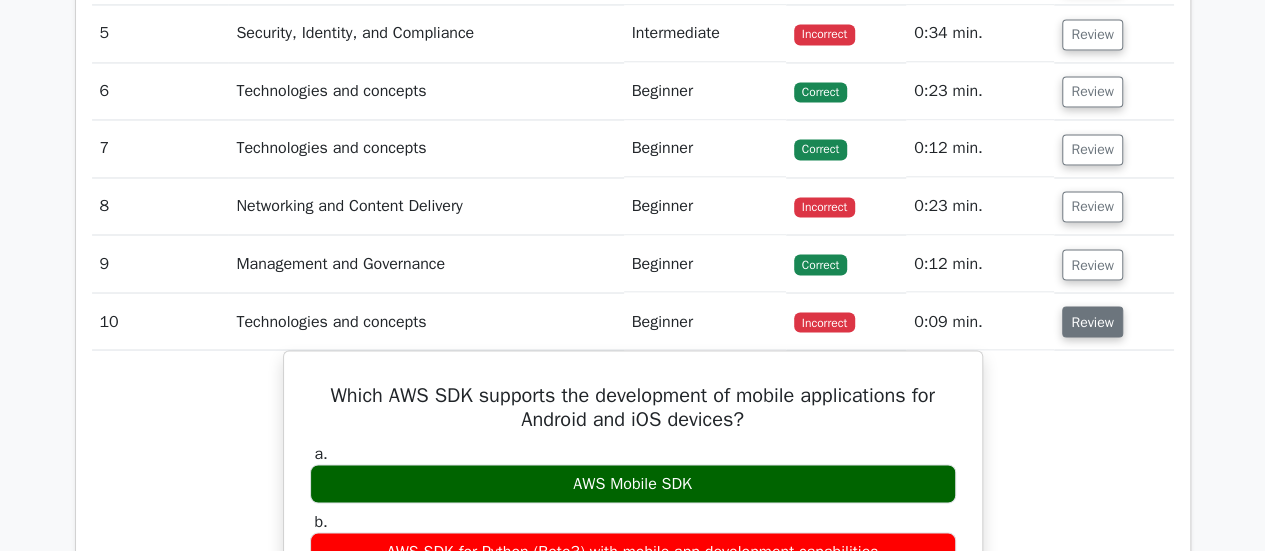 click on "Review" at bounding box center (1092, 321) 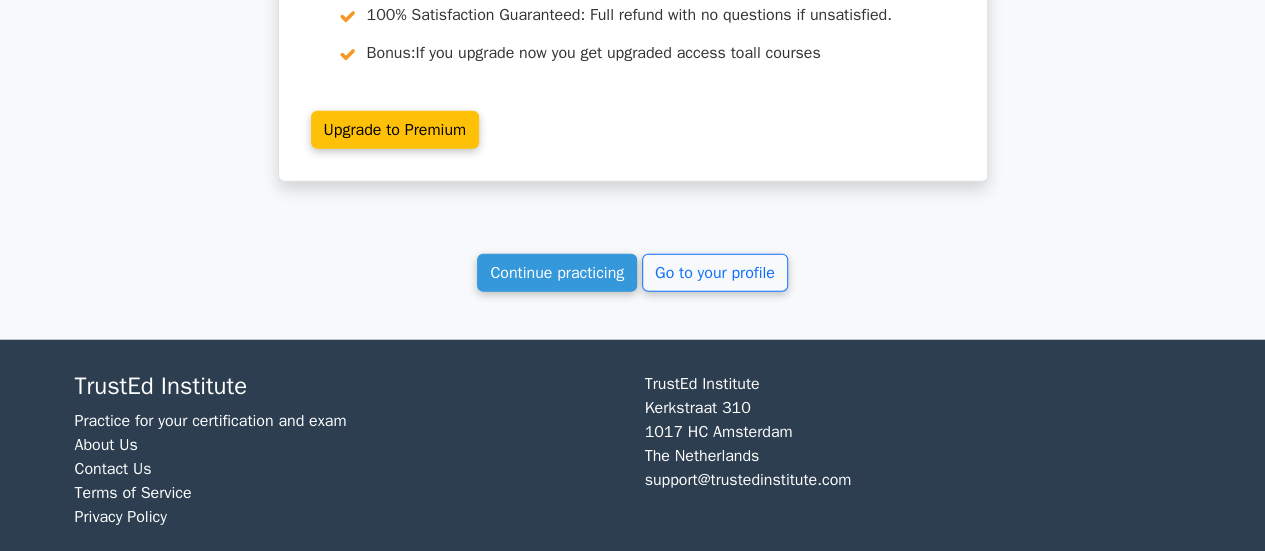 scroll, scrollTop: 2332, scrollLeft: 0, axis: vertical 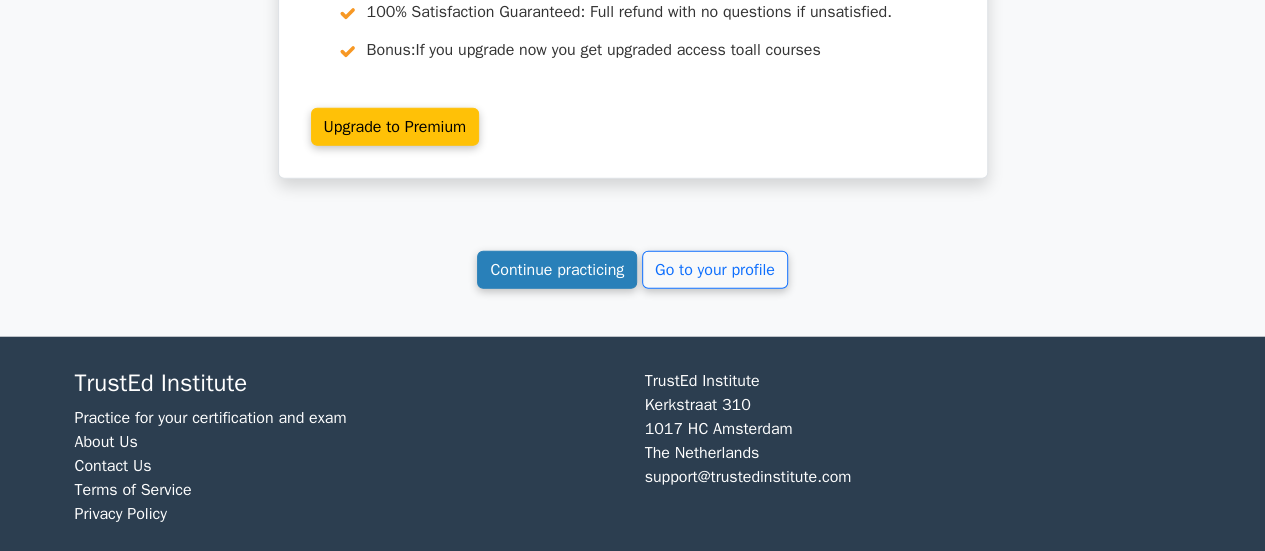 click on "Continue practicing" at bounding box center [557, 270] 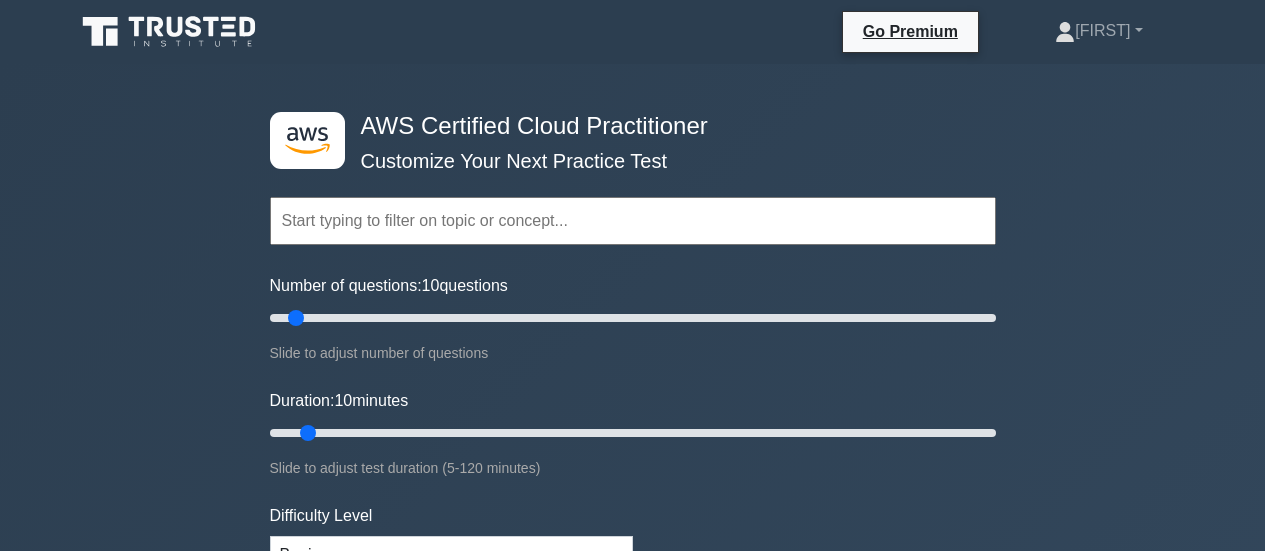 scroll, scrollTop: 0, scrollLeft: 0, axis: both 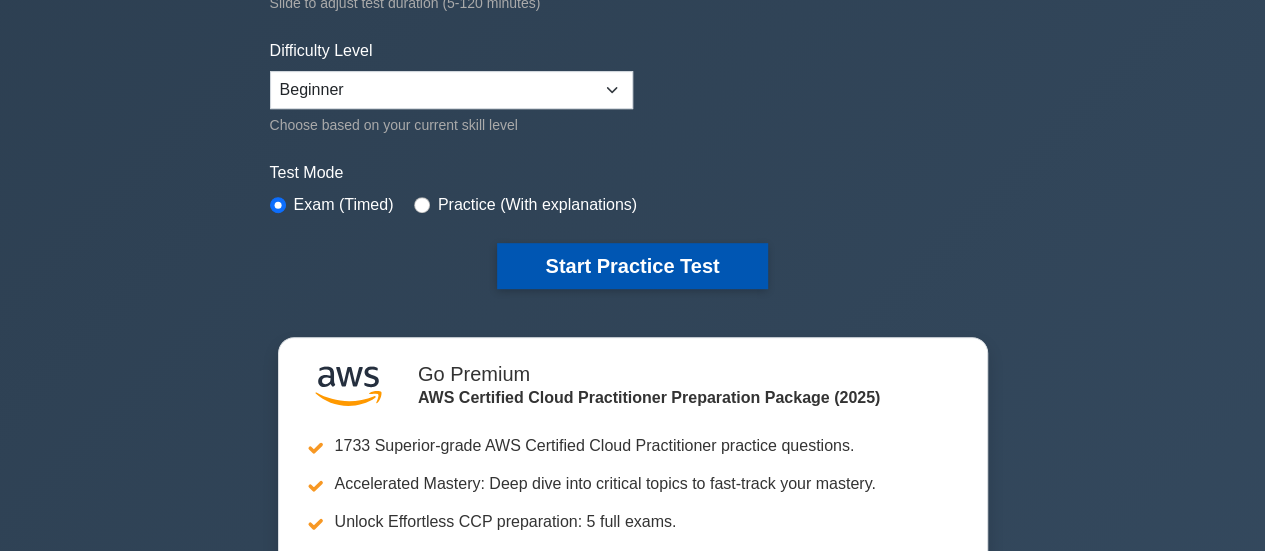 click on "Start Practice Test" at bounding box center (632, 266) 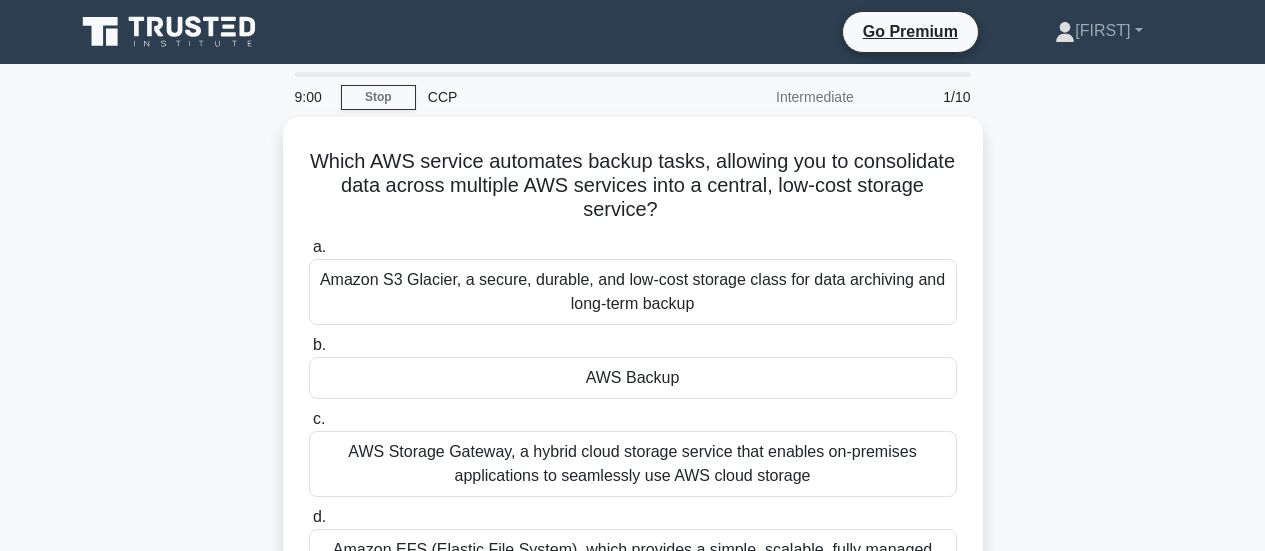 scroll, scrollTop: 0, scrollLeft: 0, axis: both 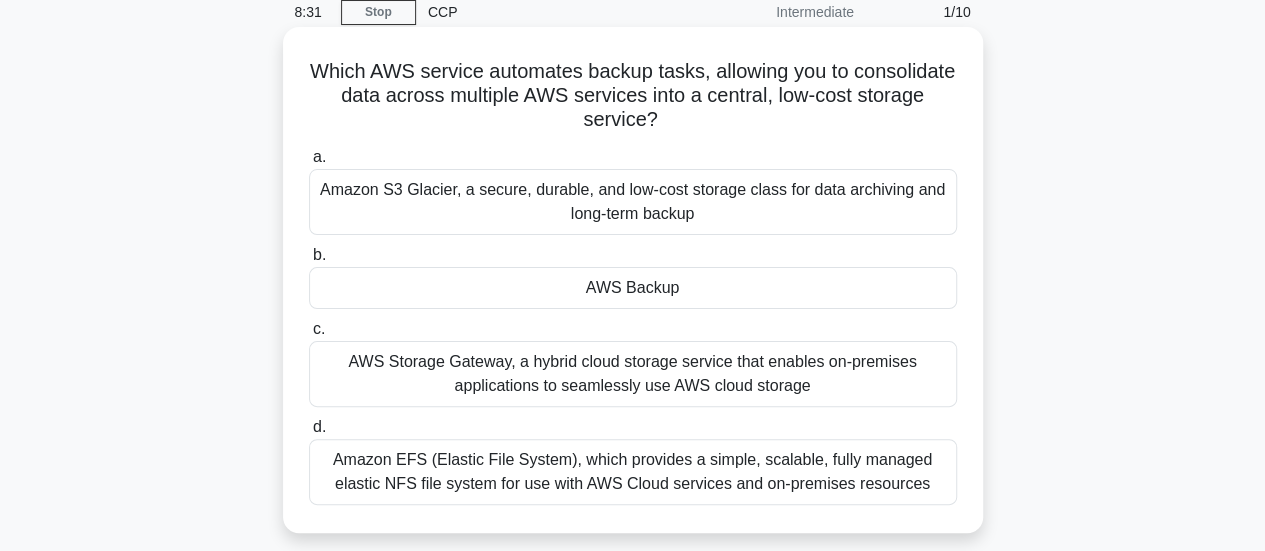 click on "Amazon EFS (Elastic File System), which provides a simple, scalable, fully managed elastic NFS file system for use with AWS Cloud services and on-premises resources" at bounding box center (633, 472) 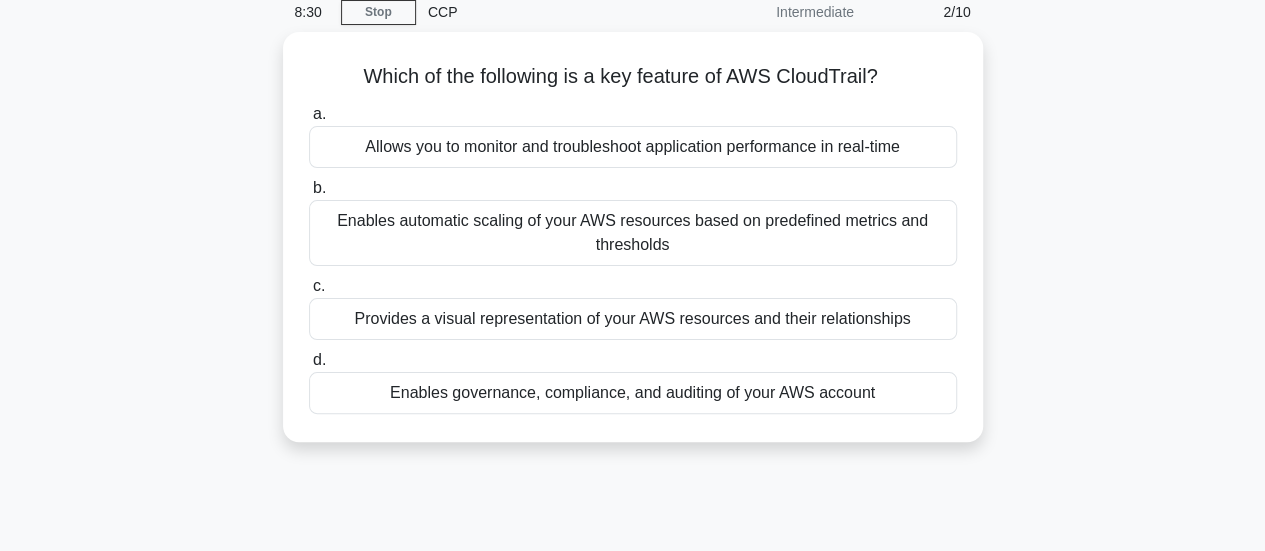 scroll, scrollTop: 0, scrollLeft: 0, axis: both 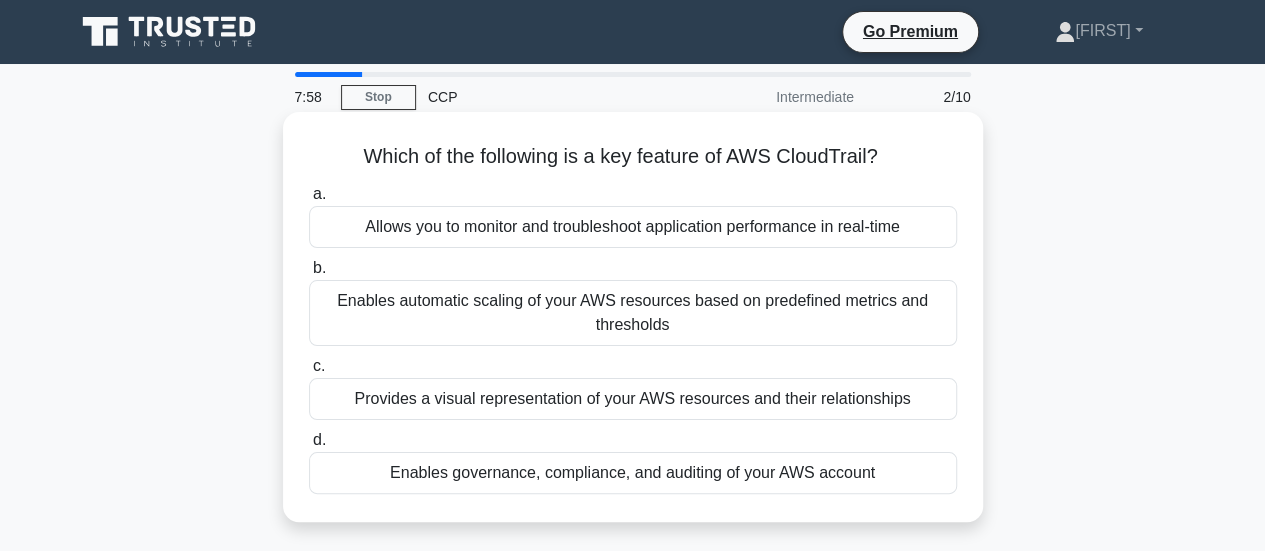 click on "Enables governance, compliance, and auditing of your AWS account" at bounding box center (633, 473) 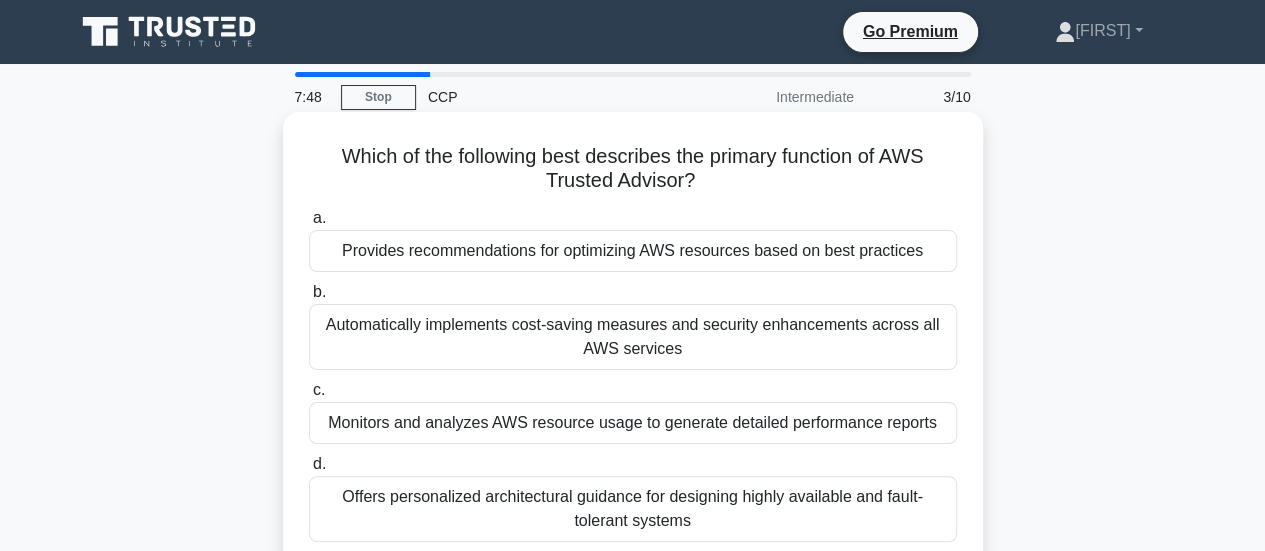 click on "Provides recommendations for optimizing AWS resources based on best practices" at bounding box center [633, 251] 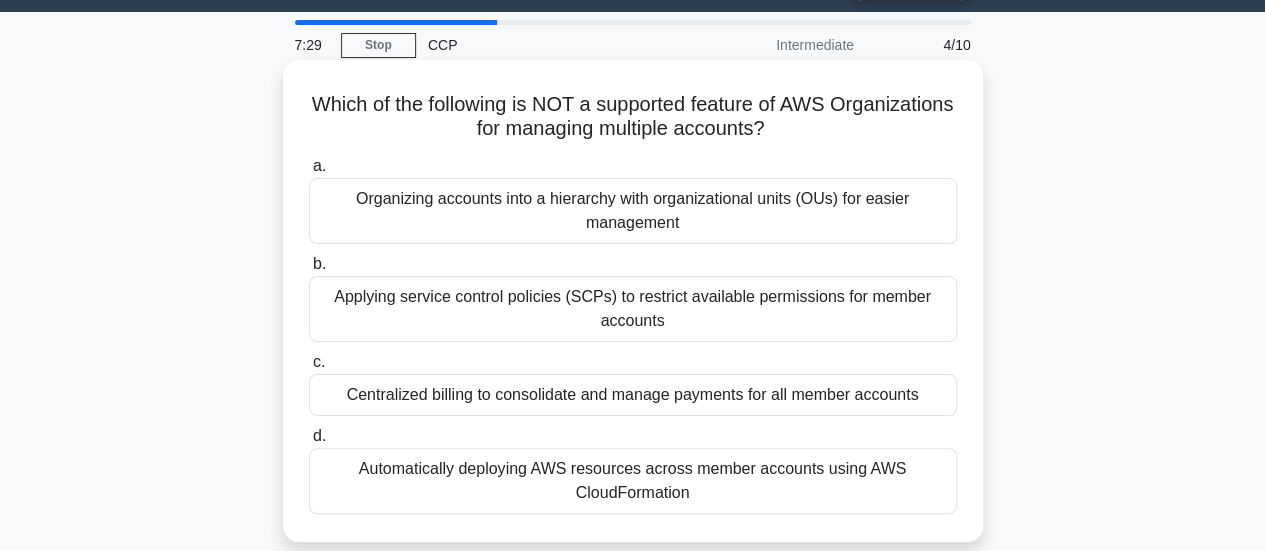 scroll, scrollTop: 53, scrollLeft: 0, axis: vertical 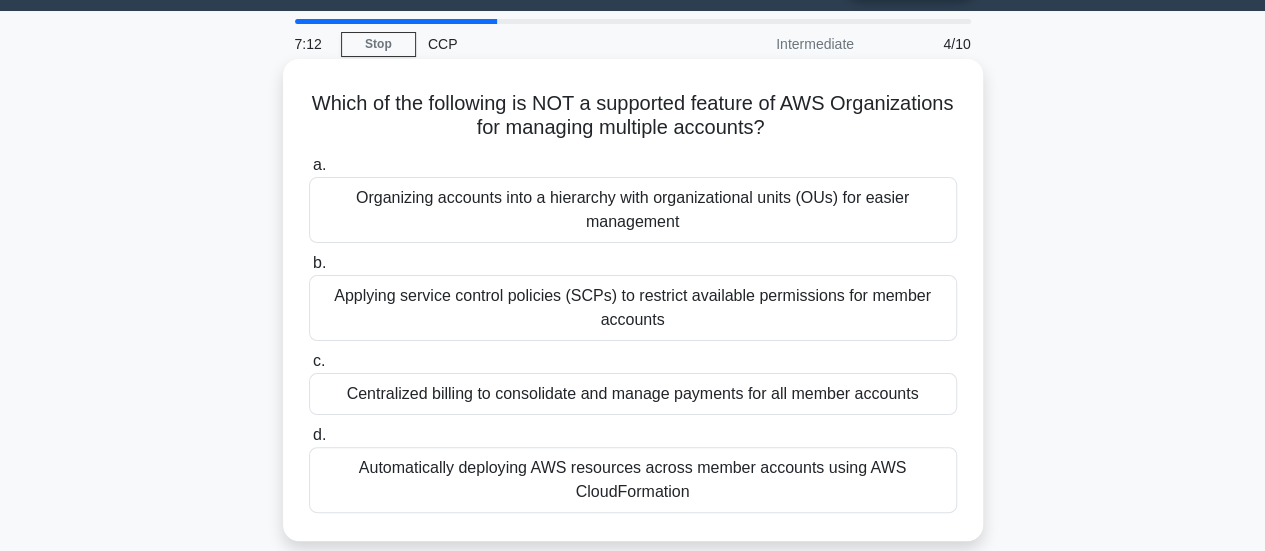 click on "Applying service control policies (SCPs) to restrict available permissions for member accounts" at bounding box center [633, 308] 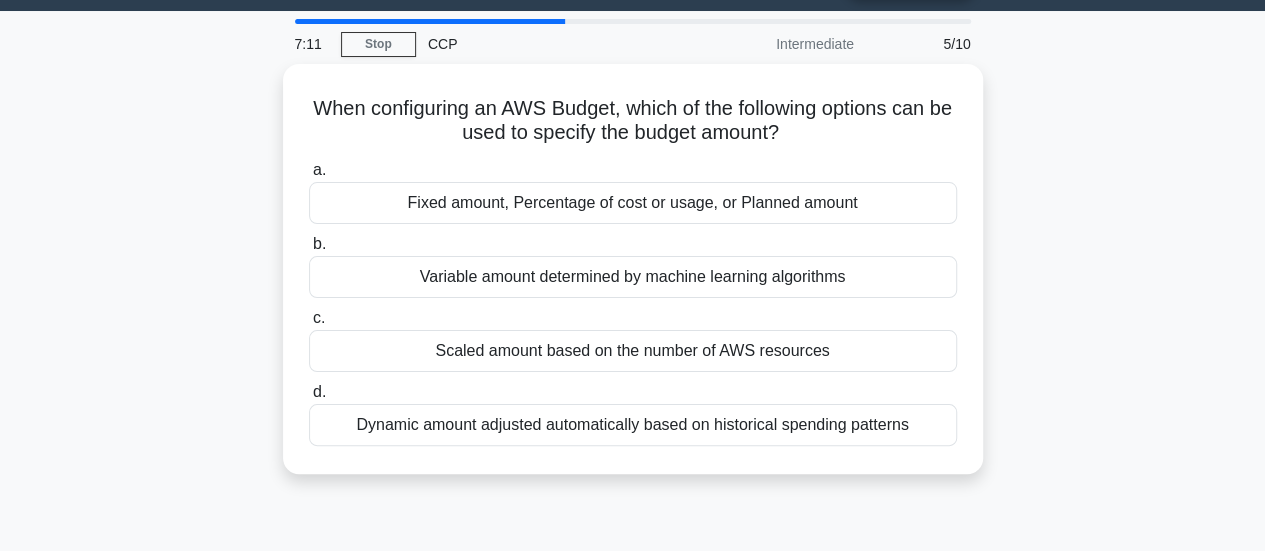scroll, scrollTop: 0, scrollLeft: 0, axis: both 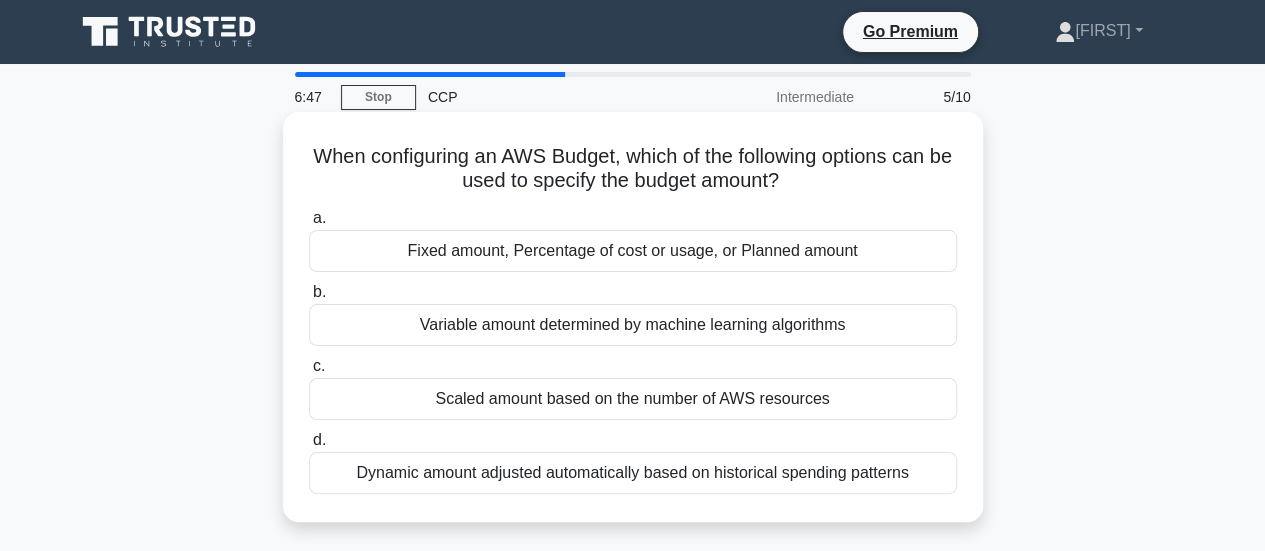 click on "Fixed amount, Percentage of cost or usage, or Planned amount" at bounding box center [633, 251] 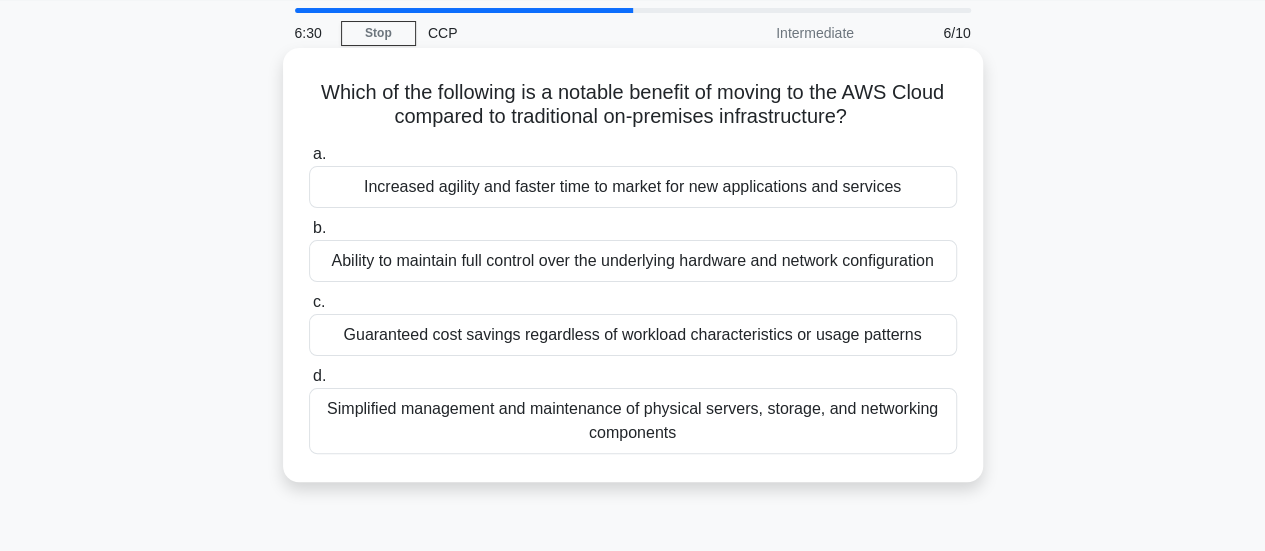 scroll, scrollTop: 66, scrollLeft: 0, axis: vertical 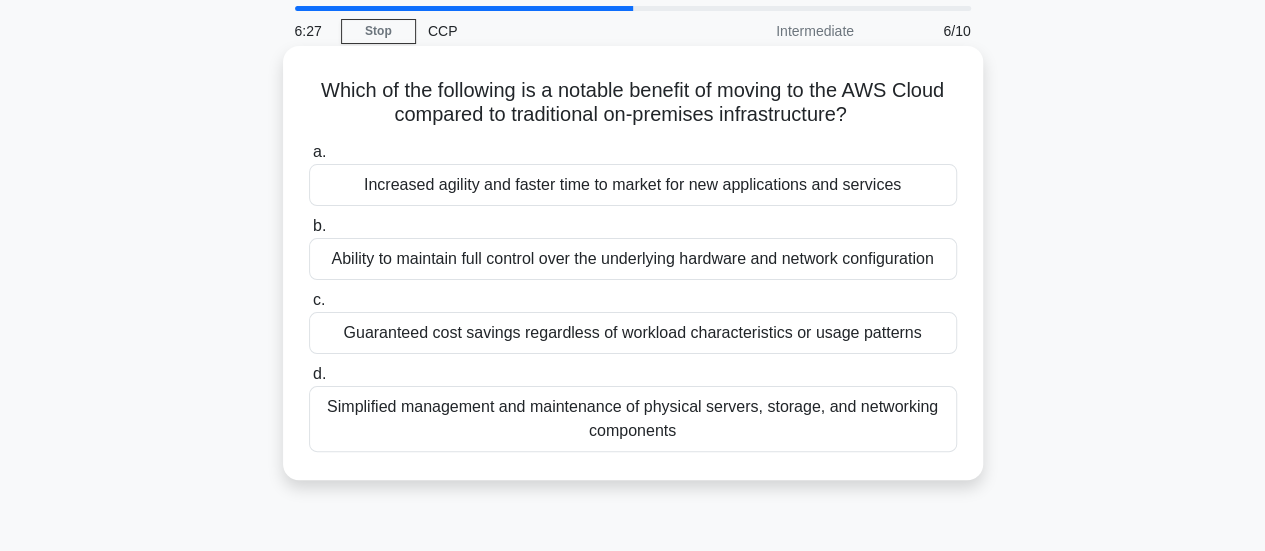 click on "Simplified management and maintenance of physical servers, storage, and networking components" at bounding box center (633, 419) 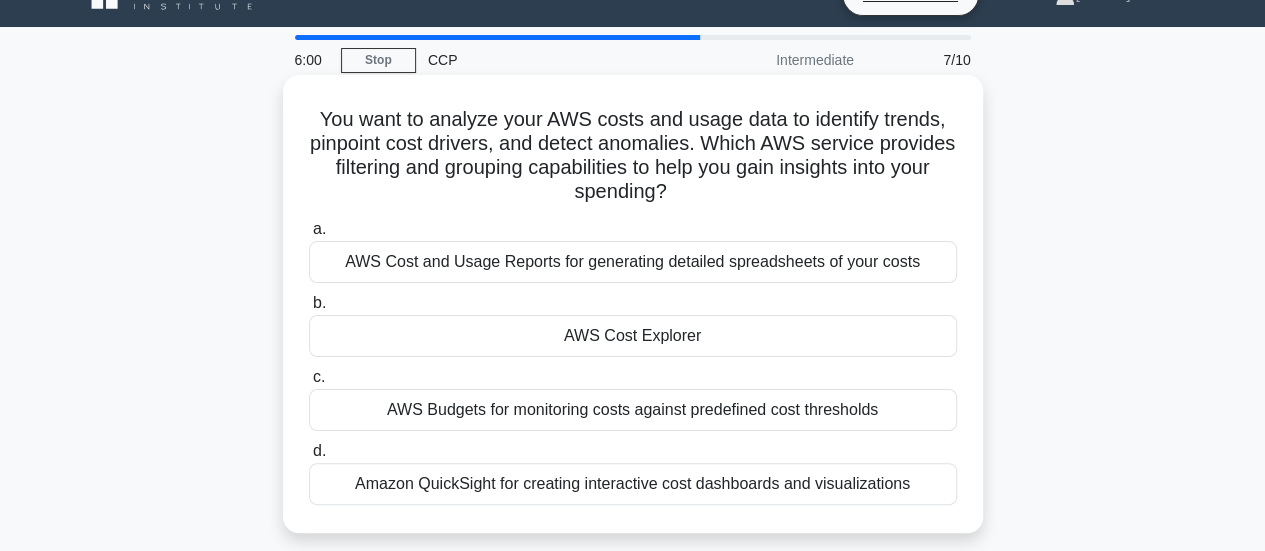 scroll, scrollTop: 38, scrollLeft: 0, axis: vertical 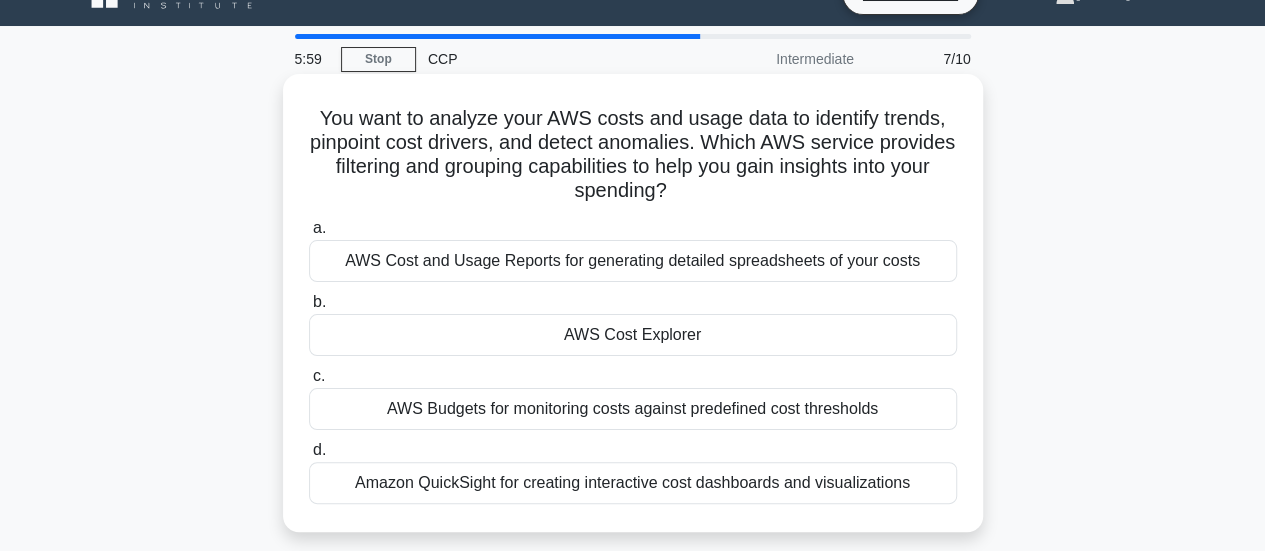click on "AWS Cost Explorer" at bounding box center (633, 335) 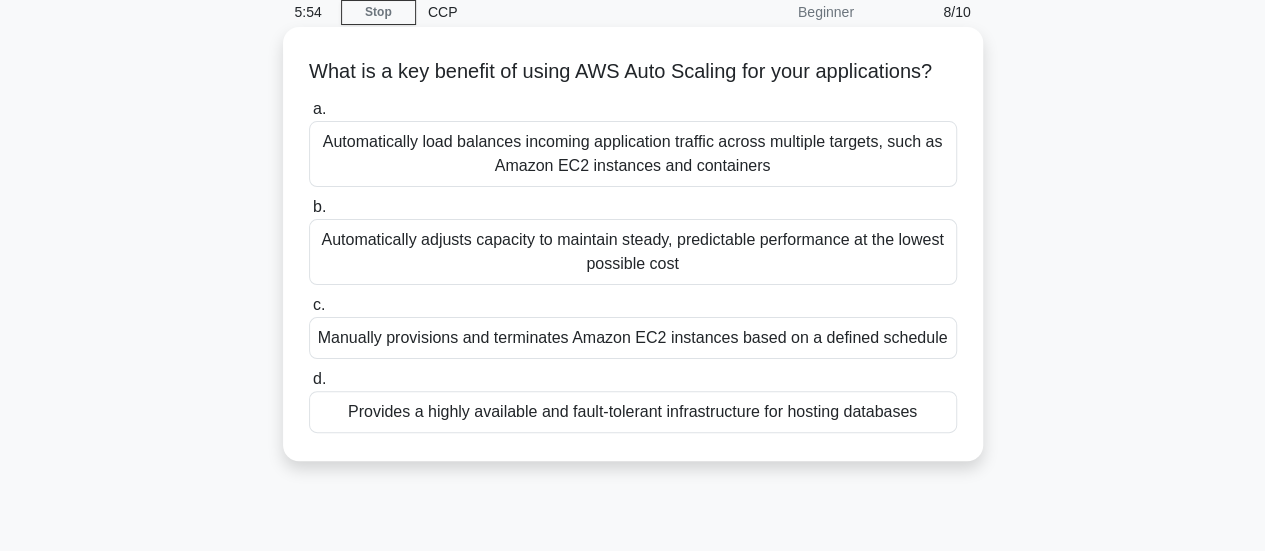 scroll, scrollTop: 86, scrollLeft: 0, axis: vertical 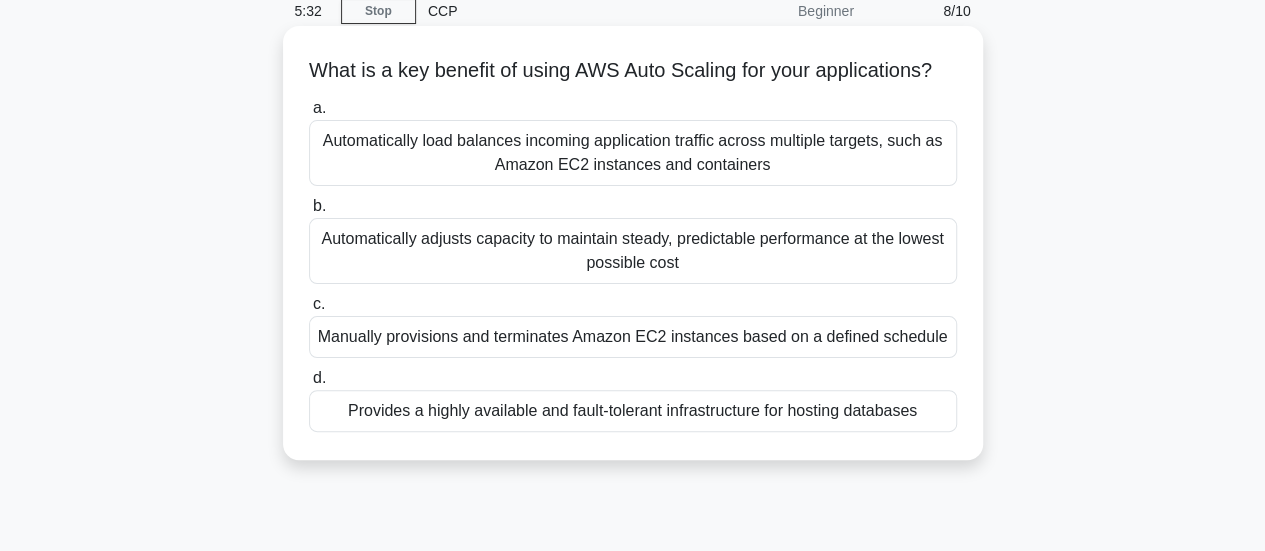 click on "Provides a highly available and fault-tolerant infrastructure for hosting databases" at bounding box center [633, 411] 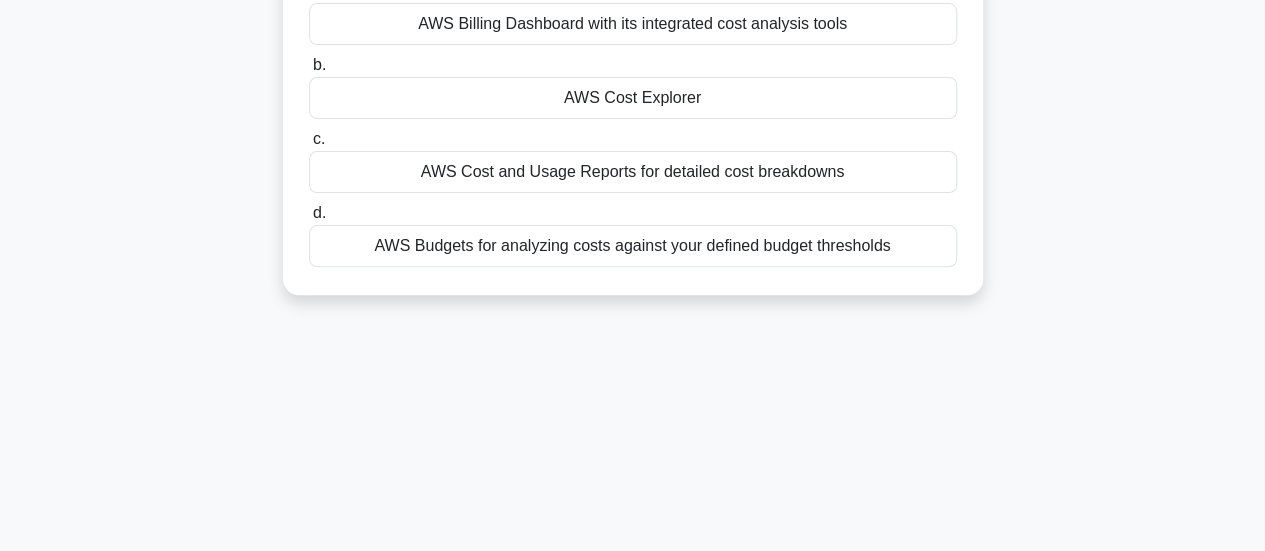 scroll, scrollTop: 0, scrollLeft: 0, axis: both 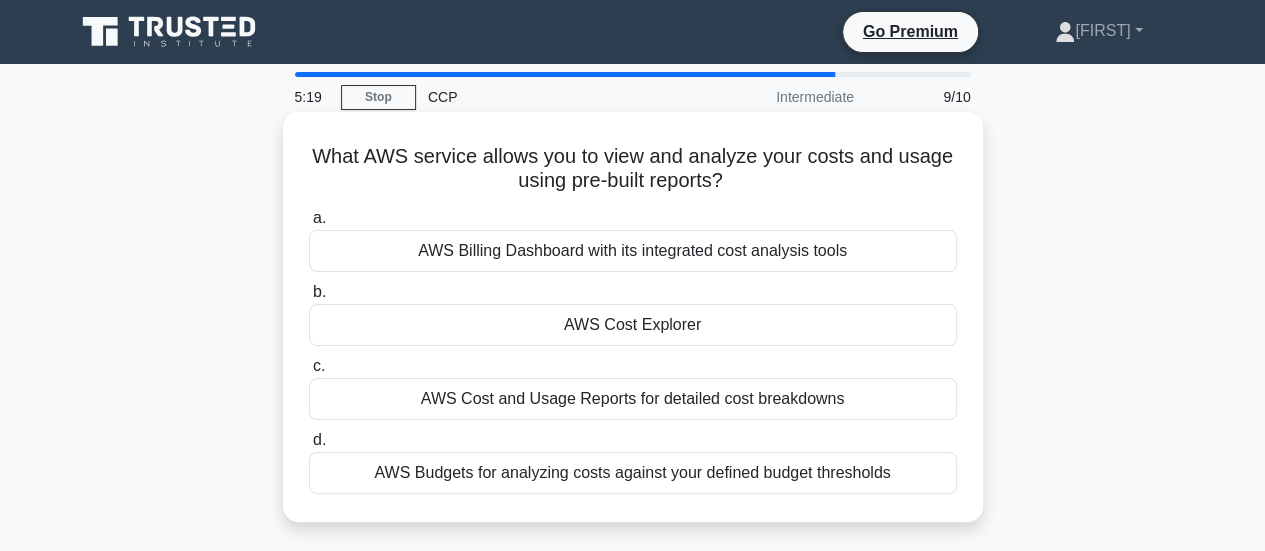 click on "AWS Cost Explorer" at bounding box center (633, 325) 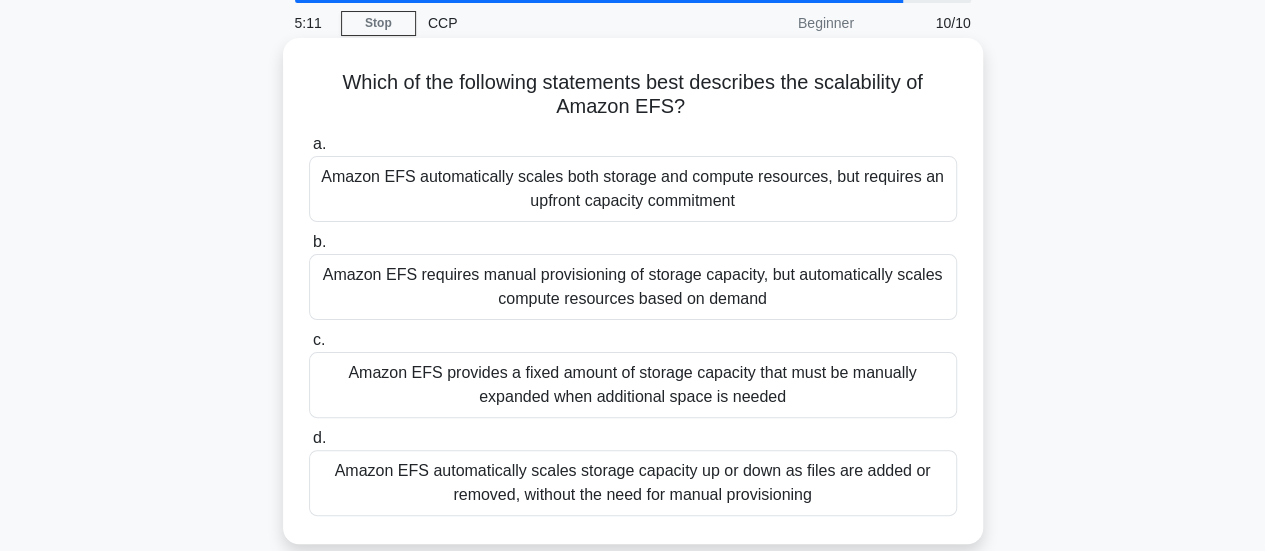 scroll, scrollTop: 82, scrollLeft: 0, axis: vertical 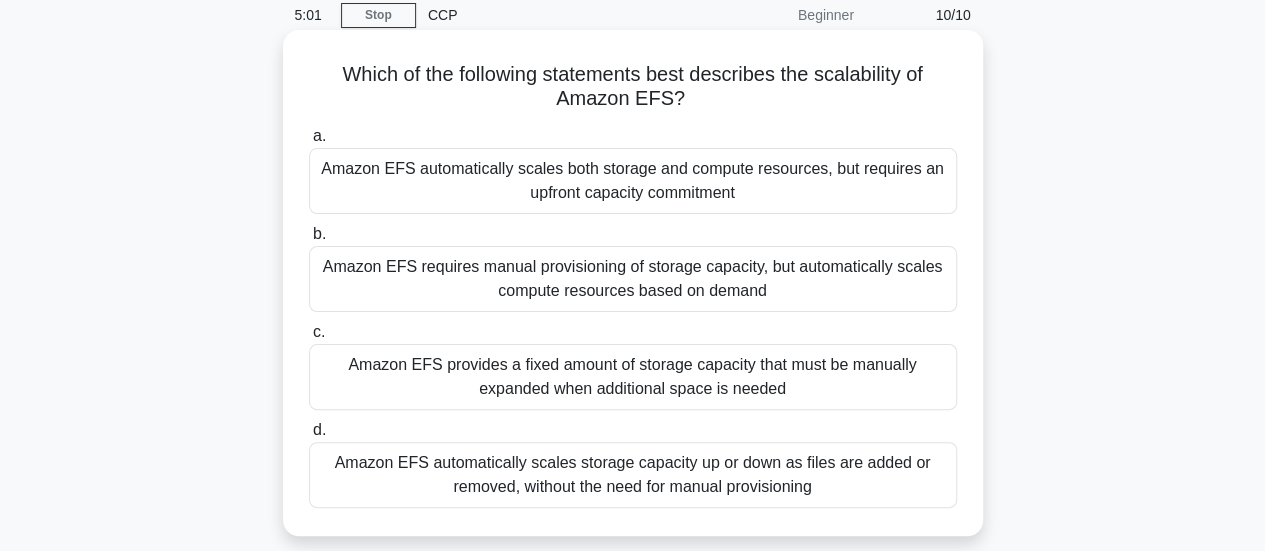 click on "Amazon EFS automatically scales storage capacity up or down as files are added or removed, without the need for manual provisioning" at bounding box center (633, 475) 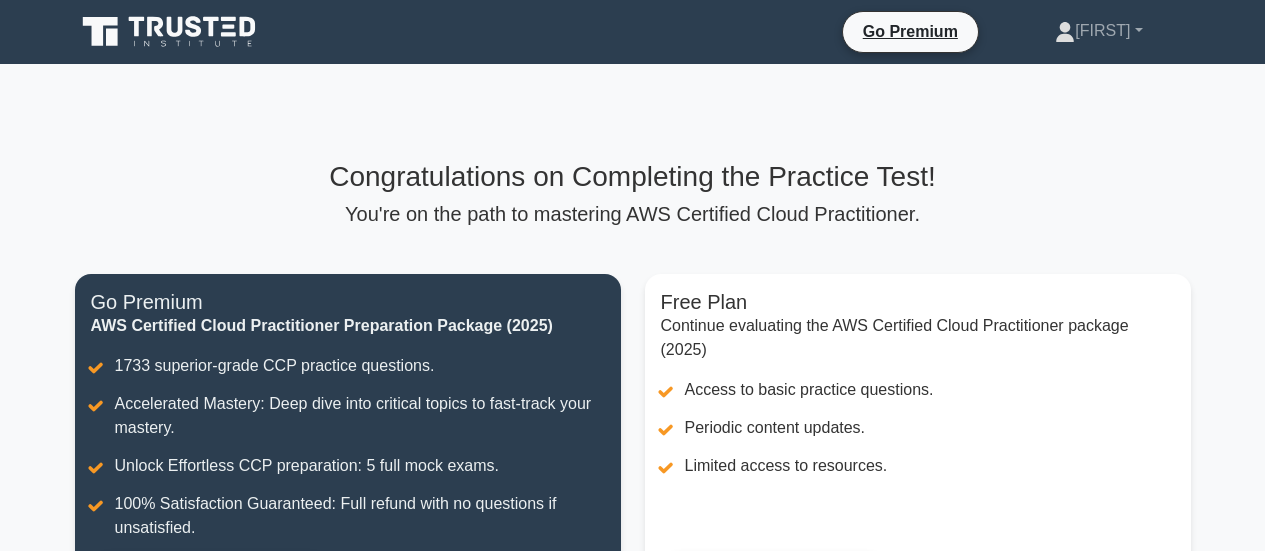 scroll, scrollTop: 0, scrollLeft: 0, axis: both 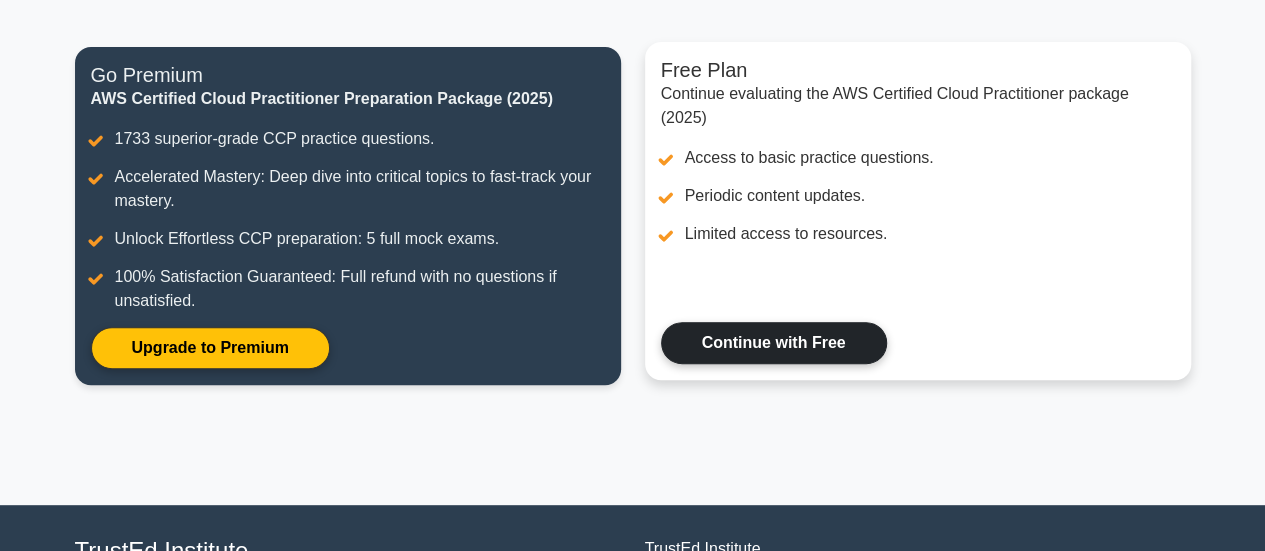 click on "Continue with Free" at bounding box center [774, 343] 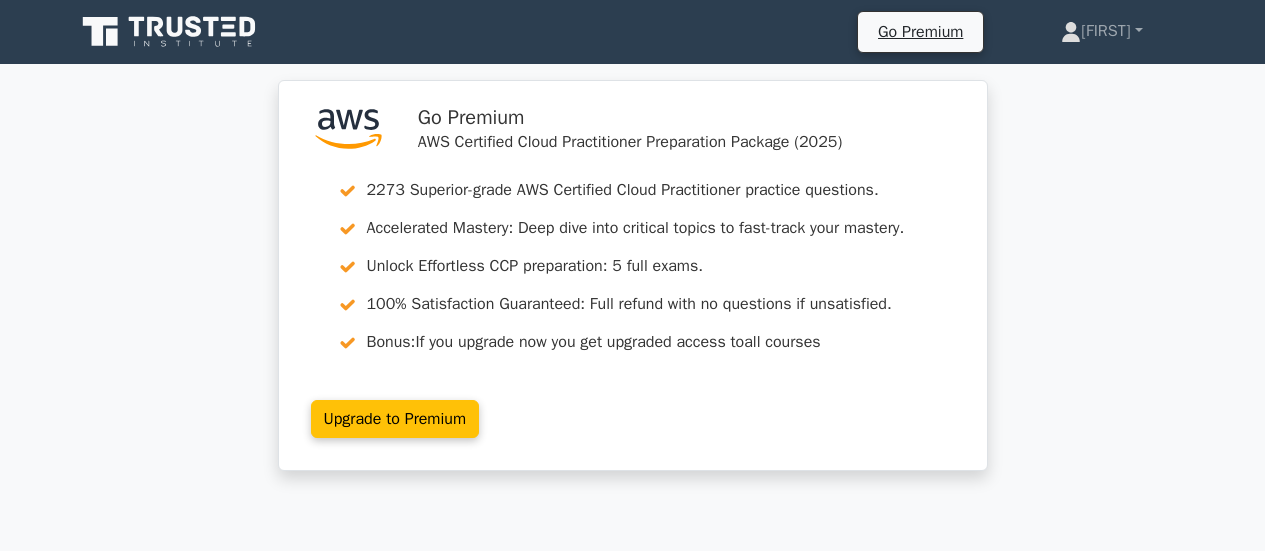 scroll, scrollTop: 0, scrollLeft: 0, axis: both 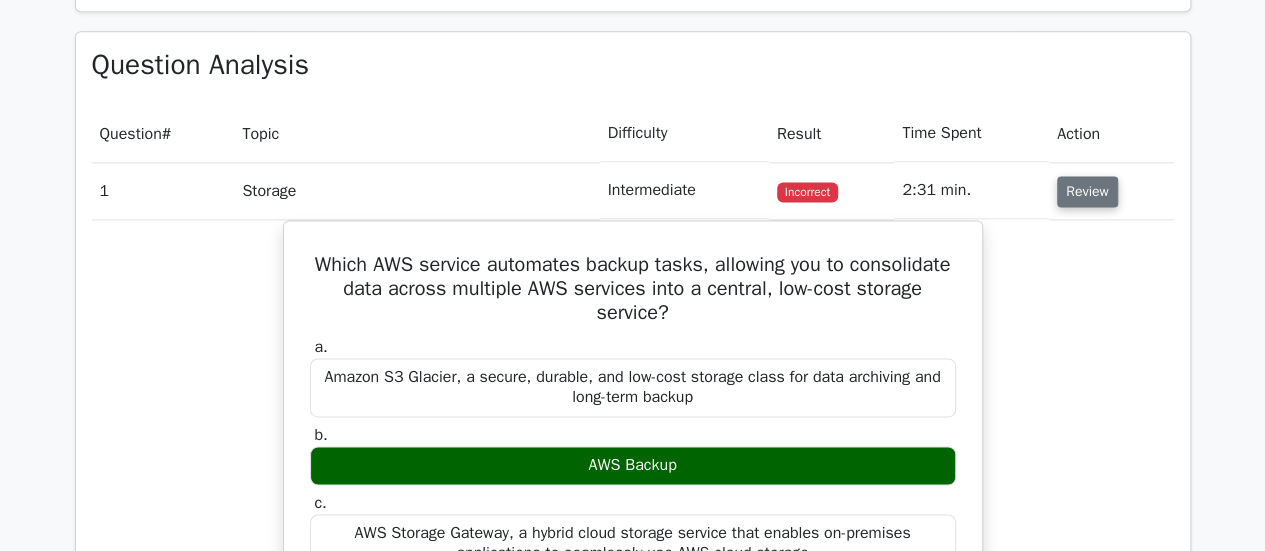 click on "Review" at bounding box center [1087, 191] 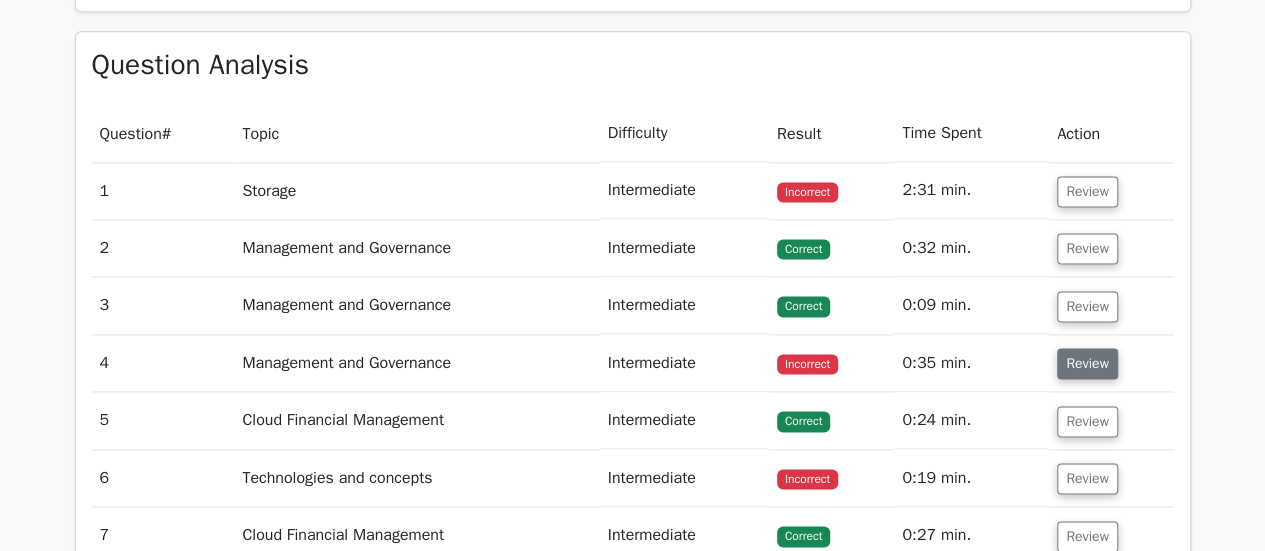 click on "Review" at bounding box center [1087, 363] 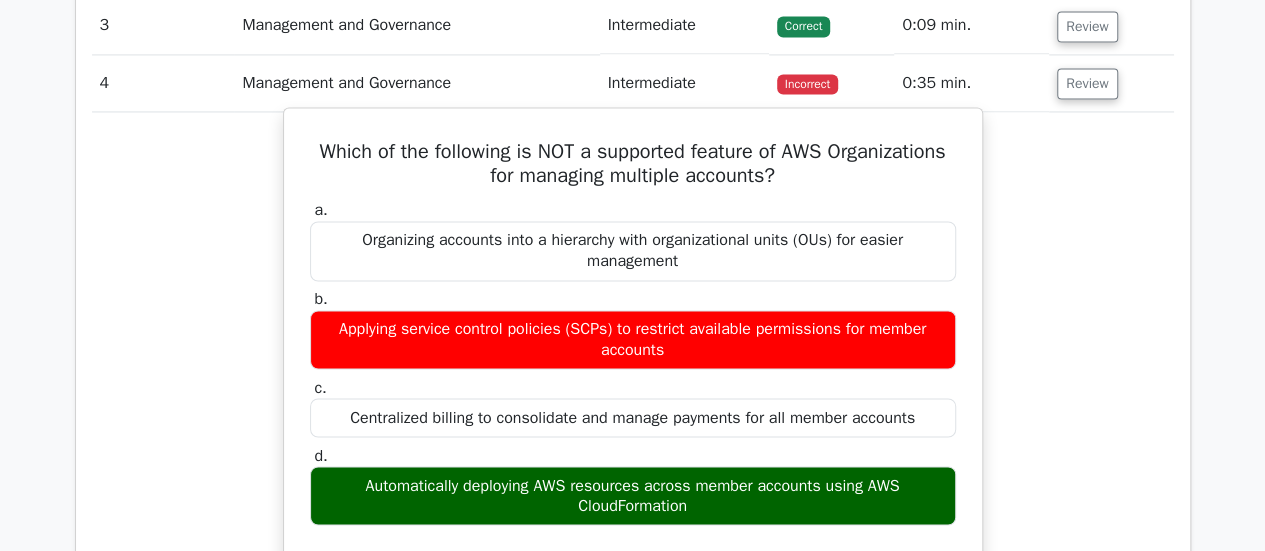 scroll, scrollTop: 1555, scrollLeft: 0, axis: vertical 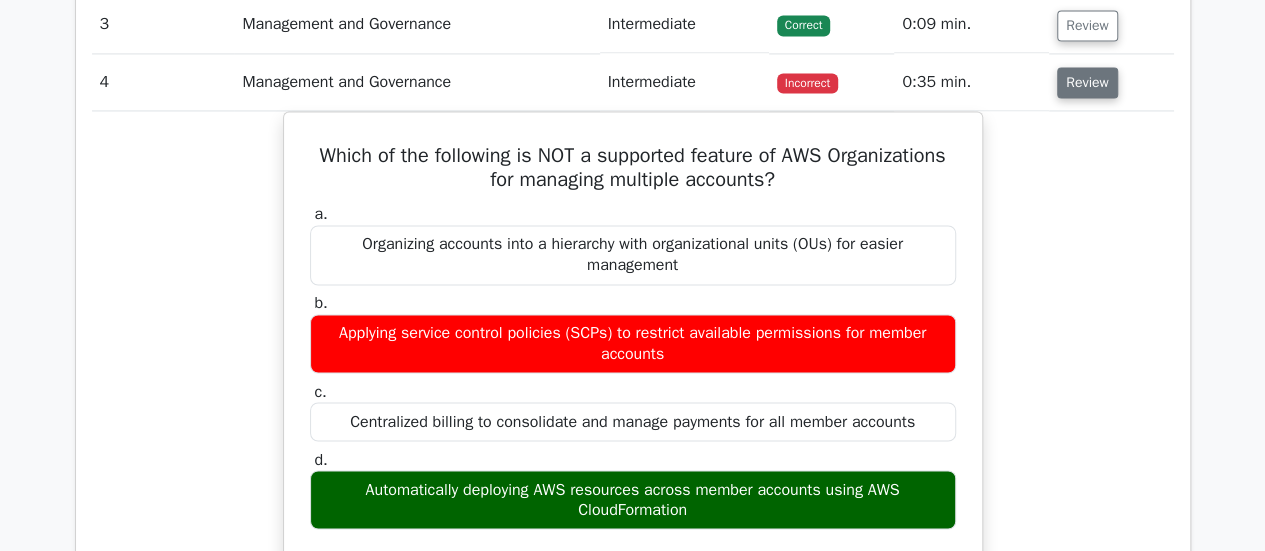 click on "Review" at bounding box center (1087, 82) 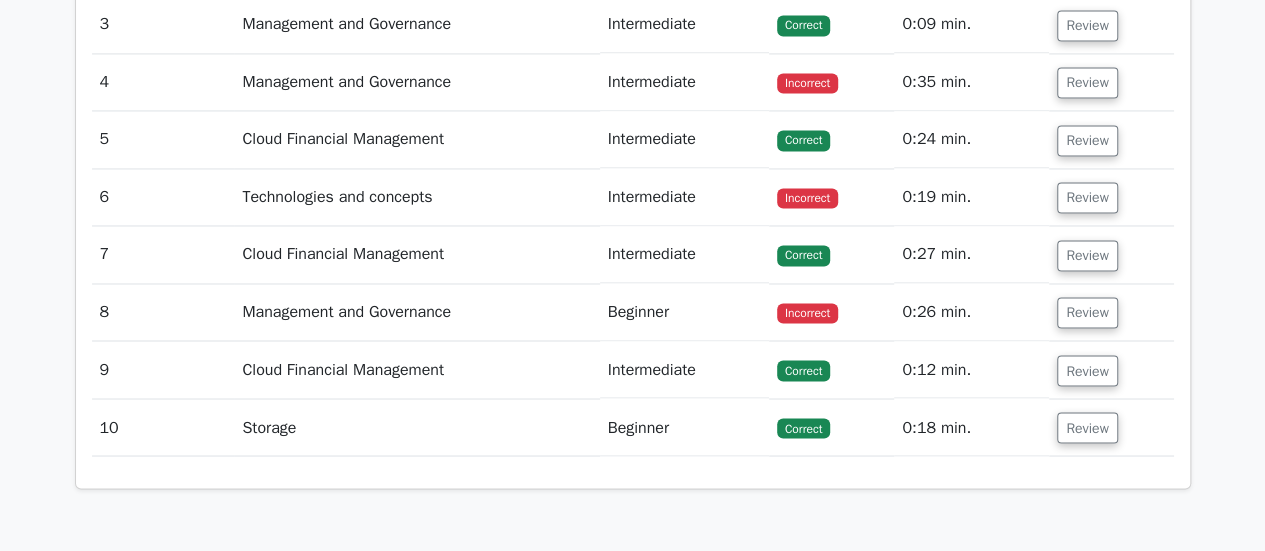 click on "Review" at bounding box center (1111, 197) 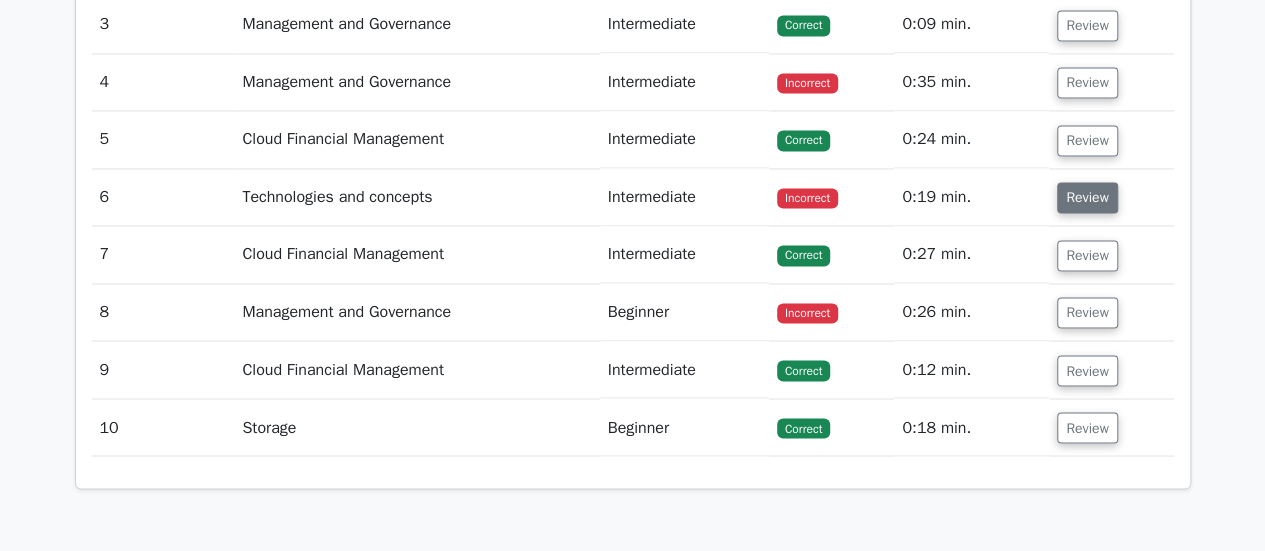 click on "Review" at bounding box center (1087, 197) 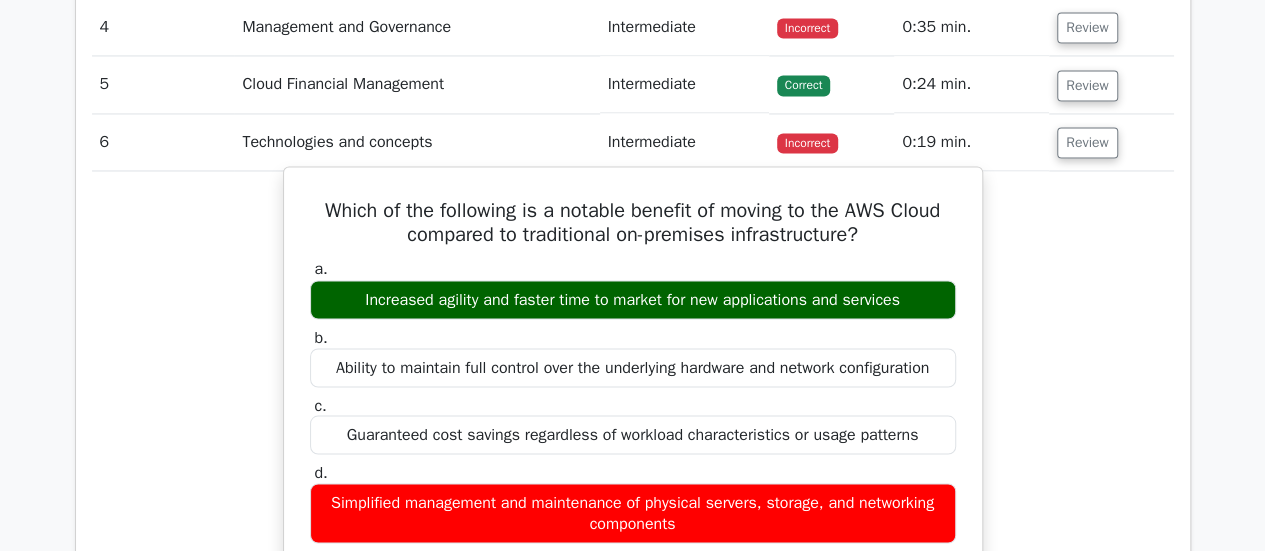 scroll, scrollTop: 1609, scrollLeft: 0, axis: vertical 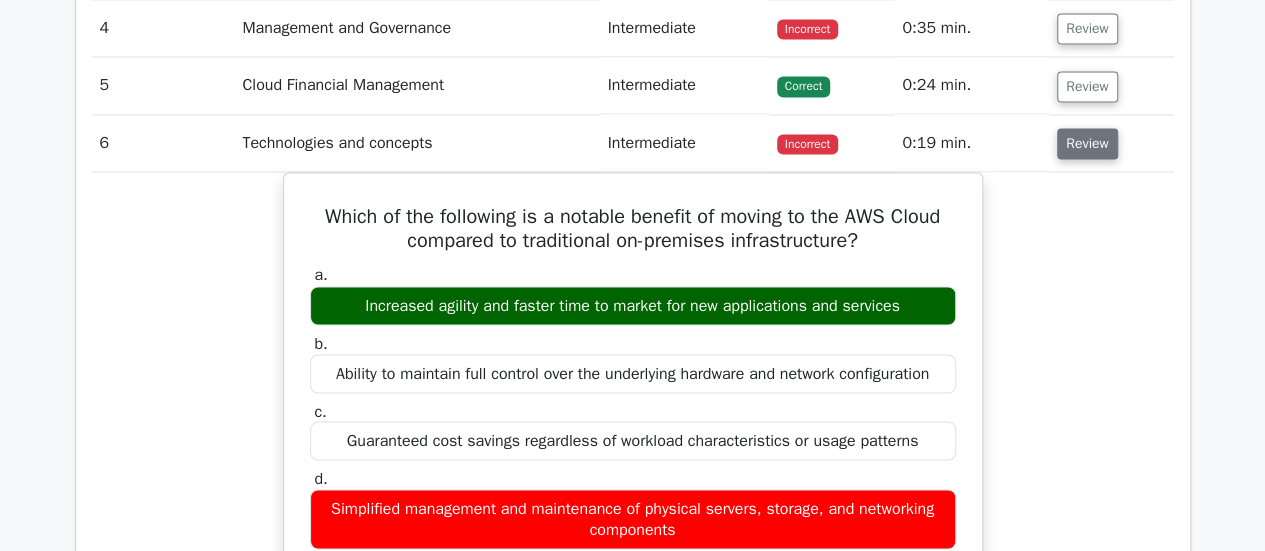 click on "Review" at bounding box center (1087, 143) 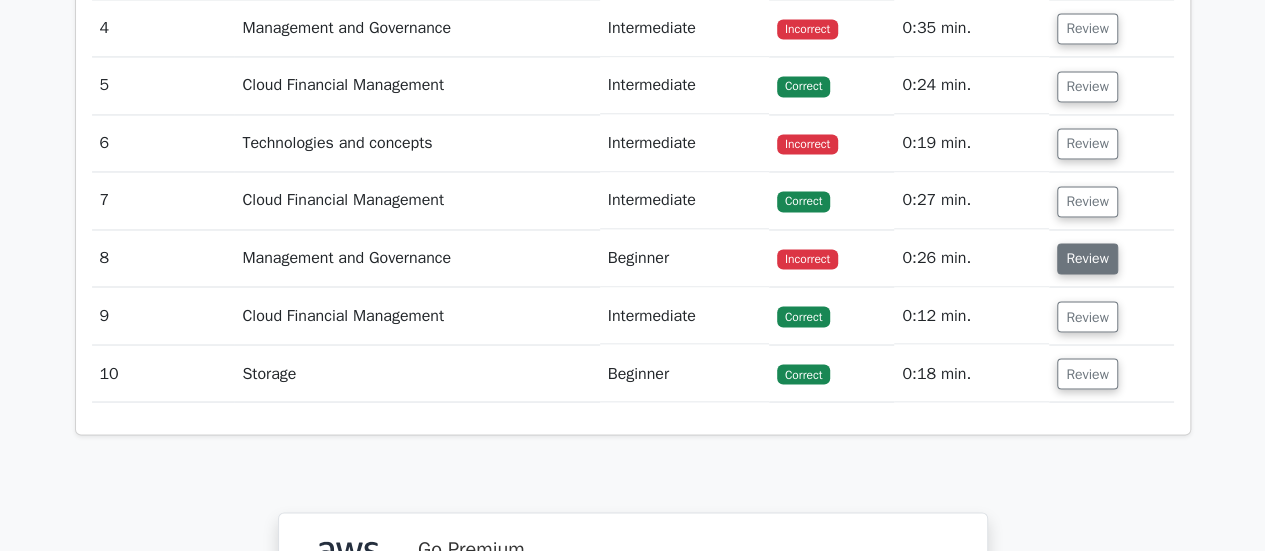 click on "Review" at bounding box center [1087, 258] 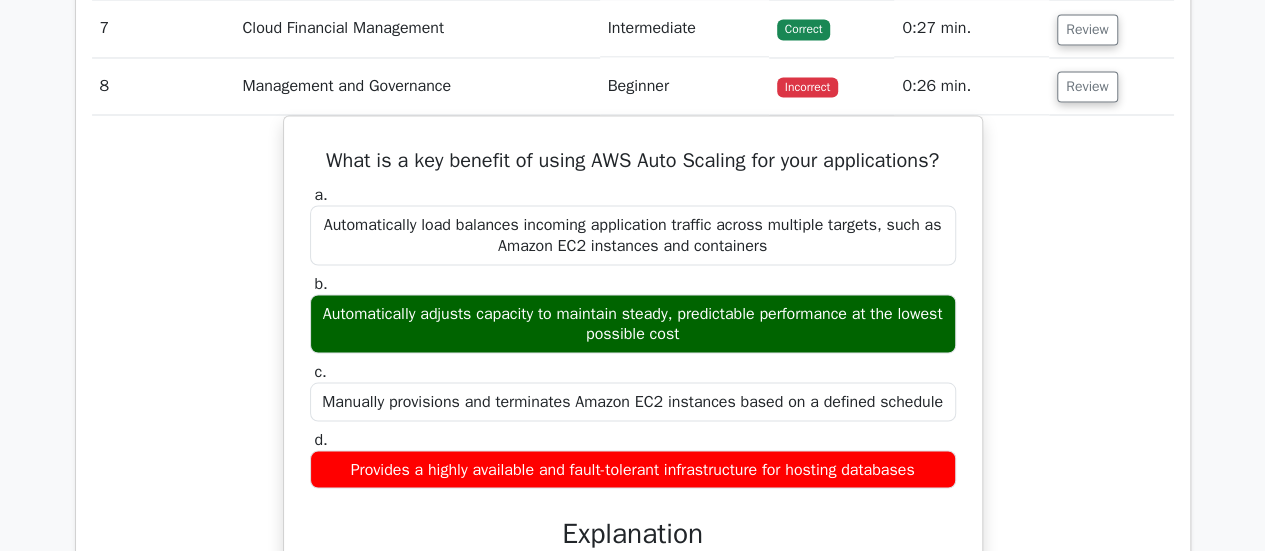 scroll, scrollTop: 1780, scrollLeft: 0, axis: vertical 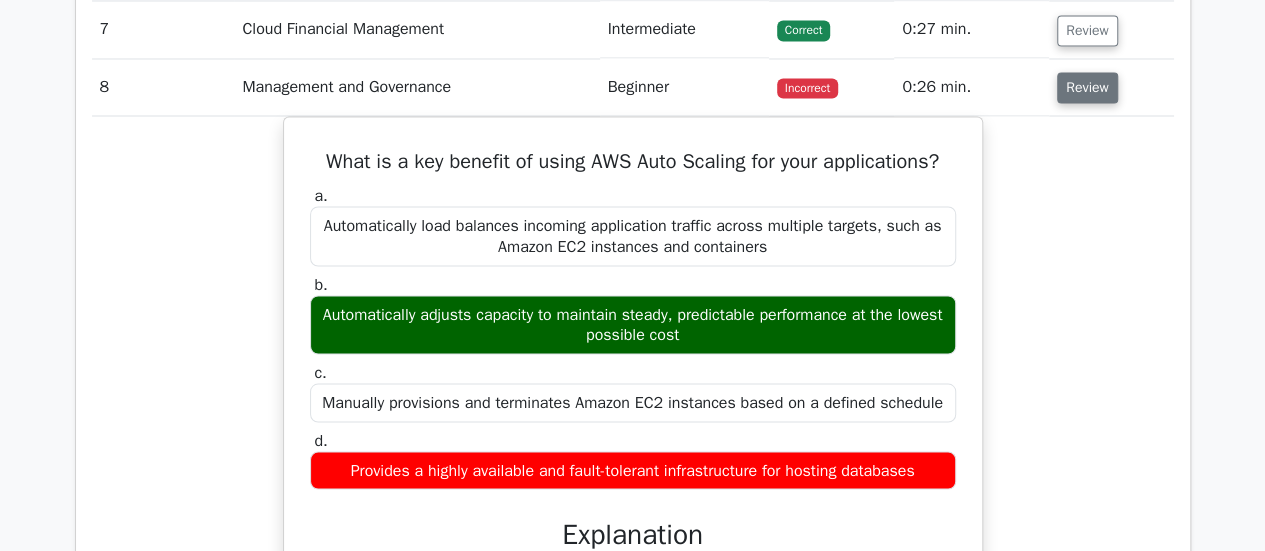 click on "Review" at bounding box center (1087, 87) 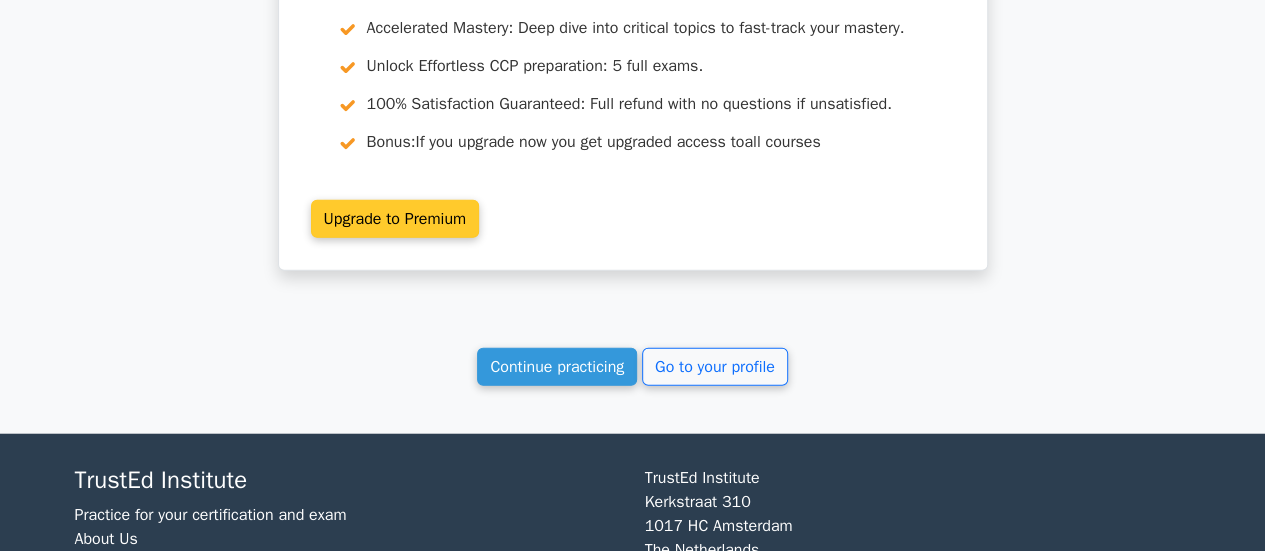 scroll, scrollTop: 2236, scrollLeft: 0, axis: vertical 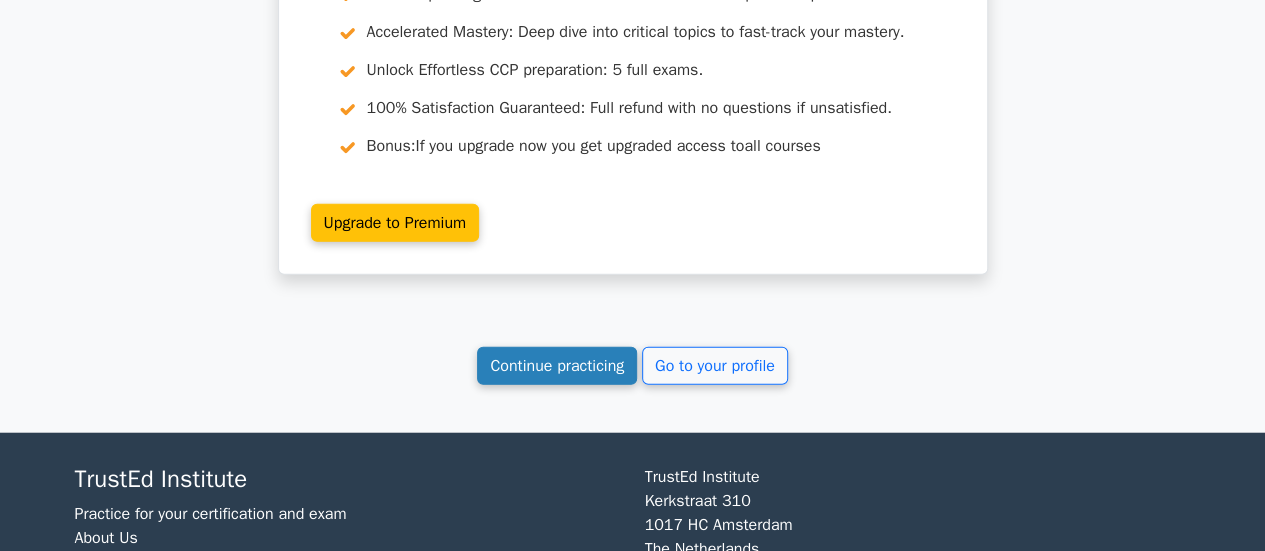 click on "Continue practicing" at bounding box center [557, 366] 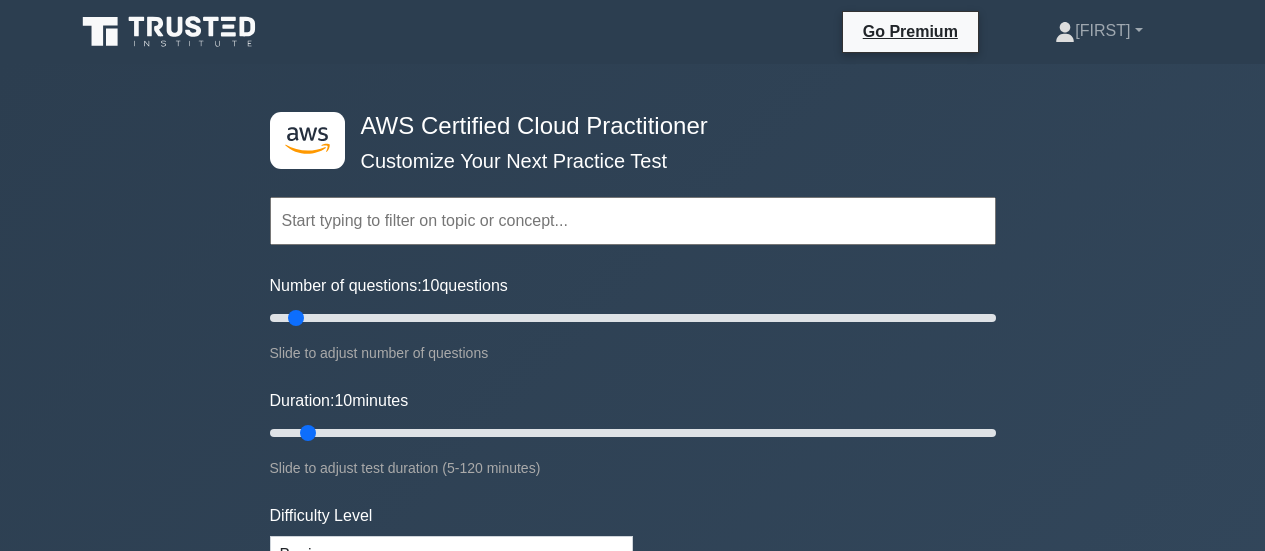scroll, scrollTop: 0, scrollLeft: 0, axis: both 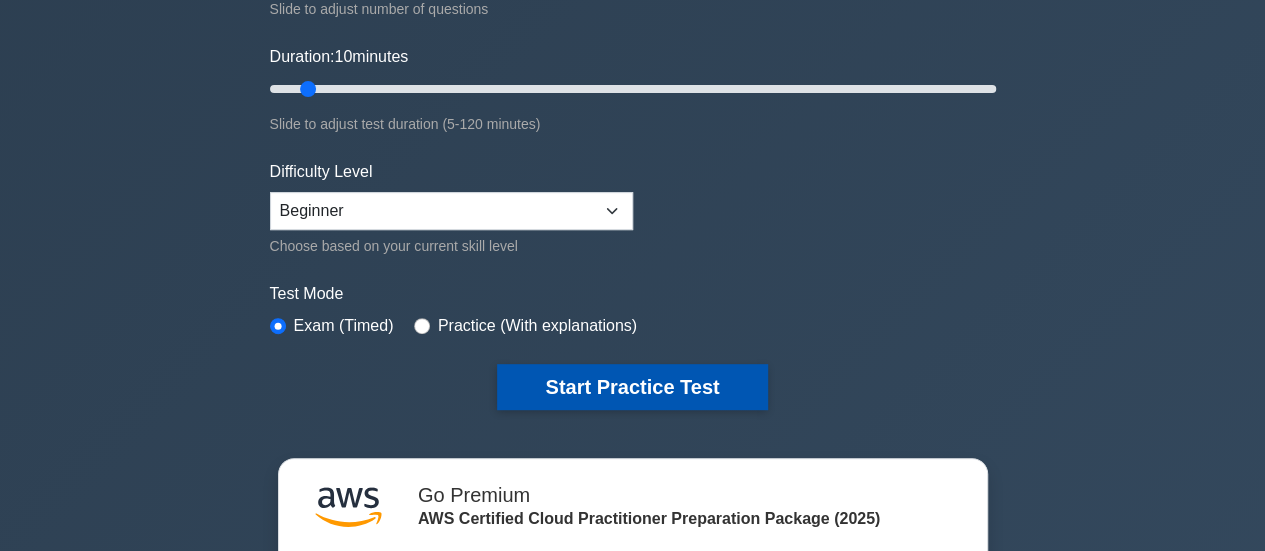 click on "Start Practice Test" at bounding box center (632, 387) 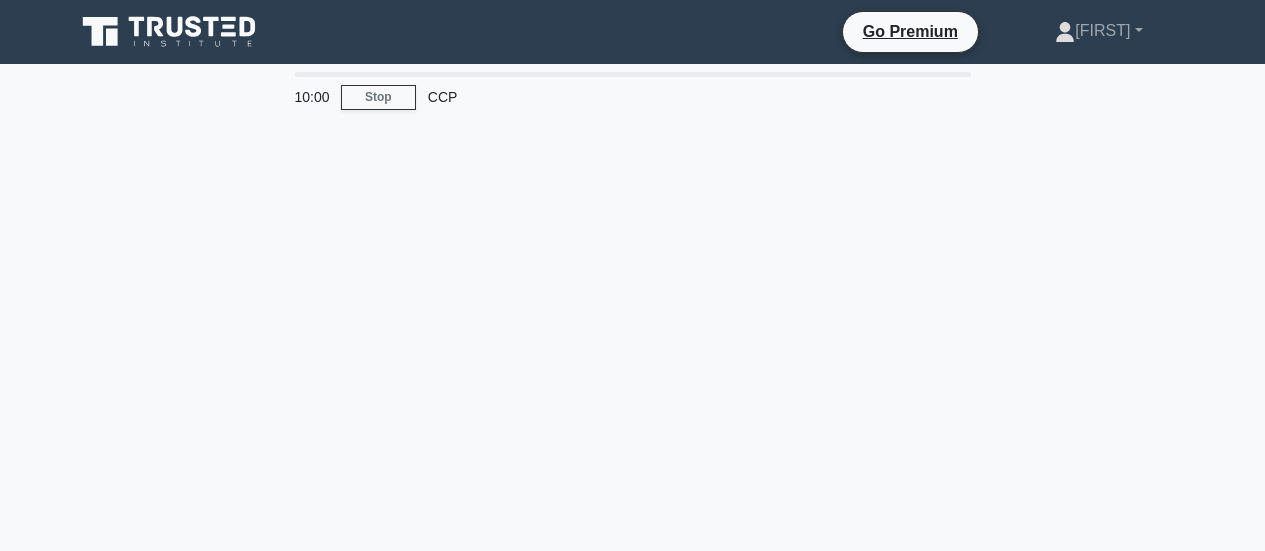 scroll, scrollTop: 0, scrollLeft: 0, axis: both 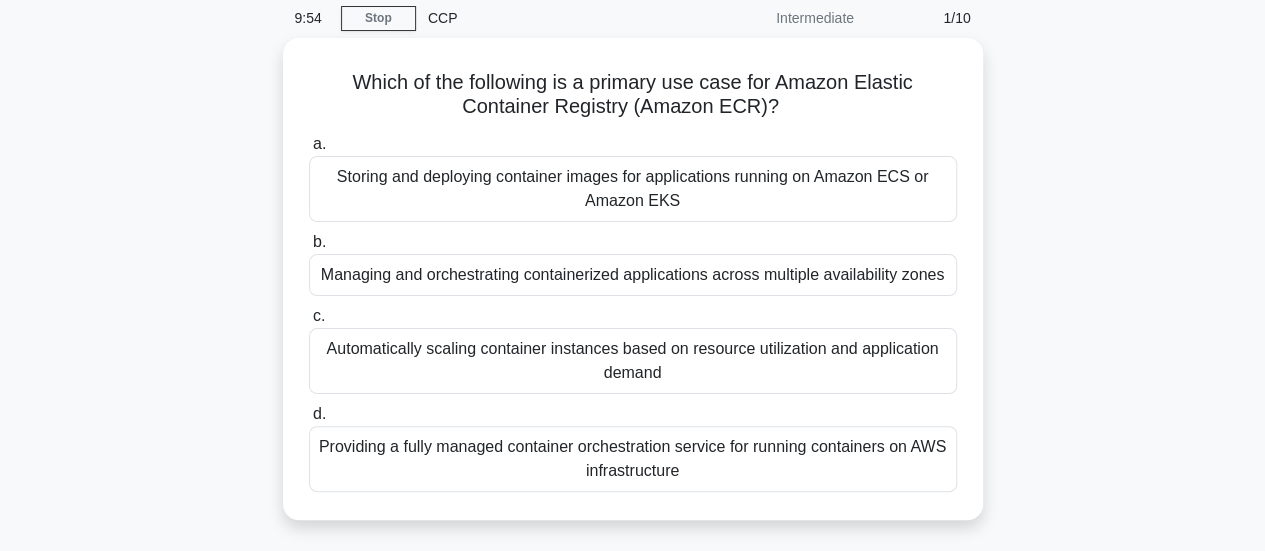 click on "Automatically scaling container instances based on resource utilization and application demand" at bounding box center (633, 361) 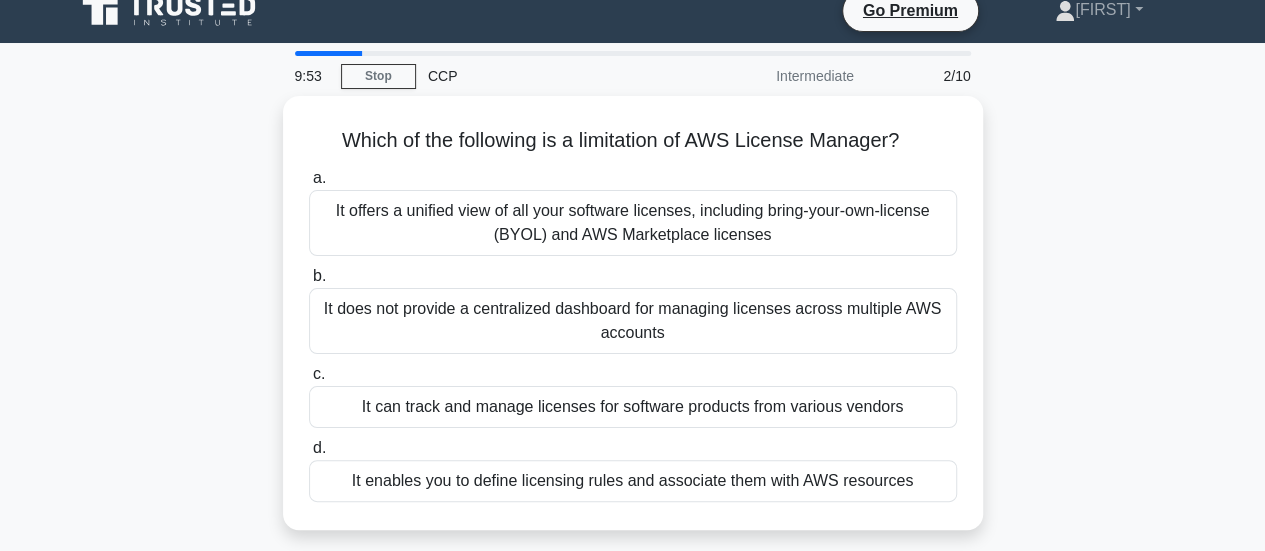 scroll, scrollTop: 0, scrollLeft: 0, axis: both 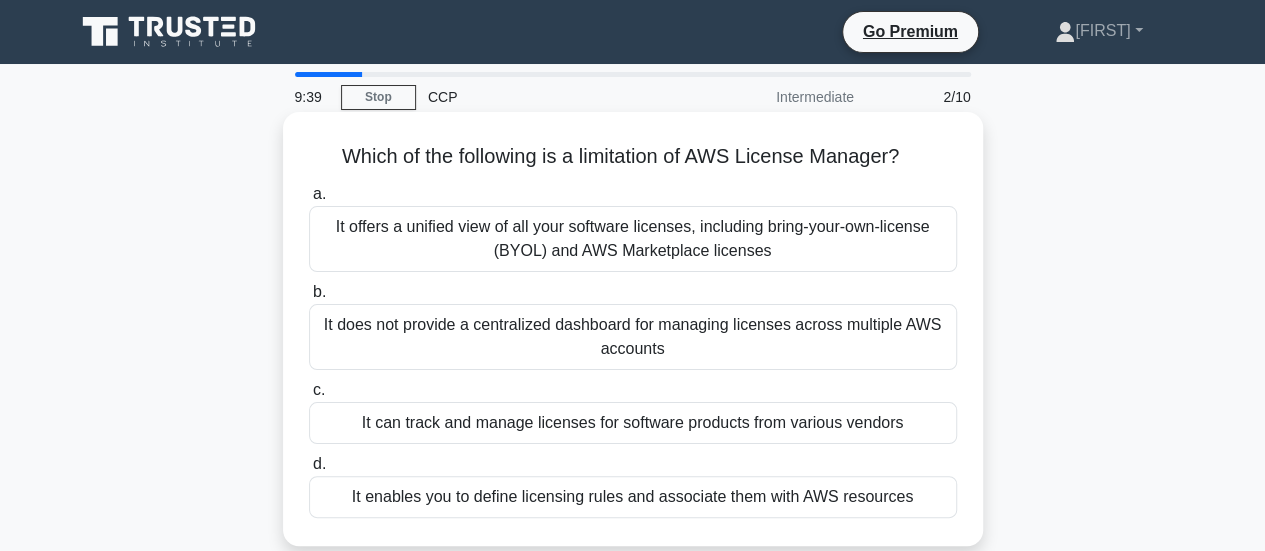 click on "It enables you to define licensing rules and associate them with AWS resources" at bounding box center [633, 497] 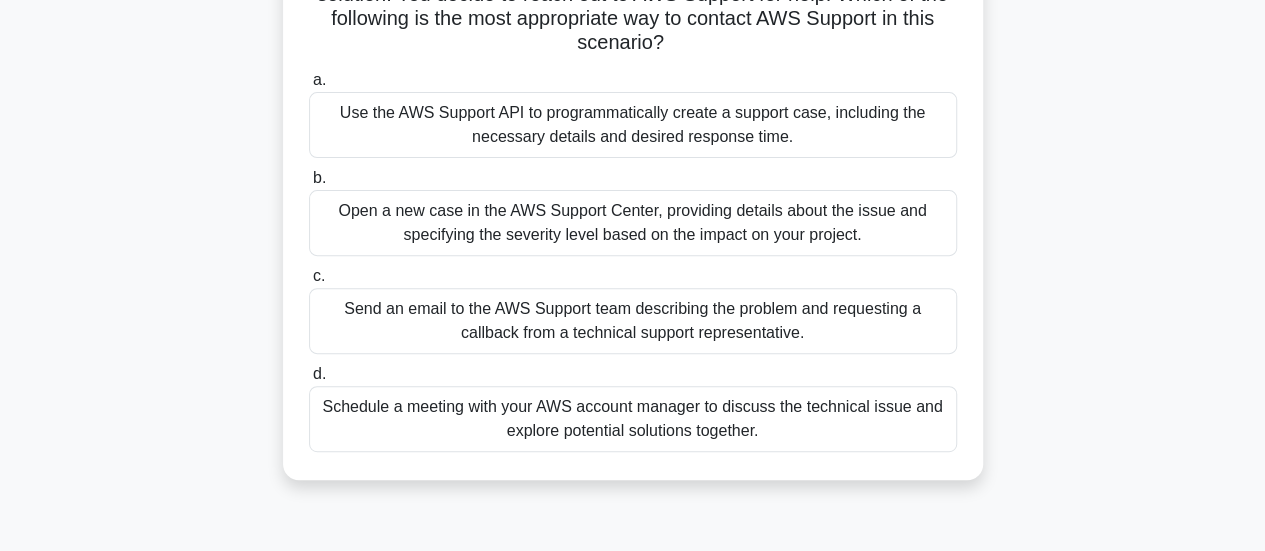 scroll, scrollTop: 235, scrollLeft: 0, axis: vertical 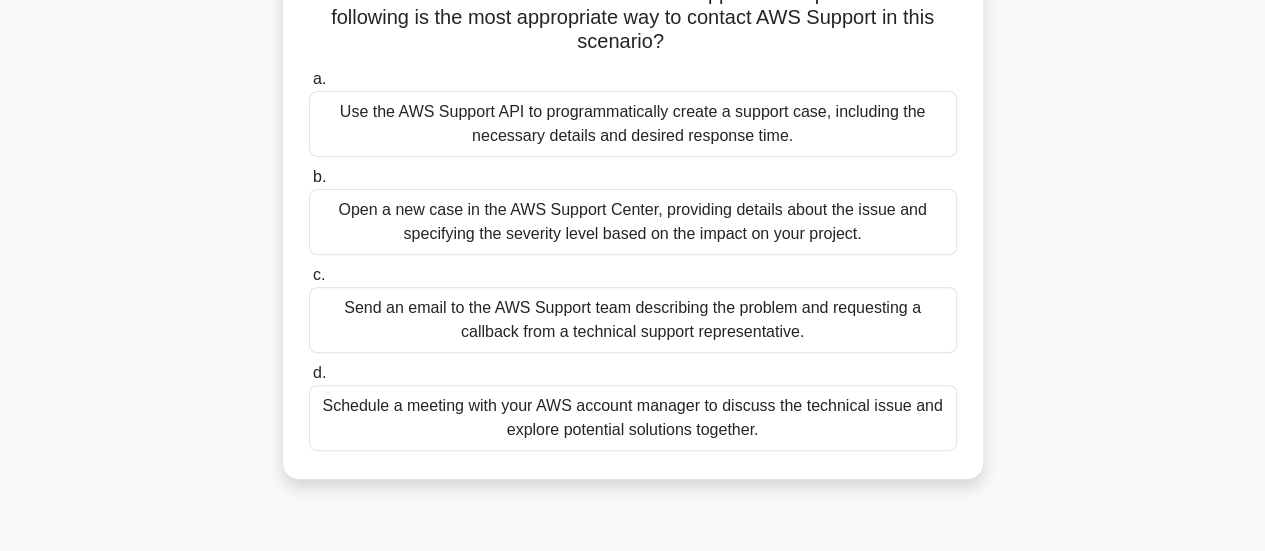 click on "Schedule a meeting with your AWS account manager to discuss the technical issue and explore potential solutions together." at bounding box center (633, 418) 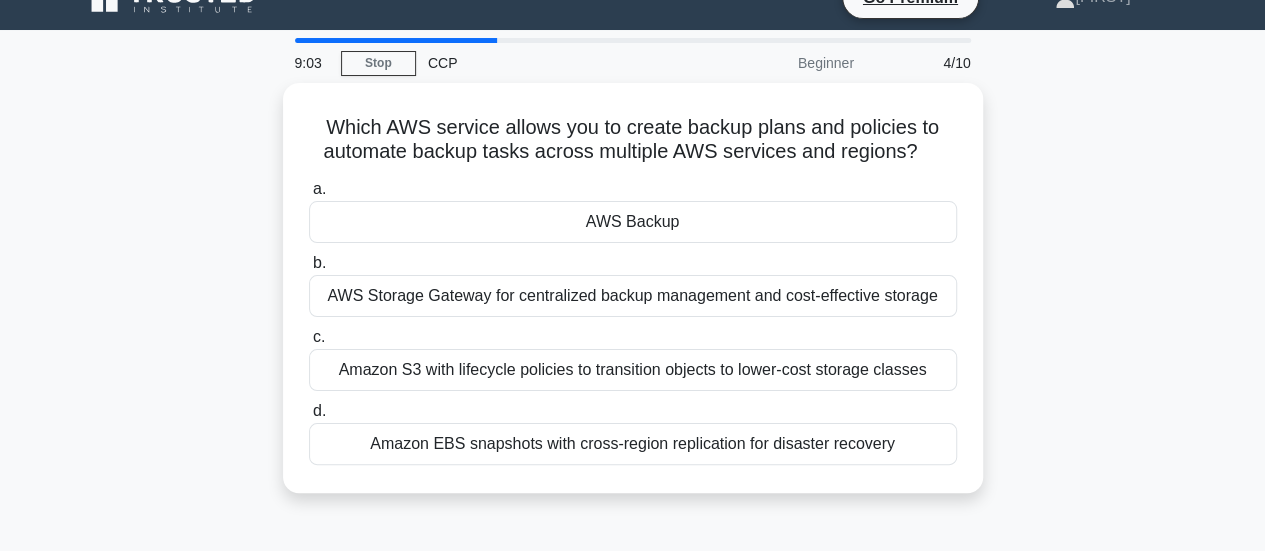 scroll, scrollTop: 0, scrollLeft: 0, axis: both 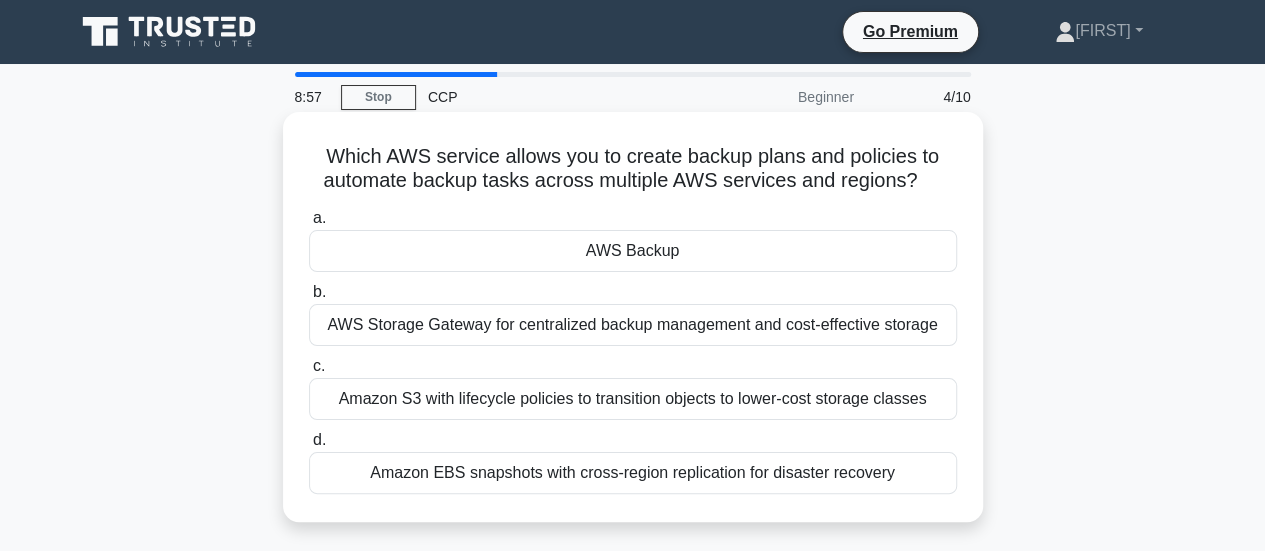 click on "AWS Backup" at bounding box center (633, 251) 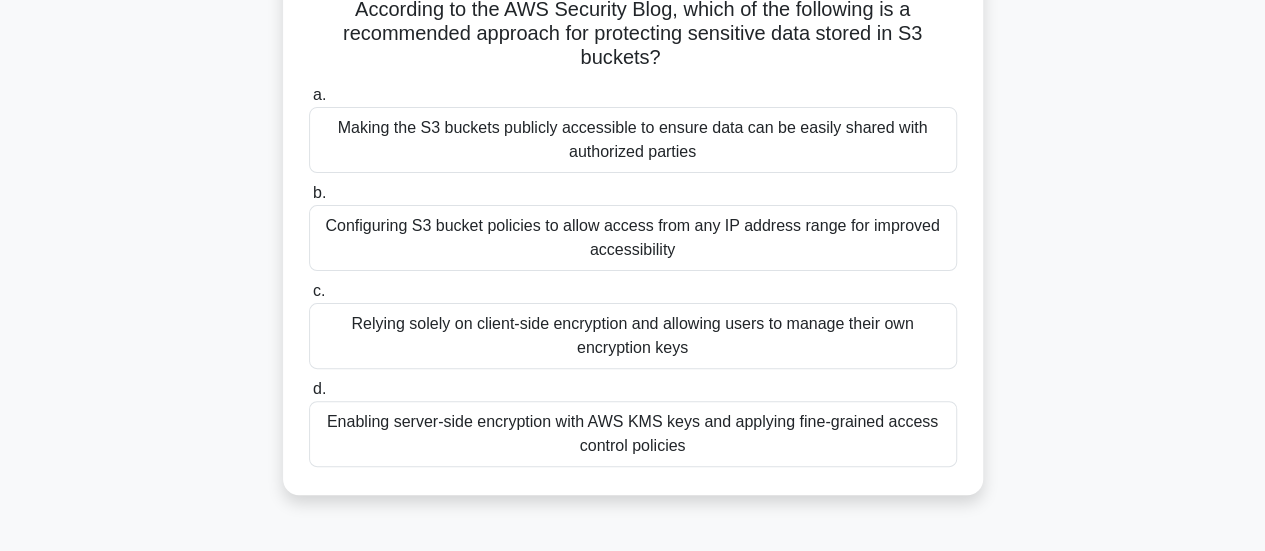 scroll, scrollTop: 148, scrollLeft: 0, axis: vertical 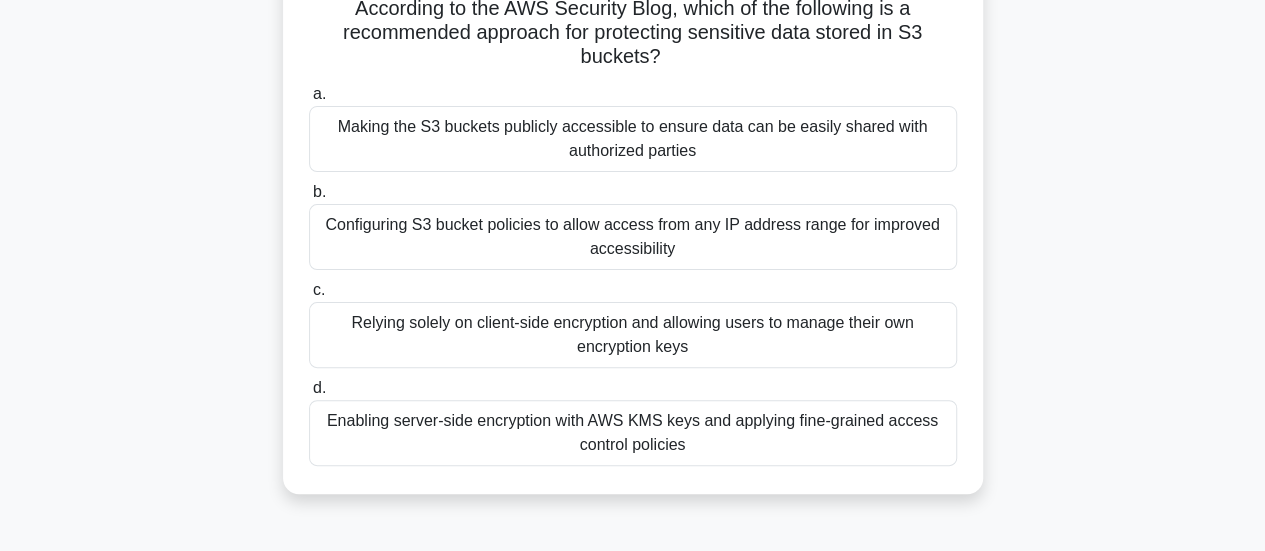 click on "Enabling server-side encryption with AWS KMS keys and applying fine-grained access control policies" at bounding box center (633, 433) 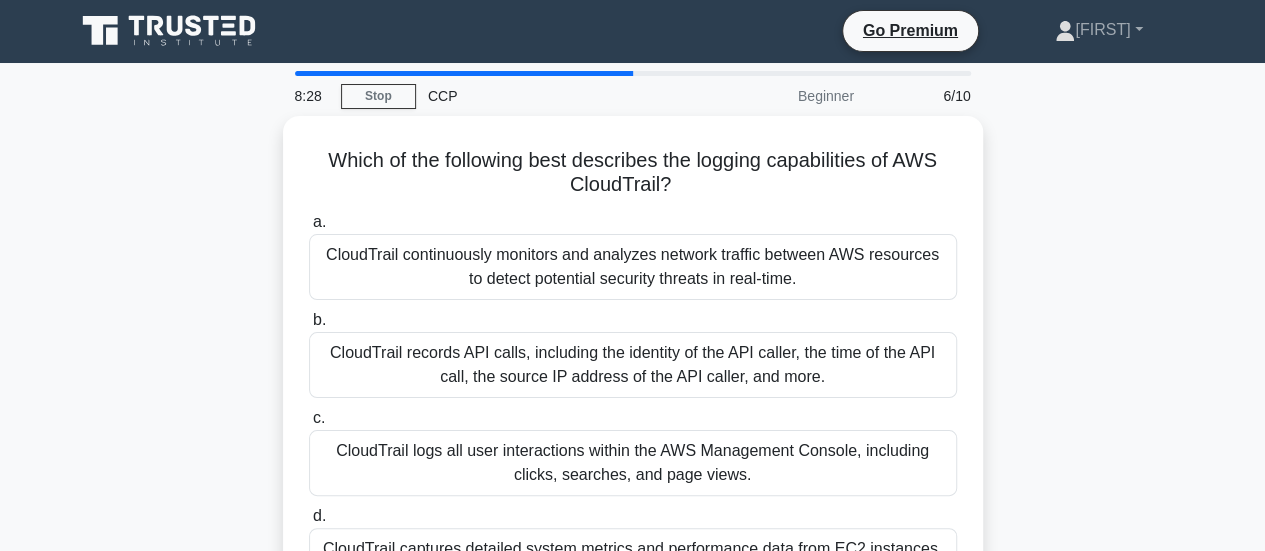 scroll, scrollTop: 0, scrollLeft: 0, axis: both 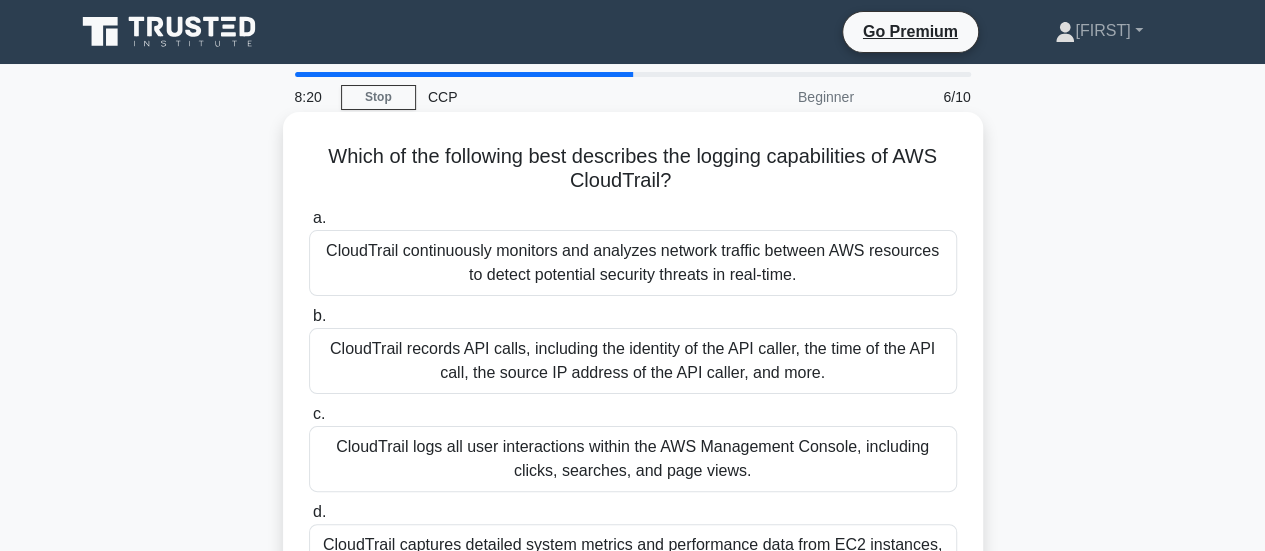 click on "a.
CloudTrail continuously monitors and analyzes network traffic between AWS resources to detect potential security threats in real-time.
b.
c. d." at bounding box center [633, 398] 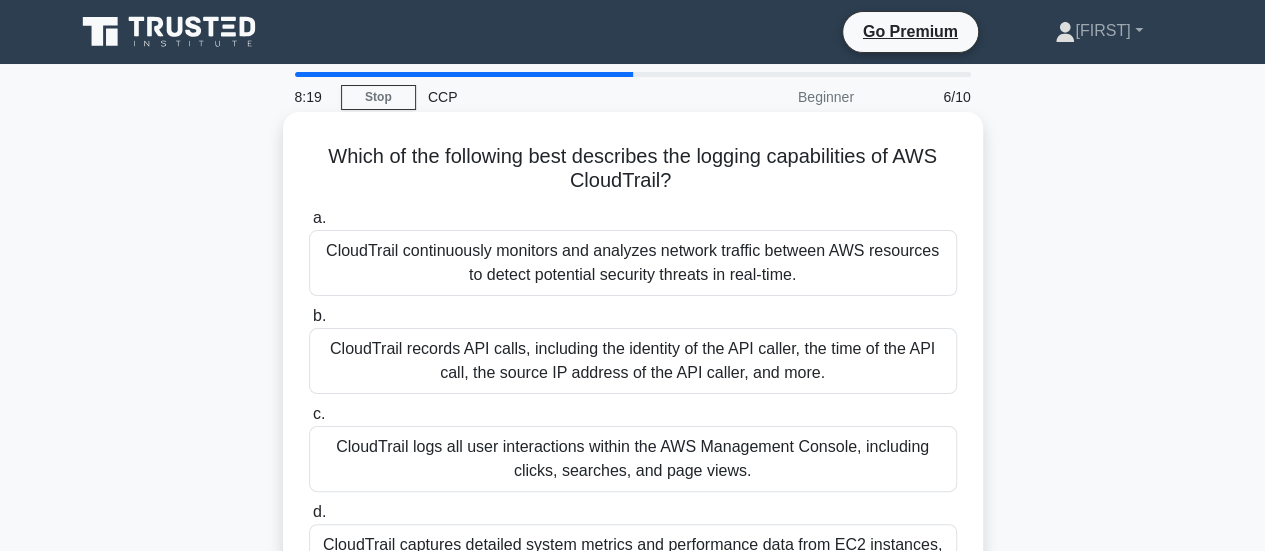click on "CloudTrail records API calls, including the identity of the API caller, the time of the API call, the source IP address of the API caller, and more." at bounding box center [633, 361] 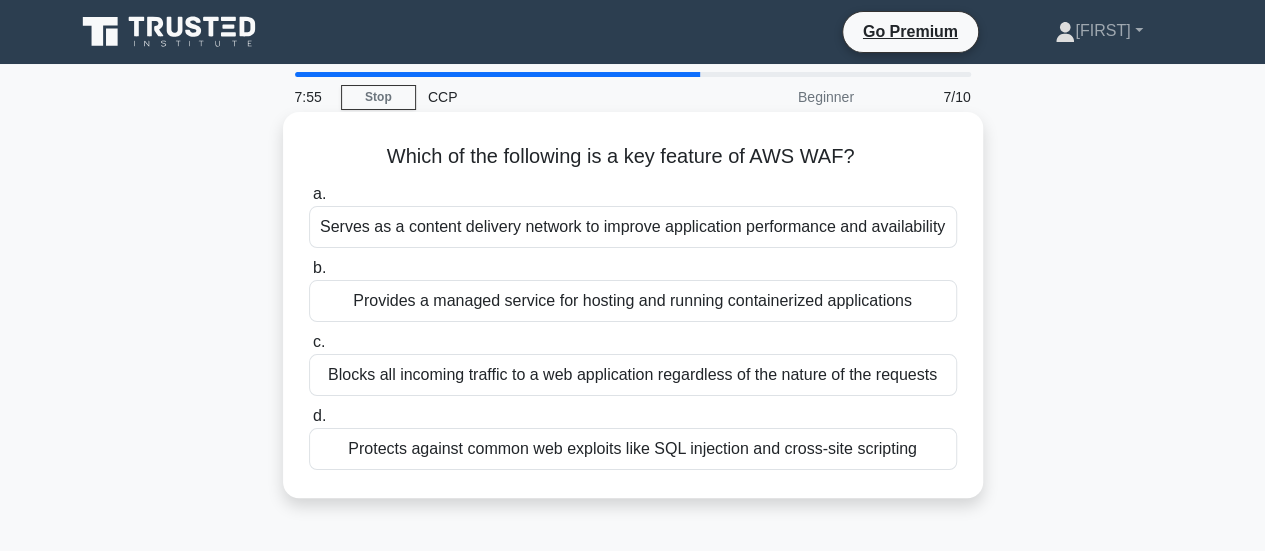 click on "Protects against common web exploits like SQL injection and cross-site scripting" at bounding box center (633, 449) 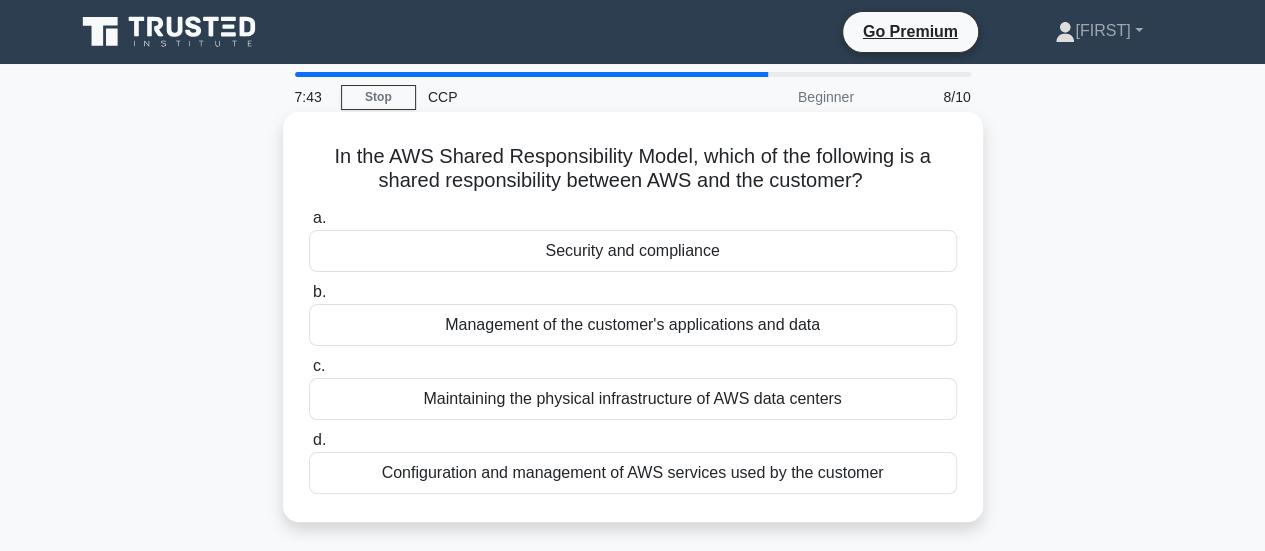 click on "Configuration and management of AWS services used by the customer" at bounding box center [633, 473] 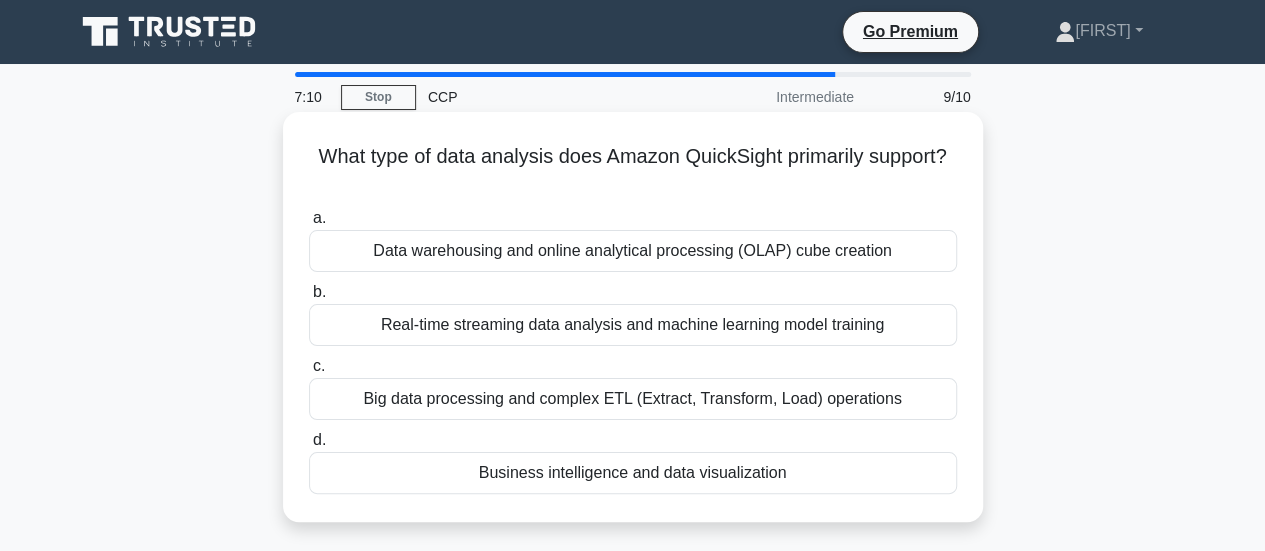 click on "Business intelligence and data visualization" at bounding box center [633, 473] 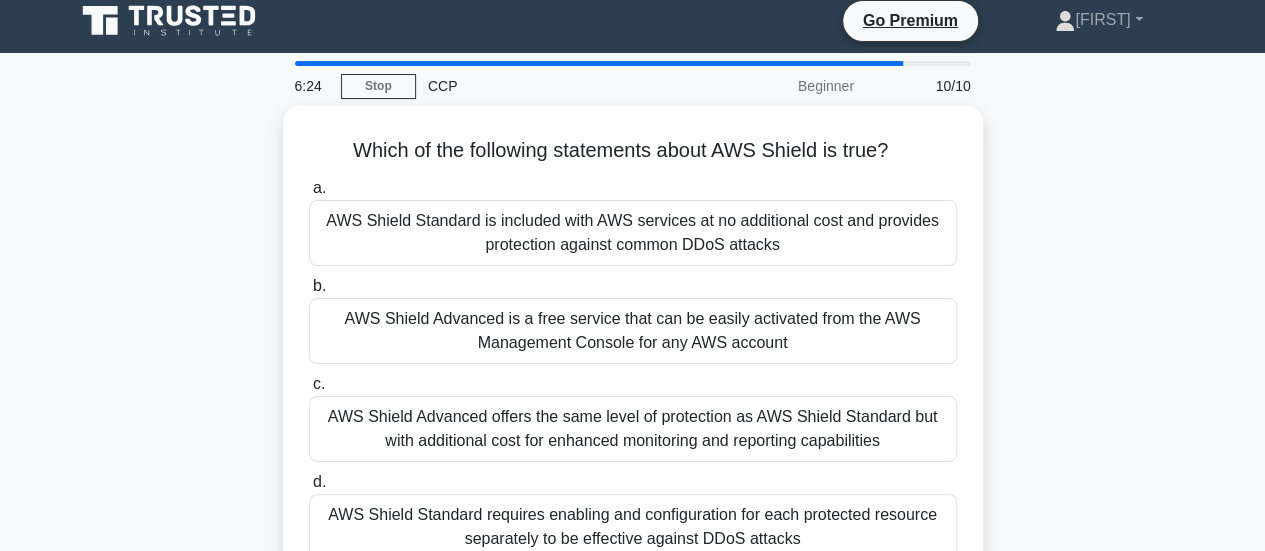 scroll, scrollTop: 16, scrollLeft: 0, axis: vertical 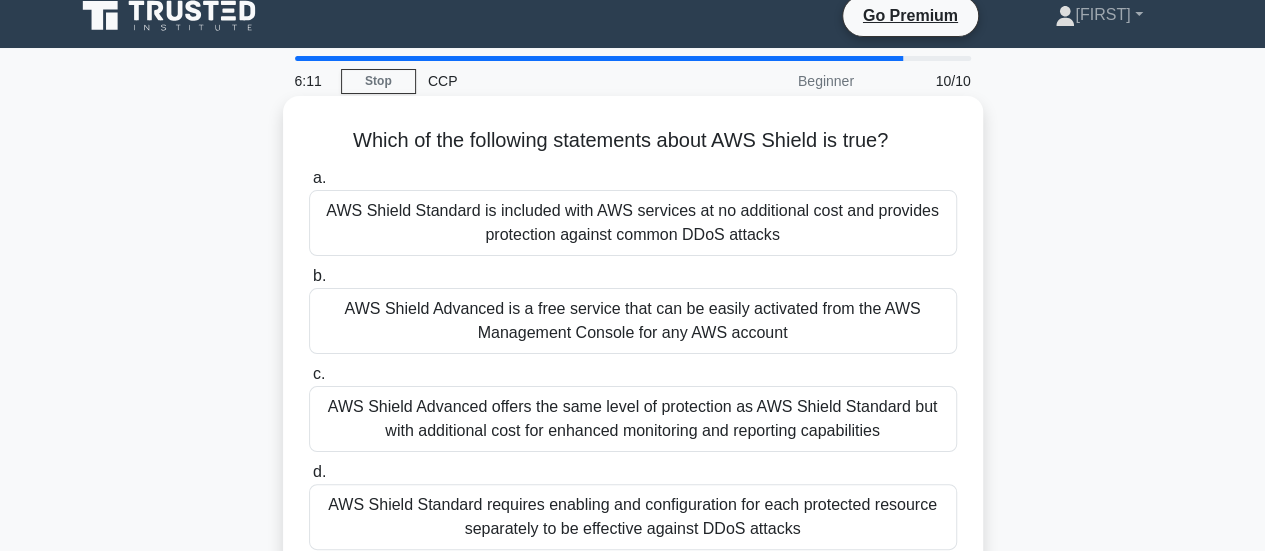 click on "AWS Shield Standard is included with AWS services at no additional cost and provides protection against common DDoS attacks" at bounding box center [633, 223] 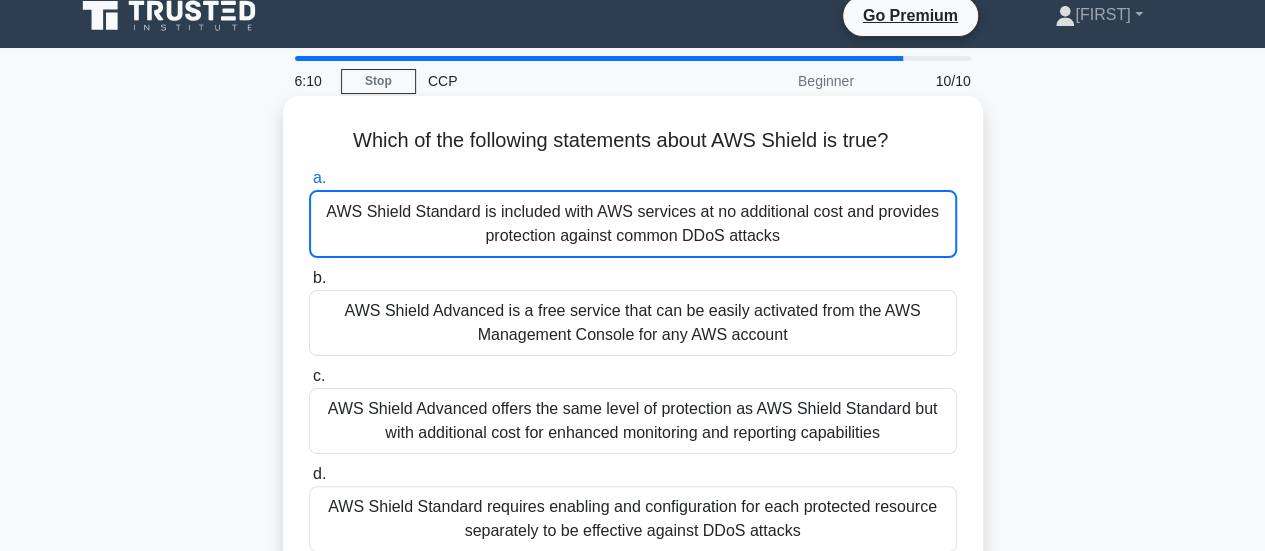 scroll, scrollTop: 138, scrollLeft: 0, axis: vertical 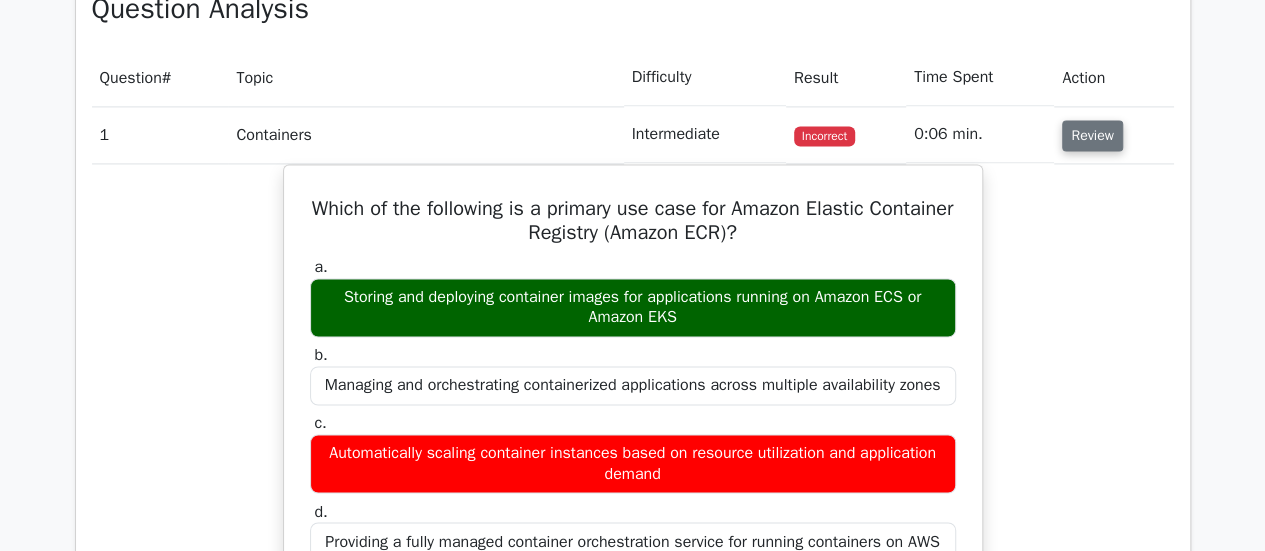 click on "Review" at bounding box center (1092, 135) 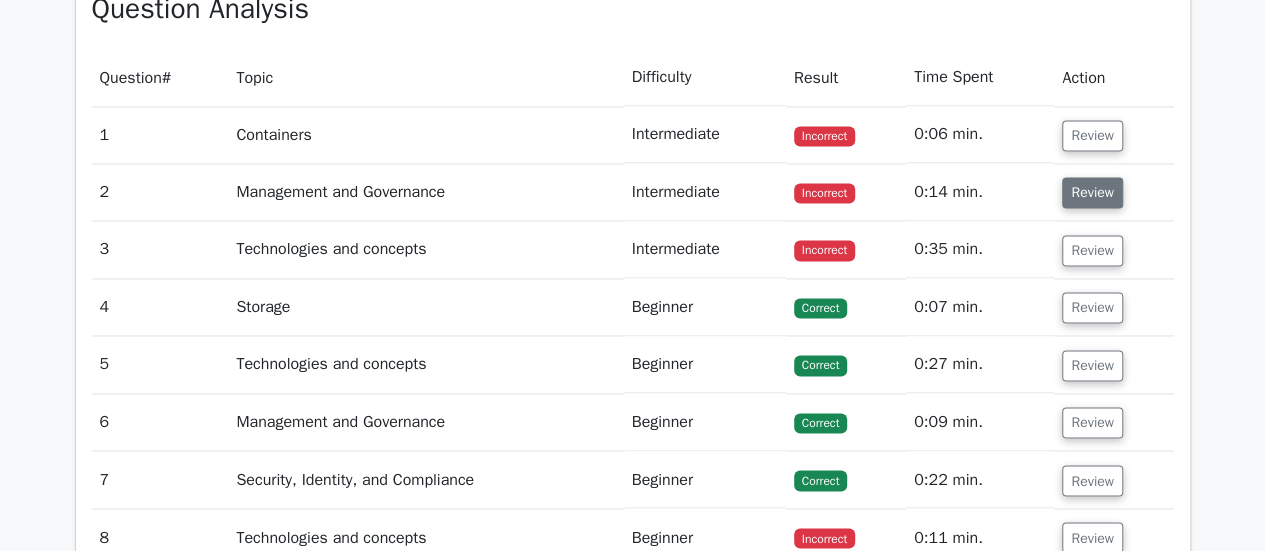 click on "Review" at bounding box center (1092, 192) 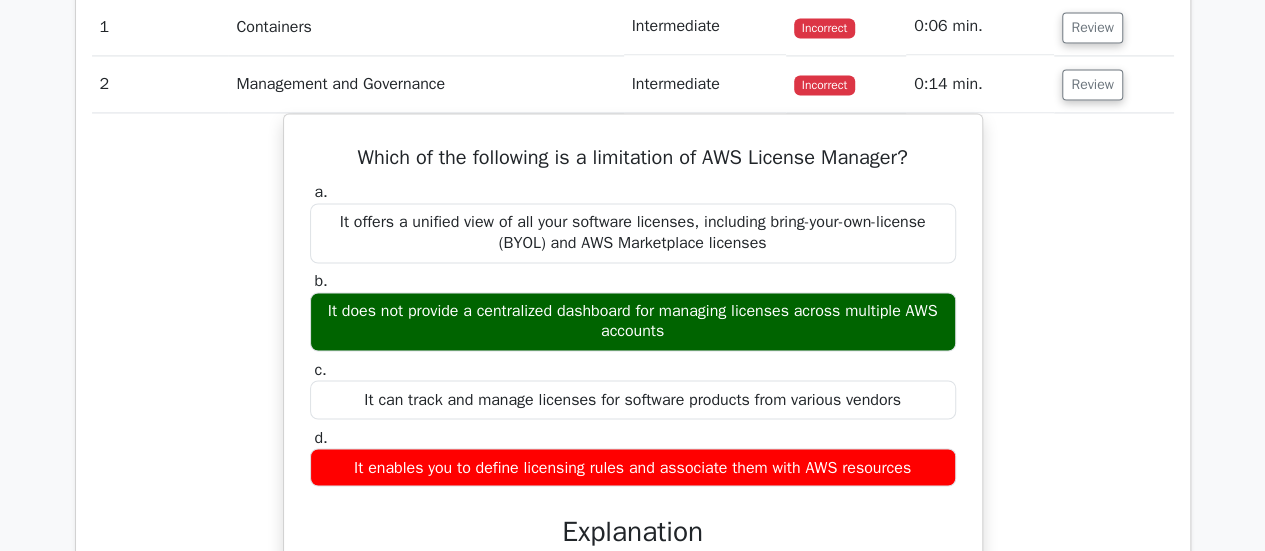 scroll, scrollTop: 1539, scrollLeft: 0, axis: vertical 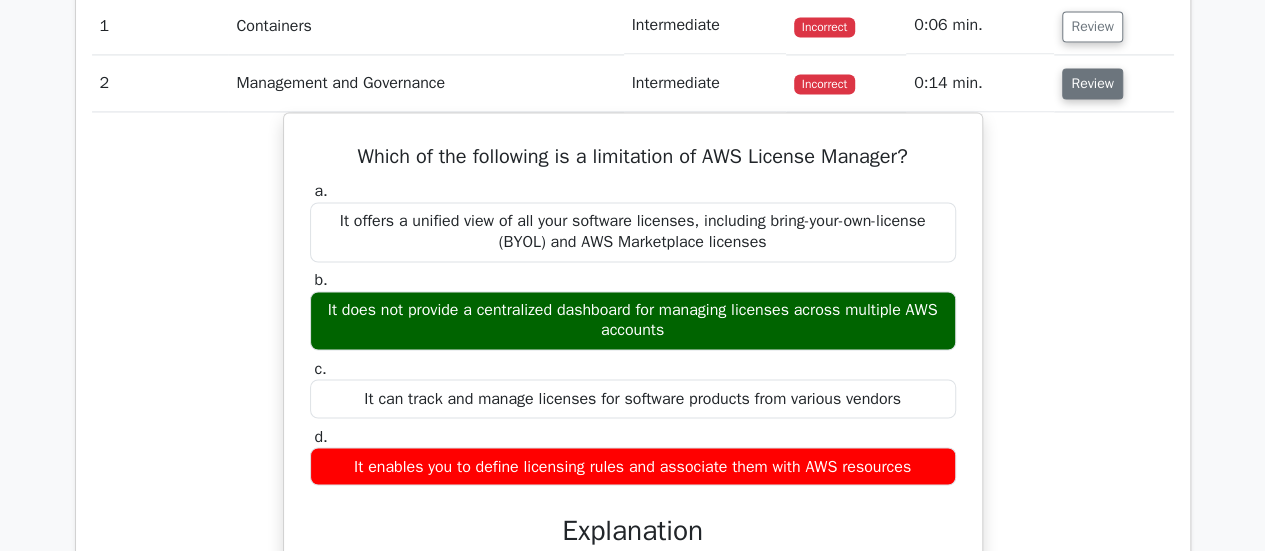 click on "Review" at bounding box center (1092, 83) 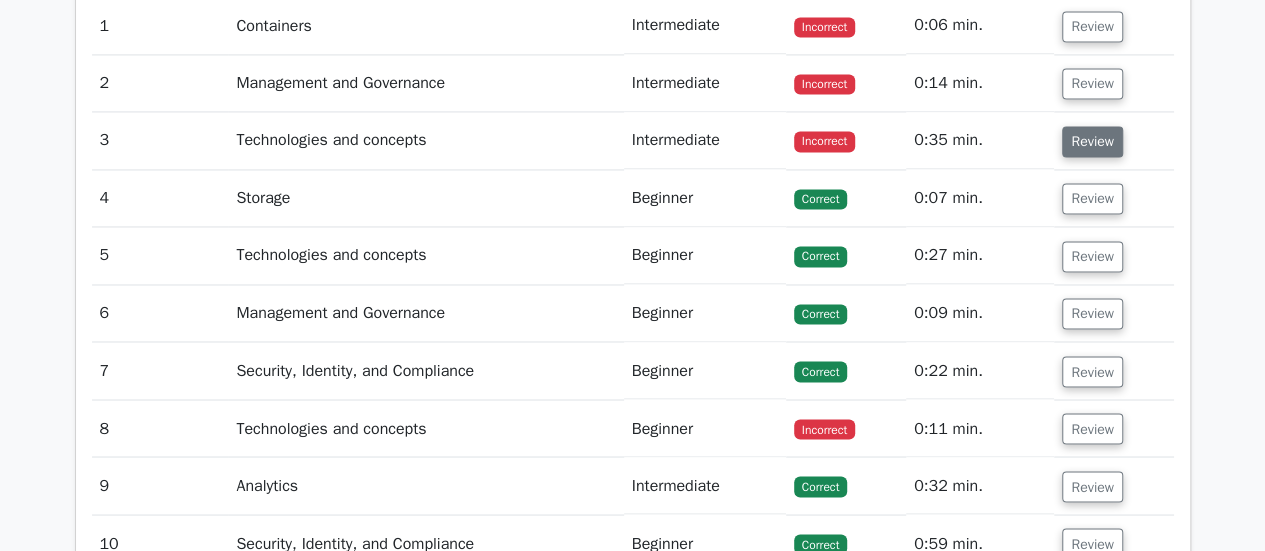 click on "Review" at bounding box center [1092, 141] 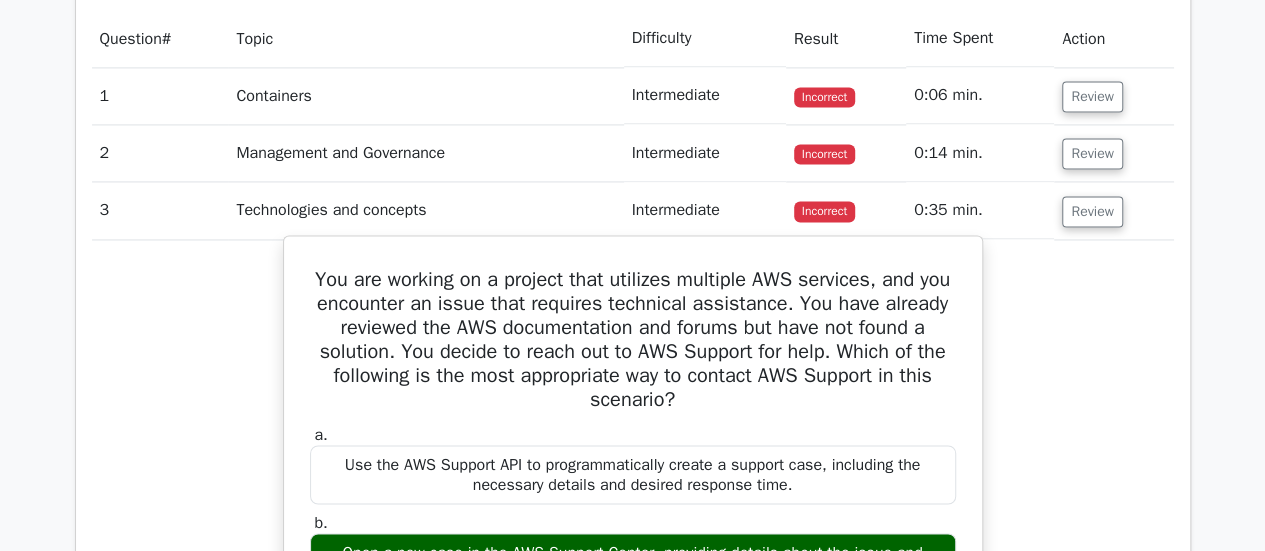 scroll, scrollTop: 1451, scrollLeft: 0, axis: vertical 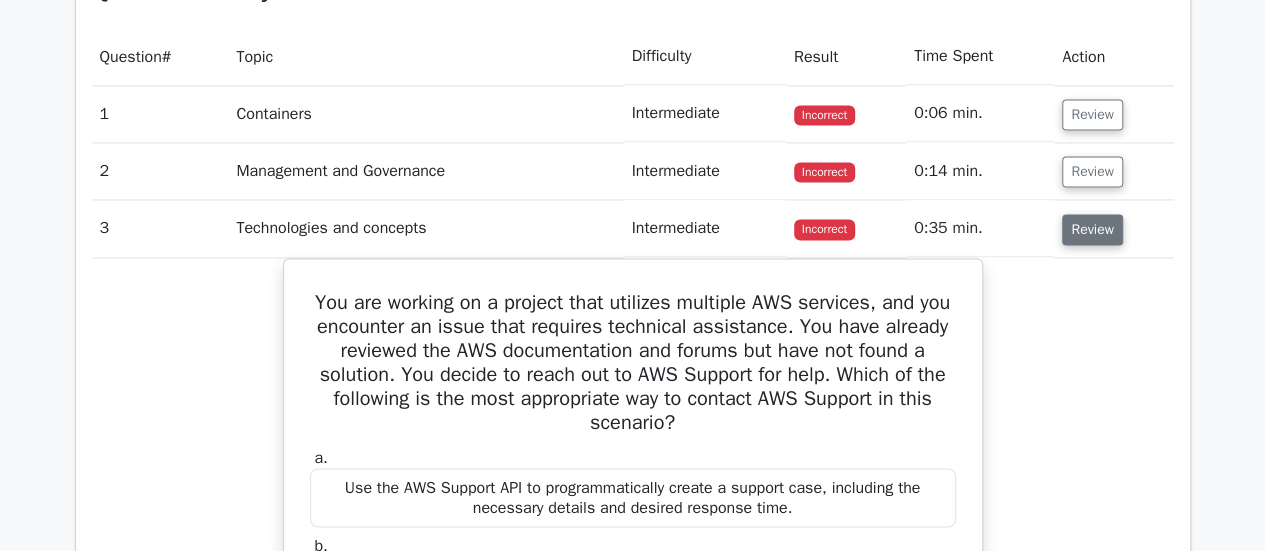 click on "Review" at bounding box center (1092, 229) 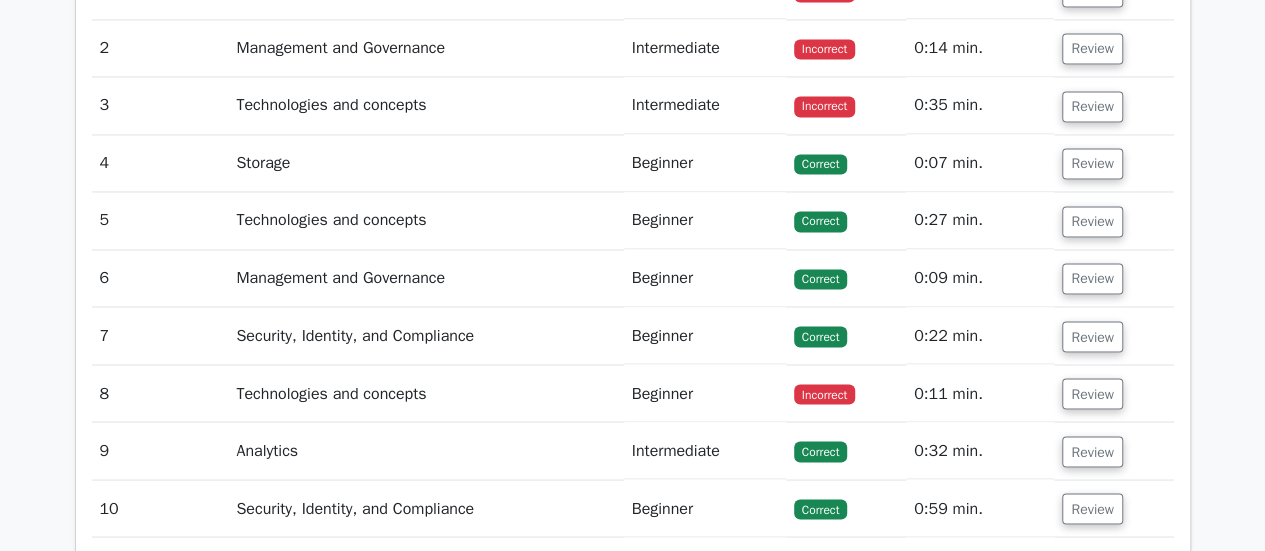 scroll, scrollTop: 1575, scrollLeft: 0, axis: vertical 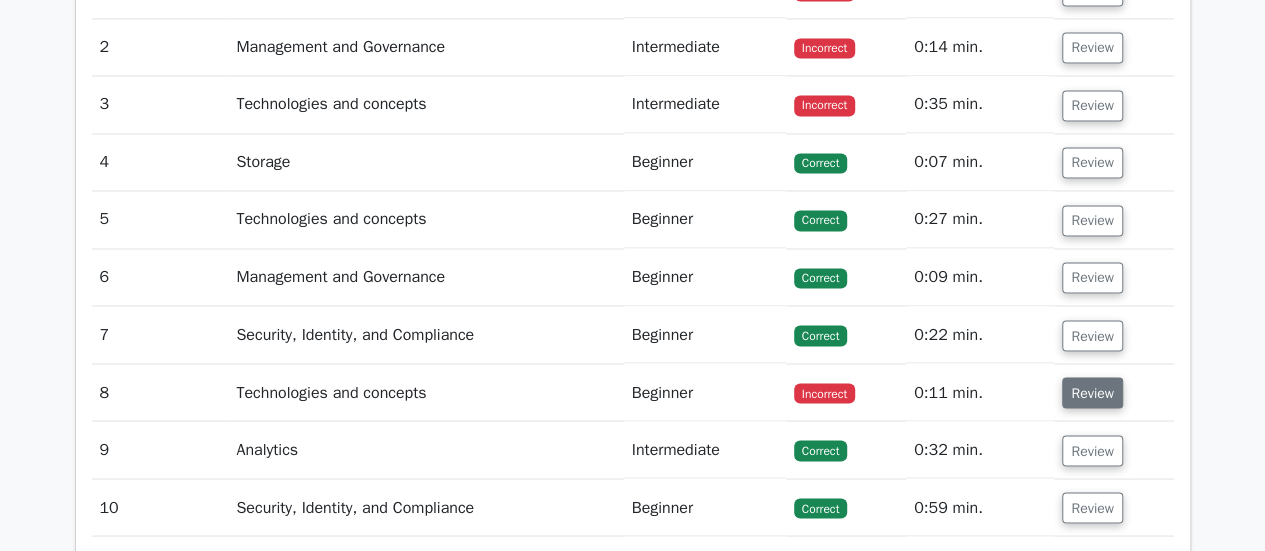 click on "Review" at bounding box center (1092, 392) 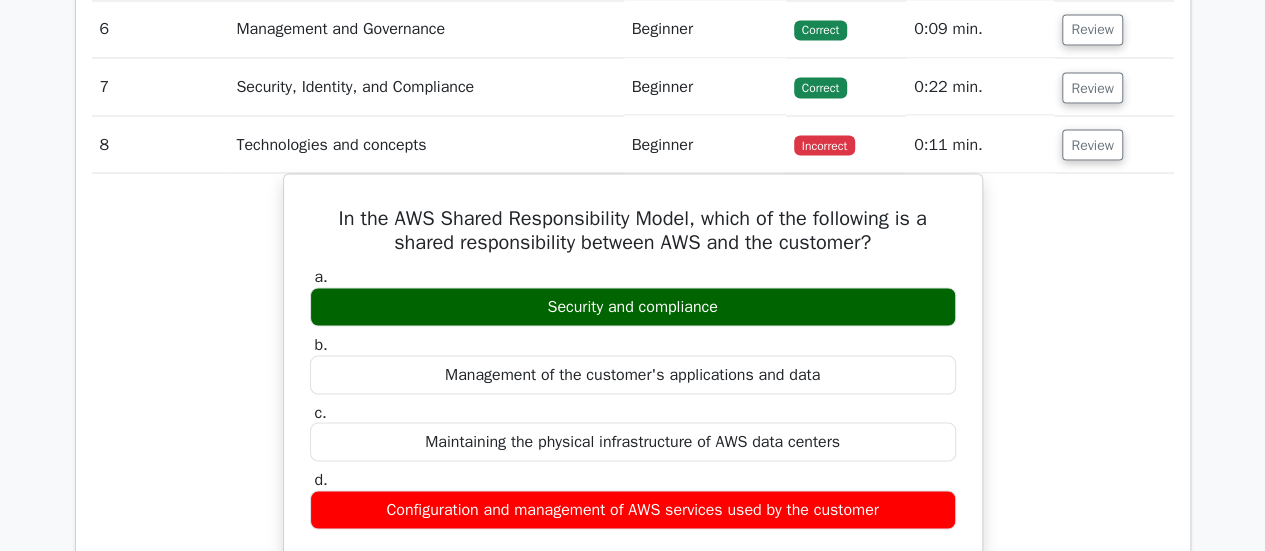 scroll, scrollTop: 1822, scrollLeft: 0, axis: vertical 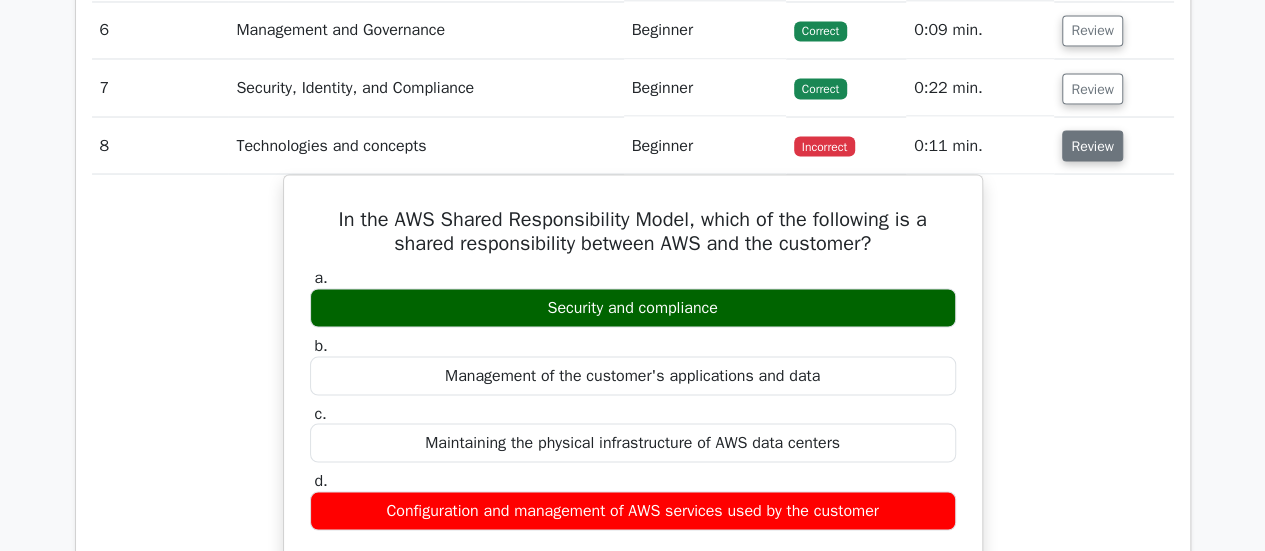 click on "Review" at bounding box center (1092, 145) 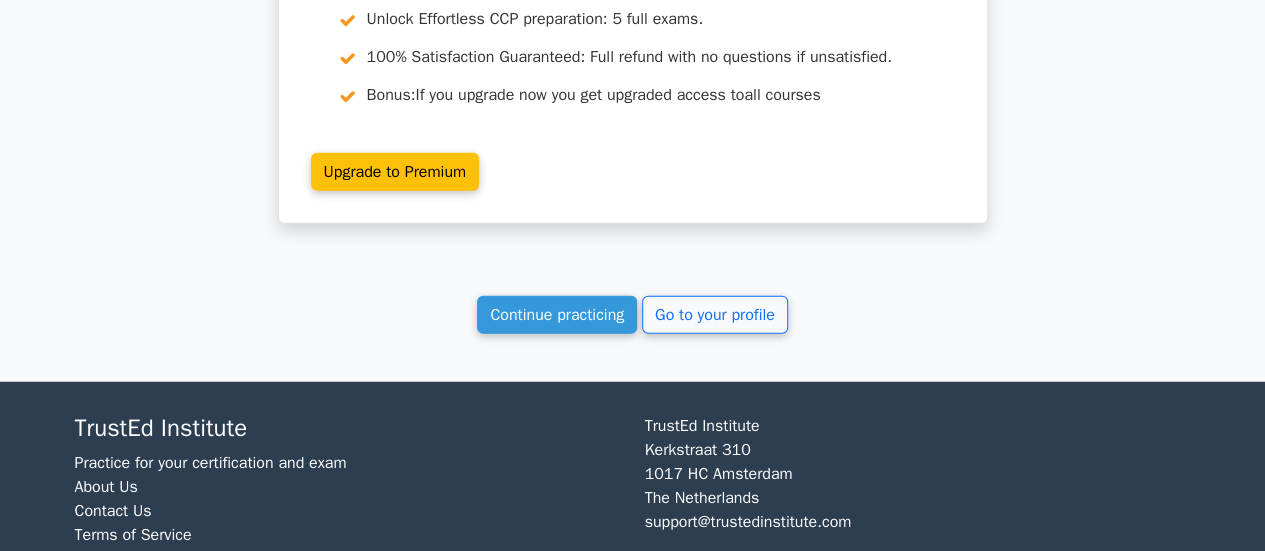 scroll, scrollTop: 2392, scrollLeft: 0, axis: vertical 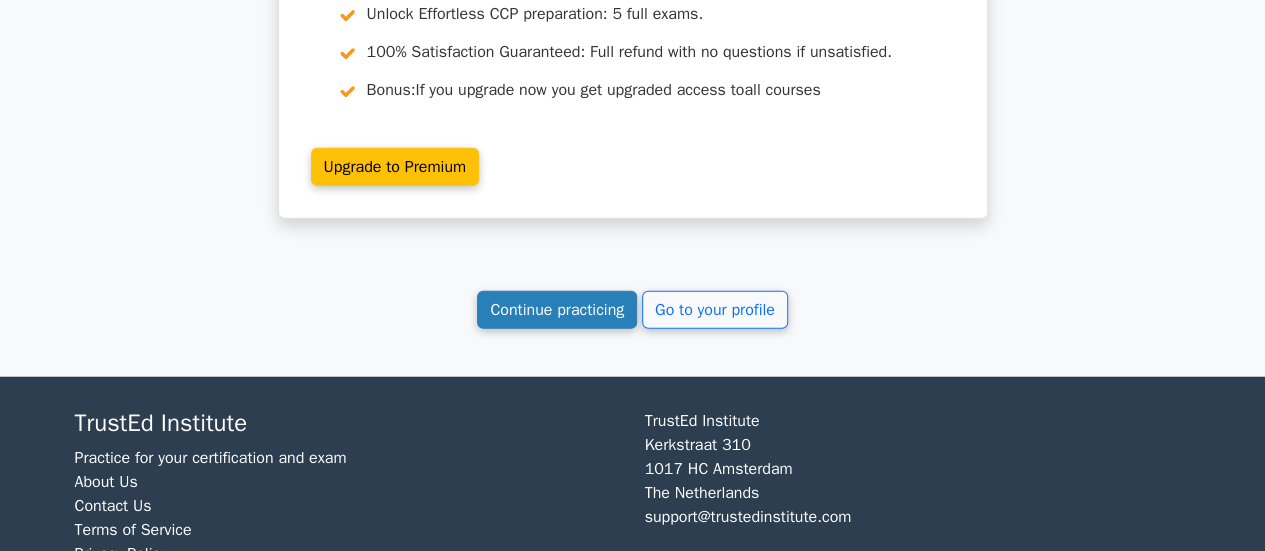 click on "Continue practicing" at bounding box center [557, 310] 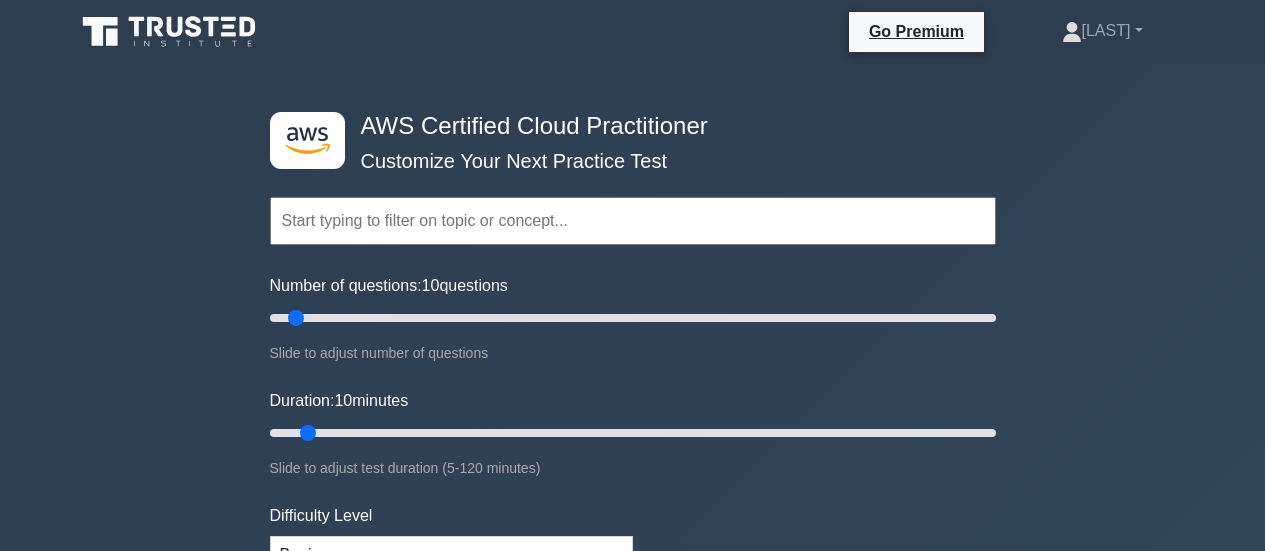 scroll, scrollTop: 0, scrollLeft: 0, axis: both 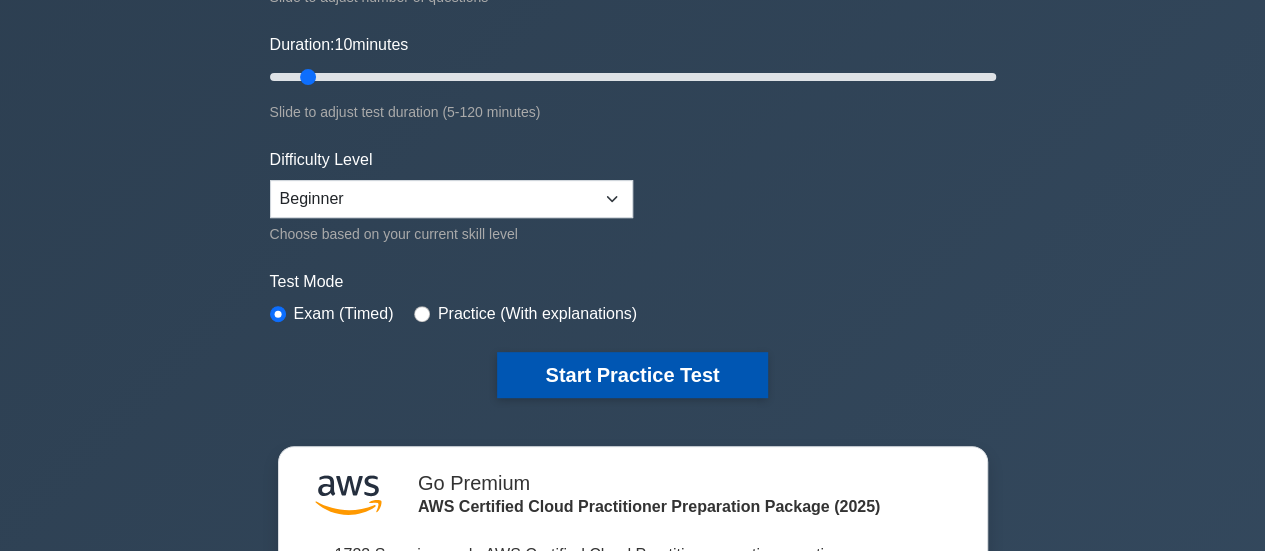 click on "Start Practice Test" at bounding box center [632, 375] 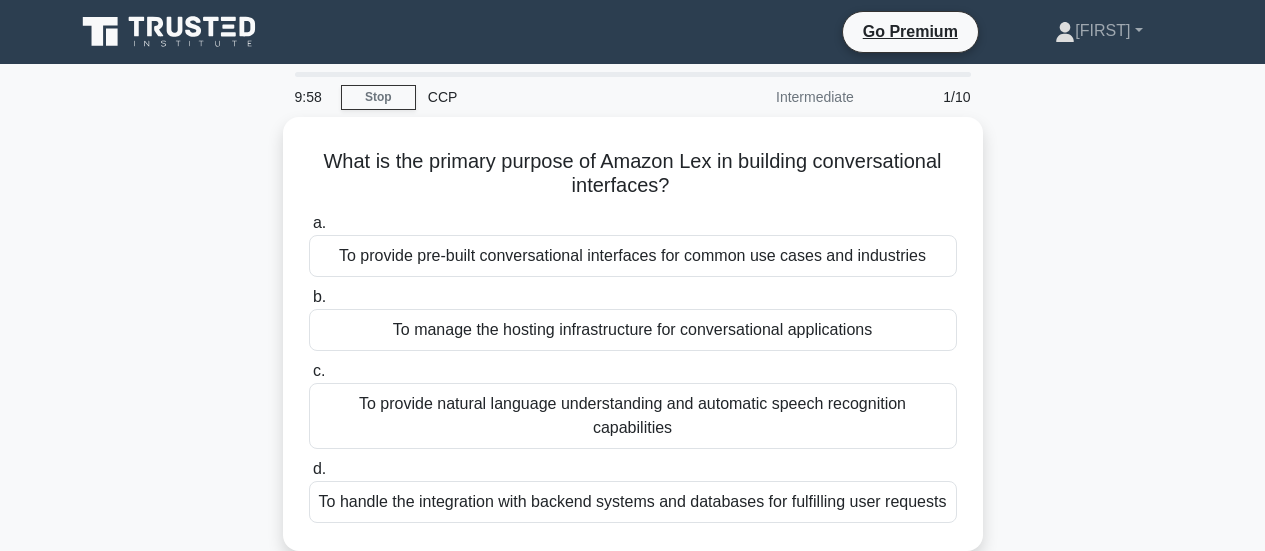 scroll, scrollTop: 0, scrollLeft: 0, axis: both 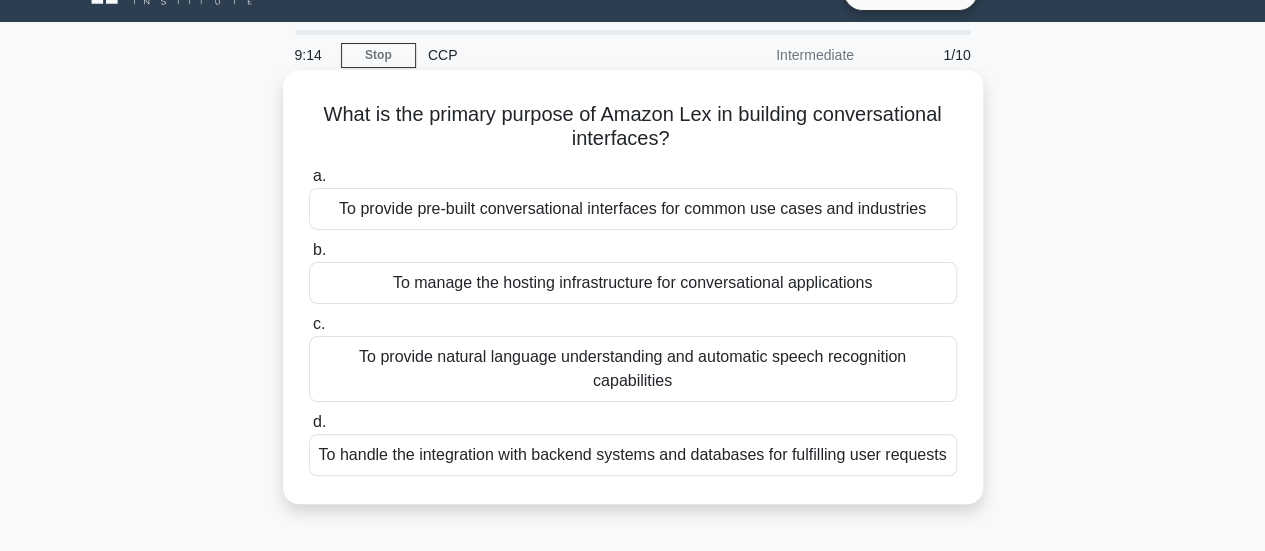click on "To provide natural language understanding and automatic speech recognition capabilities" at bounding box center [633, 369] 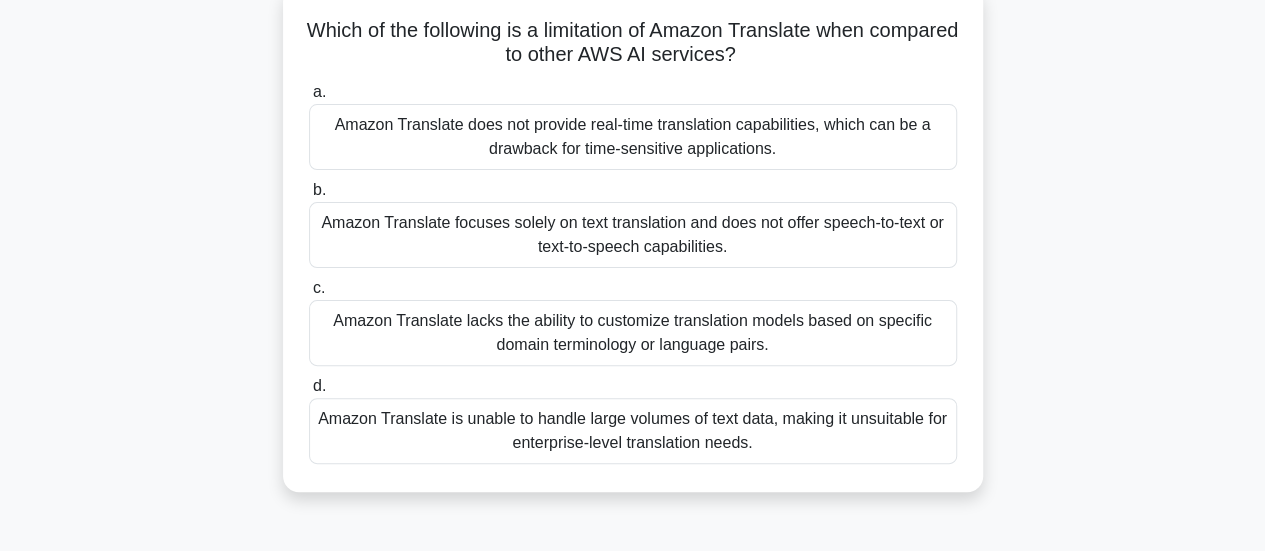 scroll, scrollTop: 127, scrollLeft: 0, axis: vertical 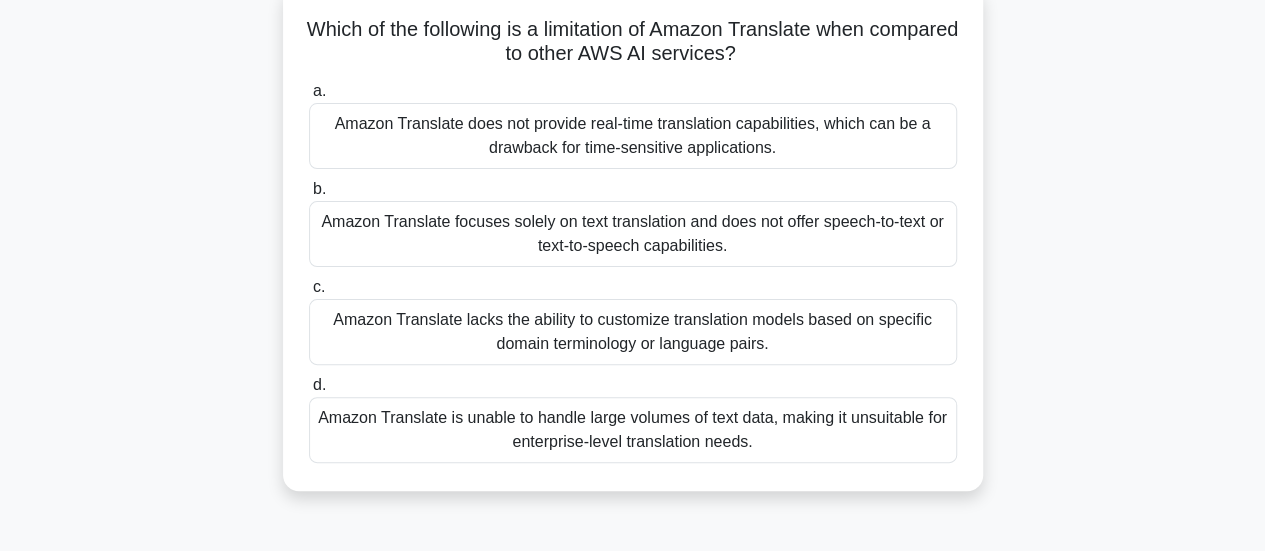 click on "Amazon Translate focuses solely on text translation and does not offer speech-to-text or text-to-speech capabilities." at bounding box center [633, 234] 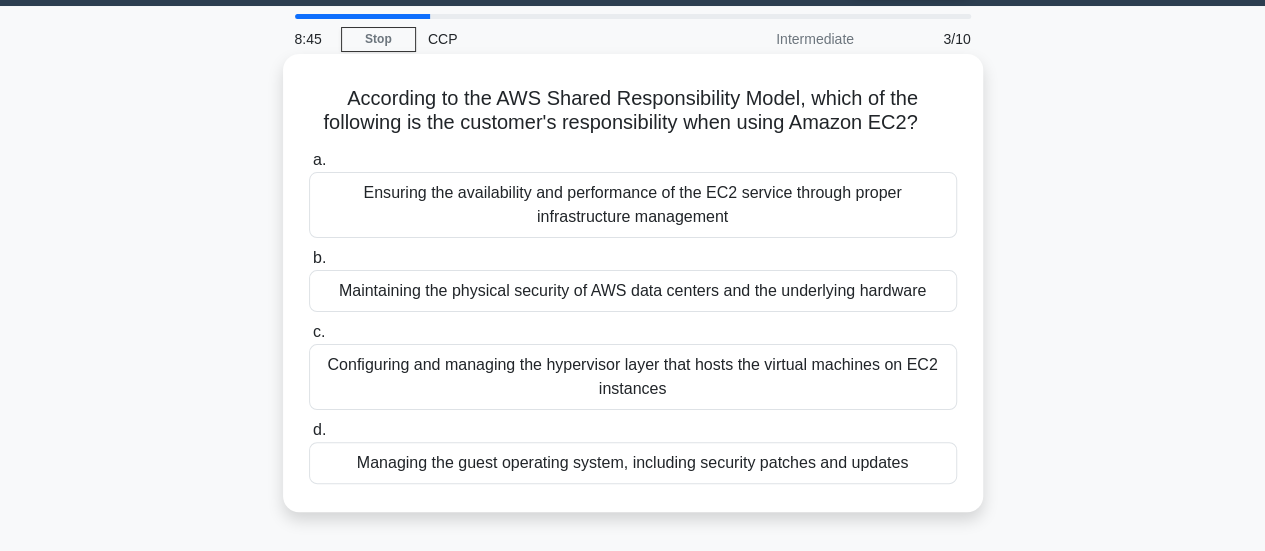 scroll, scrollTop: 59, scrollLeft: 0, axis: vertical 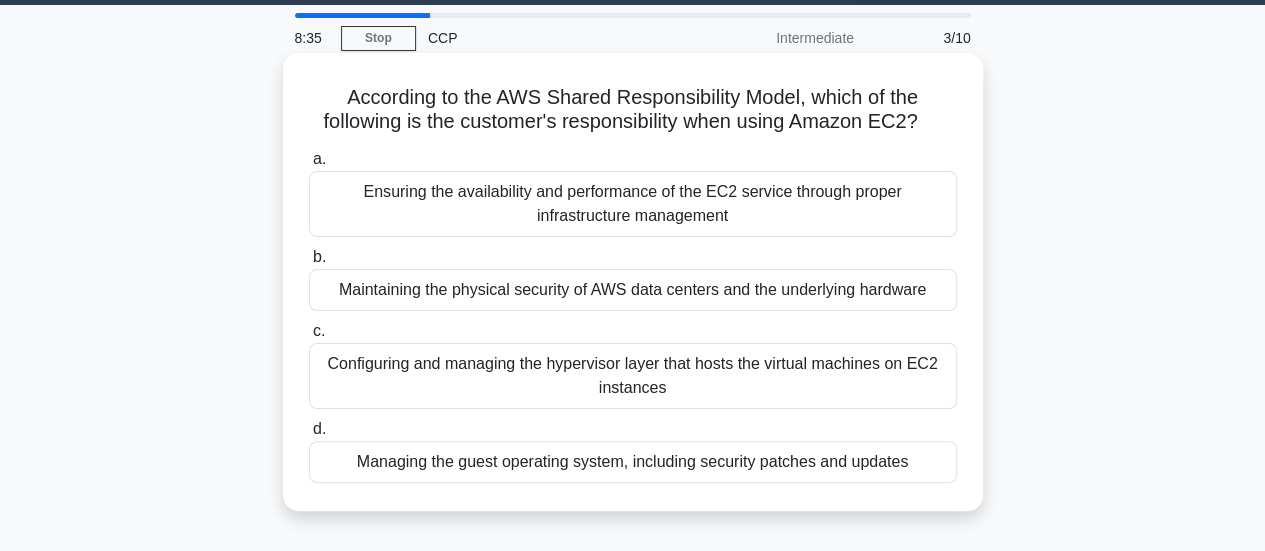 click on "Configuring and managing the hypervisor layer that hosts the virtual machines on EC2 instances" at bounding box center [633, 376] 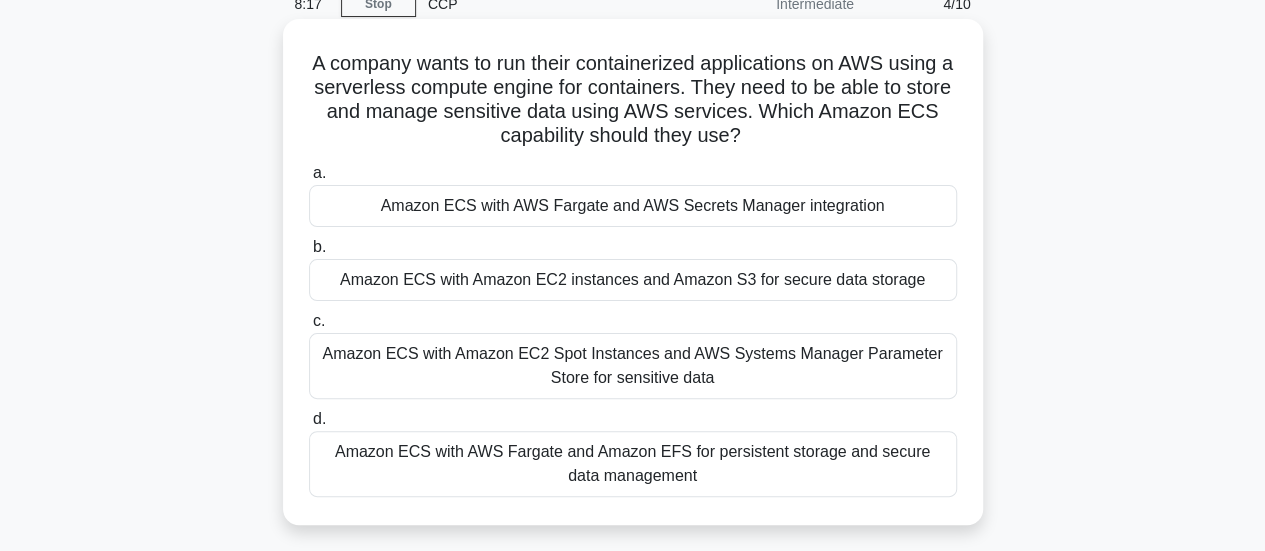 scroll, scrollTop: 96, scrollLeft: 0, axis: vertical 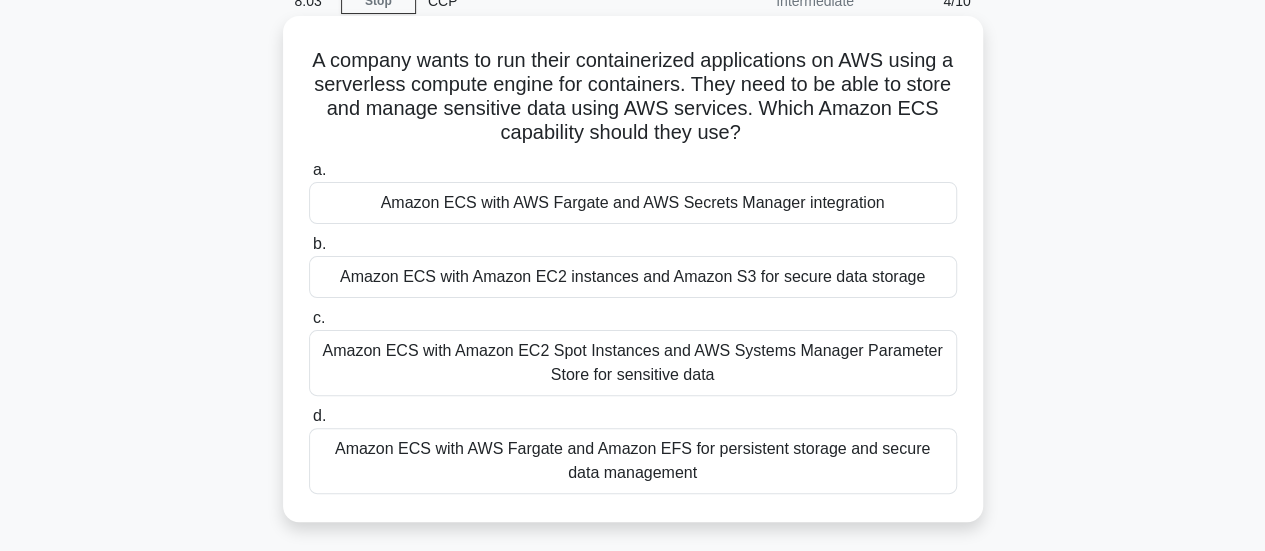 click on "Amazon ECS with Amazon EC2 instances and Amazon S3 for secure data storage" at bounding box center (633, 277) 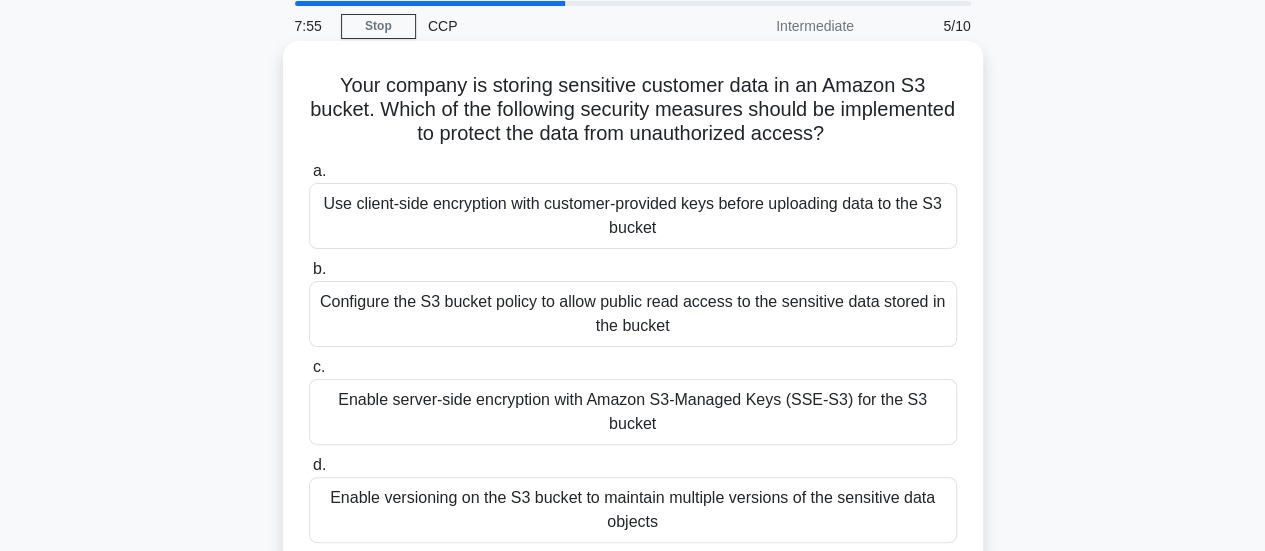 scroll, scrollTop: 72, scrollLeft: 0, axis: vertical 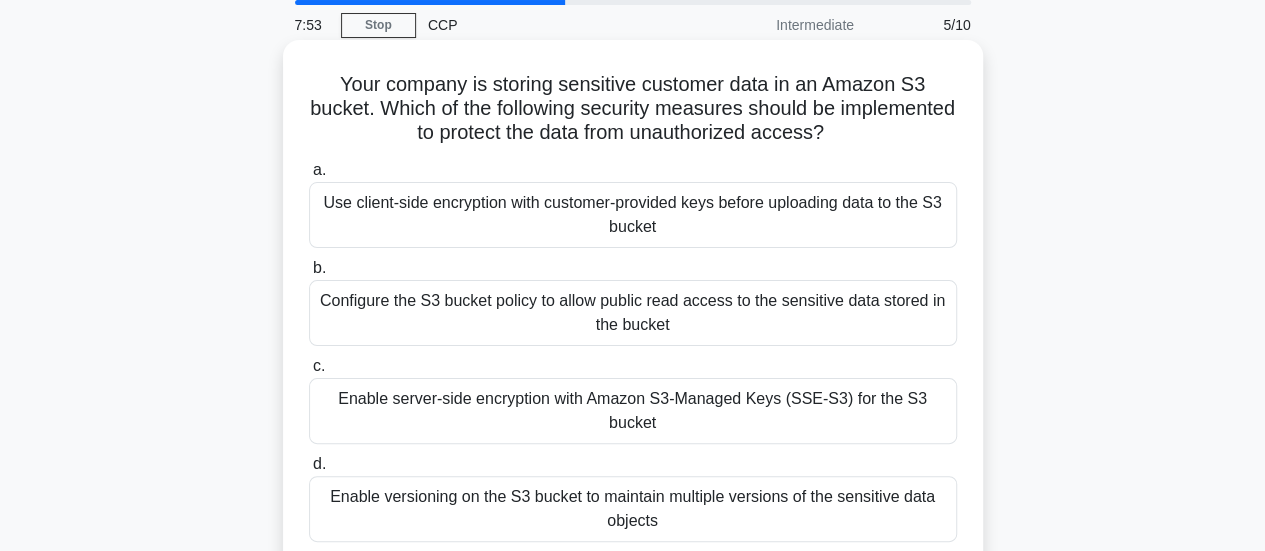 click on "Enable server-side encryption with Amazon S3-Managed Keys (SSE-S3) for the S3 bucket" at bounding box center (633, 411) 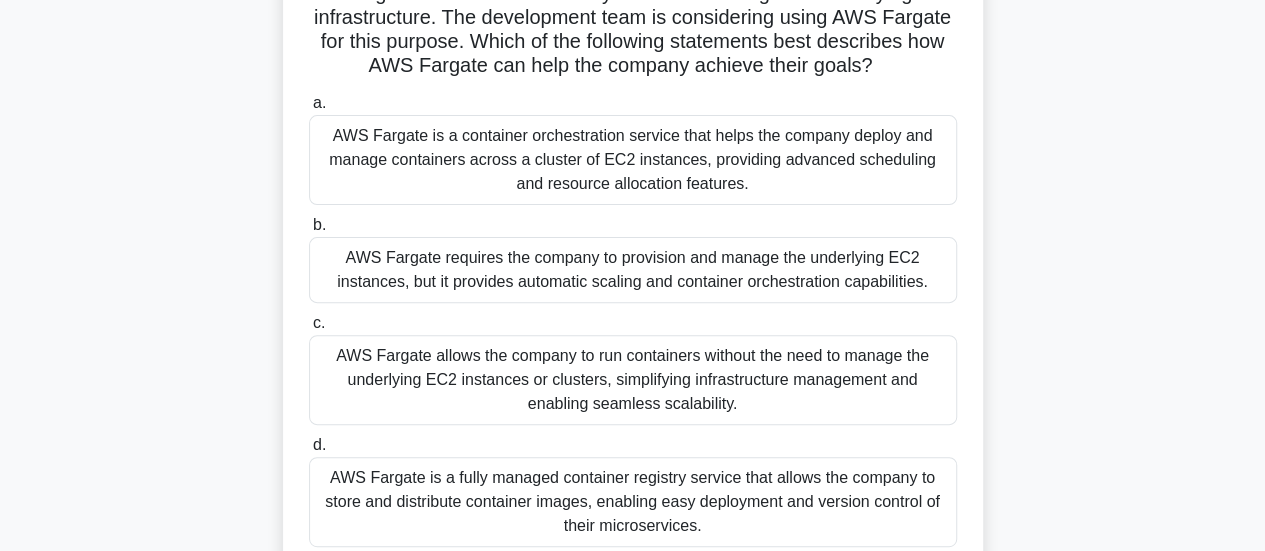 scroll, scrollTop: 212, scrollLeft: 0, axis: vertical 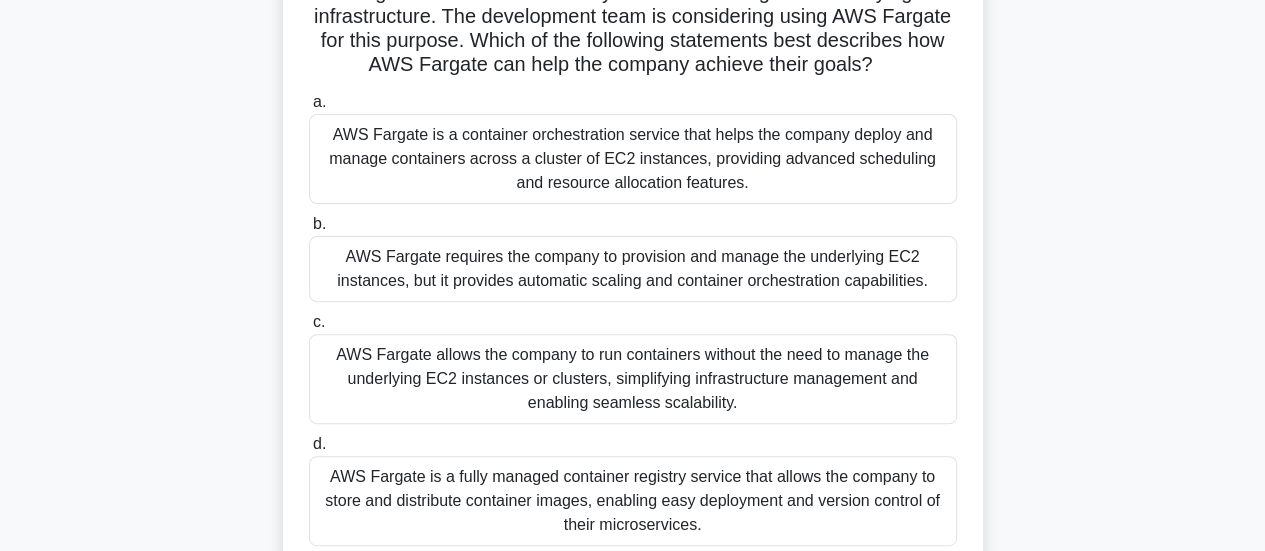 click on "AWS Fargate allows the company to run containers without the need to manage the underlying EC2 instances or clusters, simplifying infrastructure management and enabling seamless scalability." at bounding box center [633, 379] 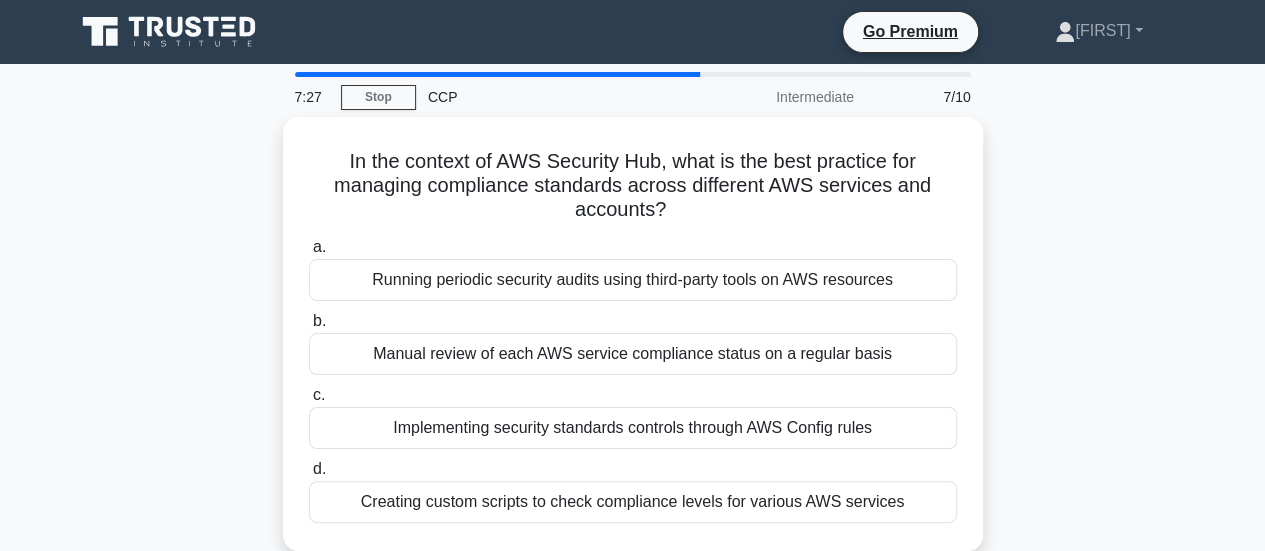 scroll, scrollTop: 1, scrollLeft: 0, axis: vertical 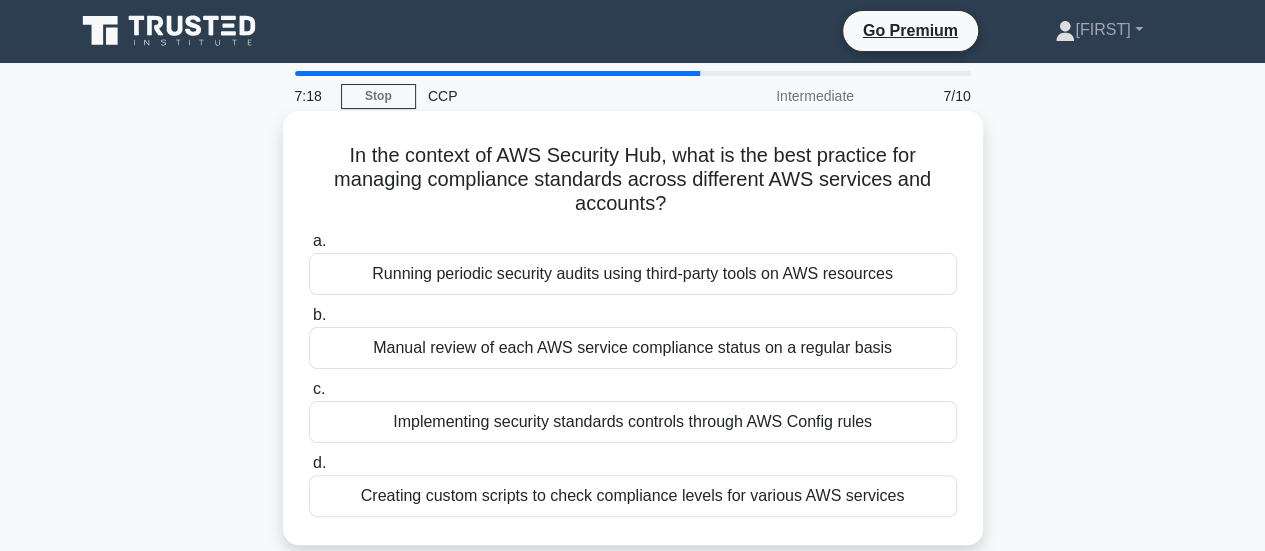 click on "Creating custom scripts to check compliance levels for various AWS services" at bounding box center [633, 496] 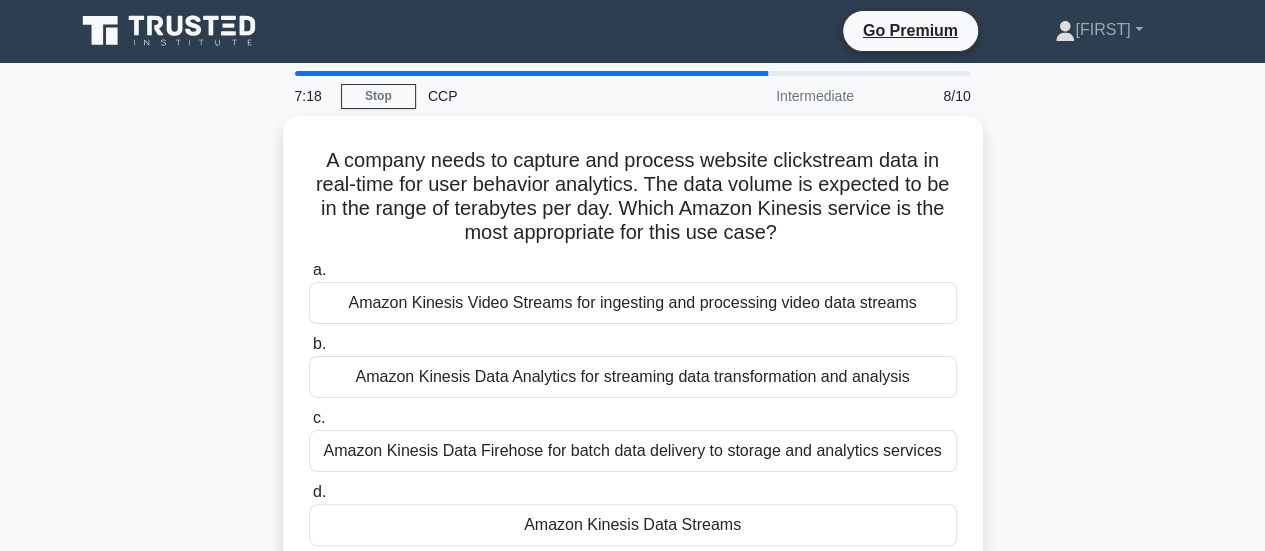 scroll, scrollTop: 0, scrollLeft: 0, axis: both 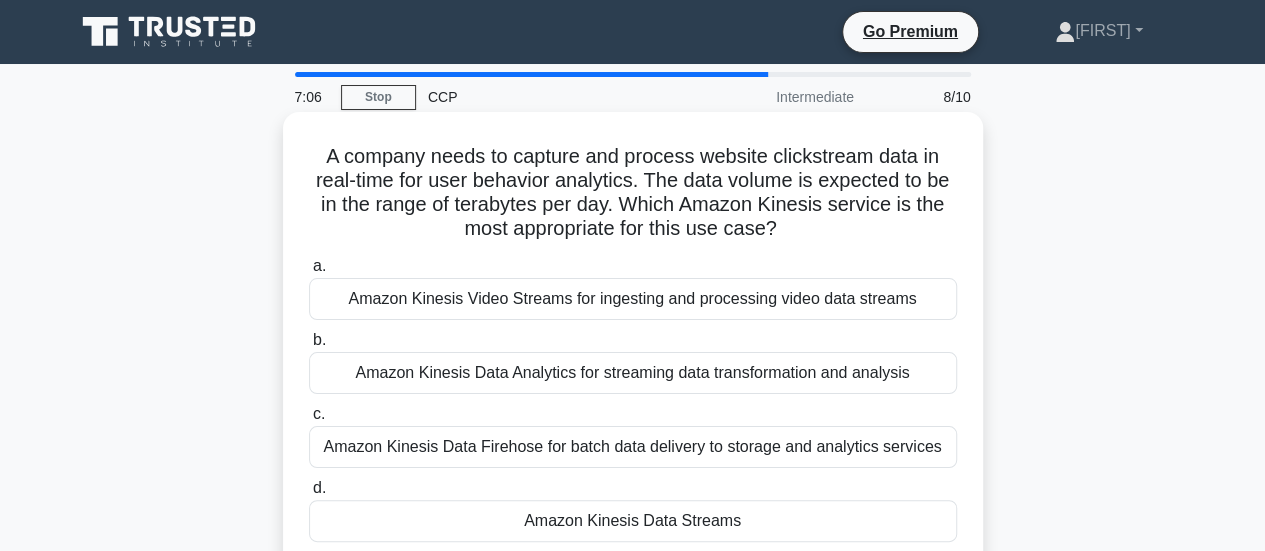 click on "Amazon Kinesis Data Firehose for batch data delivery to storage and analytics services" at bounding box center (633, 447) 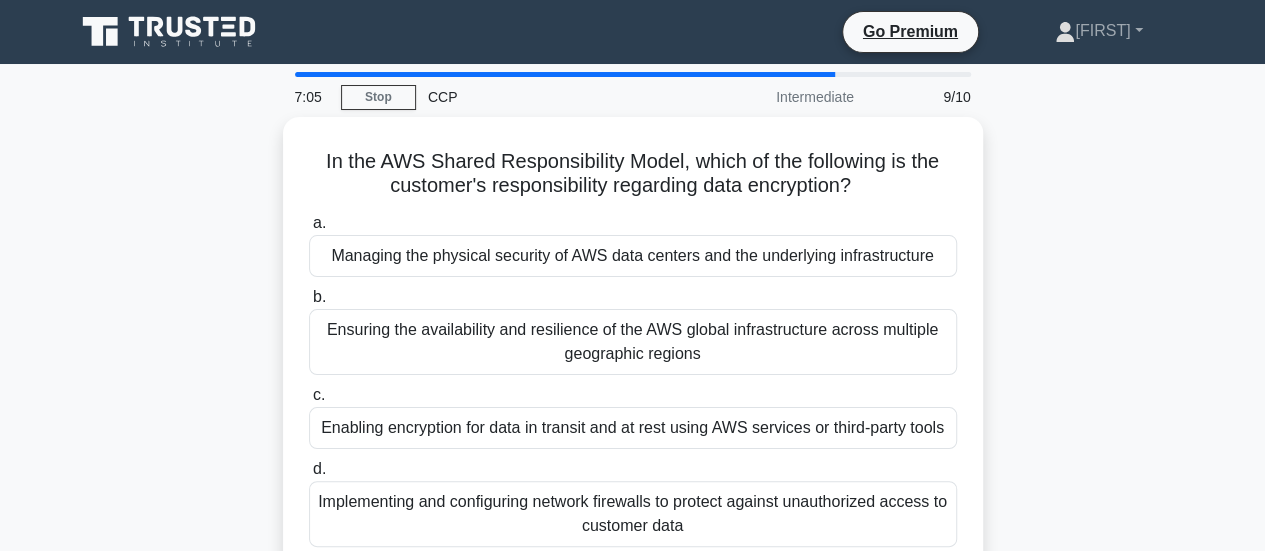 scroll, scrollTop: 1, scrollLeft: 0, axis: vertical 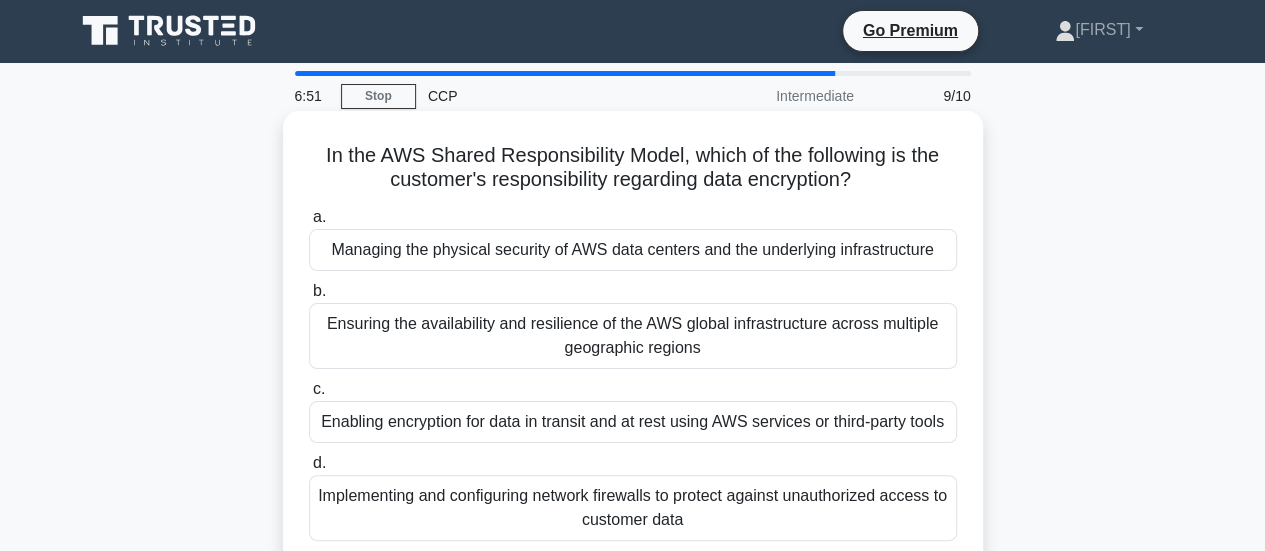 click on "Implementing and configuring network firewalls to protect against unauthorized access to customer data" at bounding box center (633, 508) 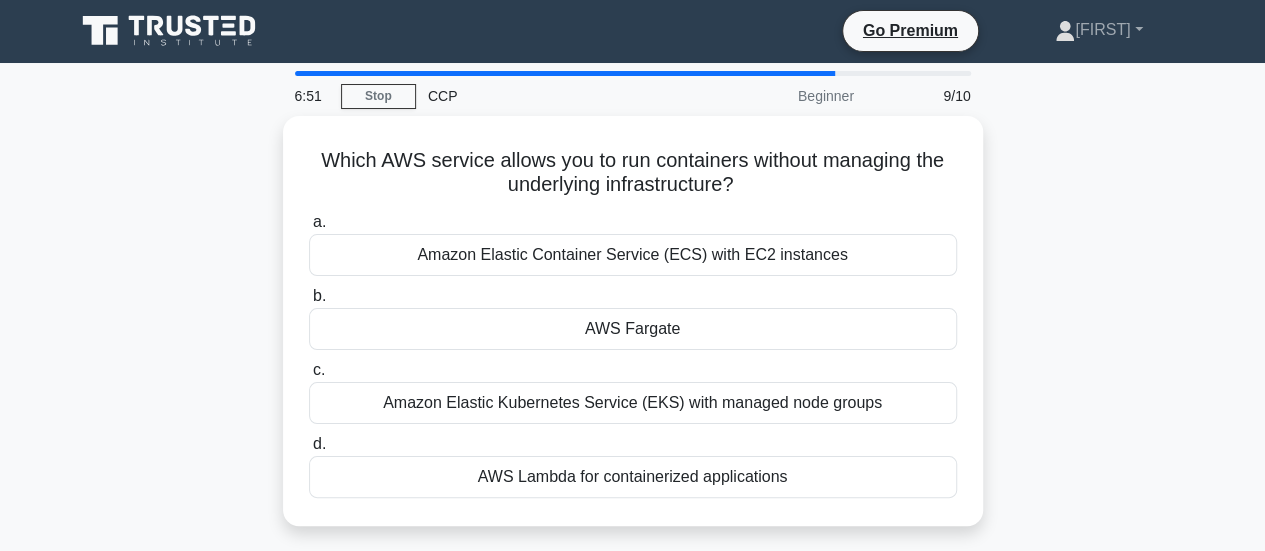 scroll, scrollTop: 0, scrollLeft: 0, axis: both 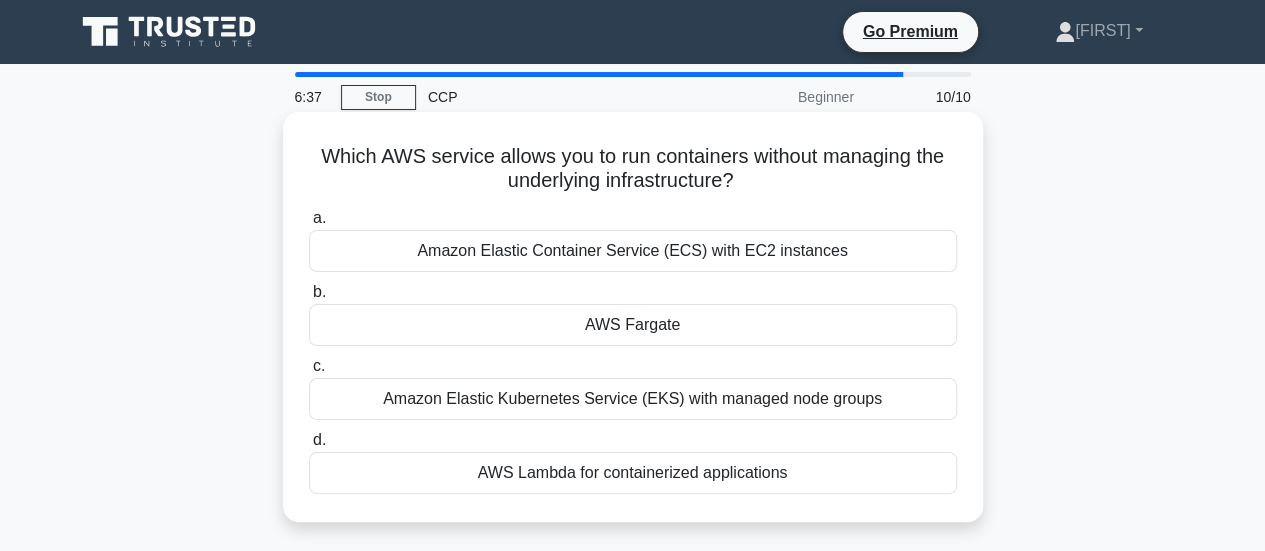 click on "AWS Lambda for containerized applications" at bounding box center (633, 473) 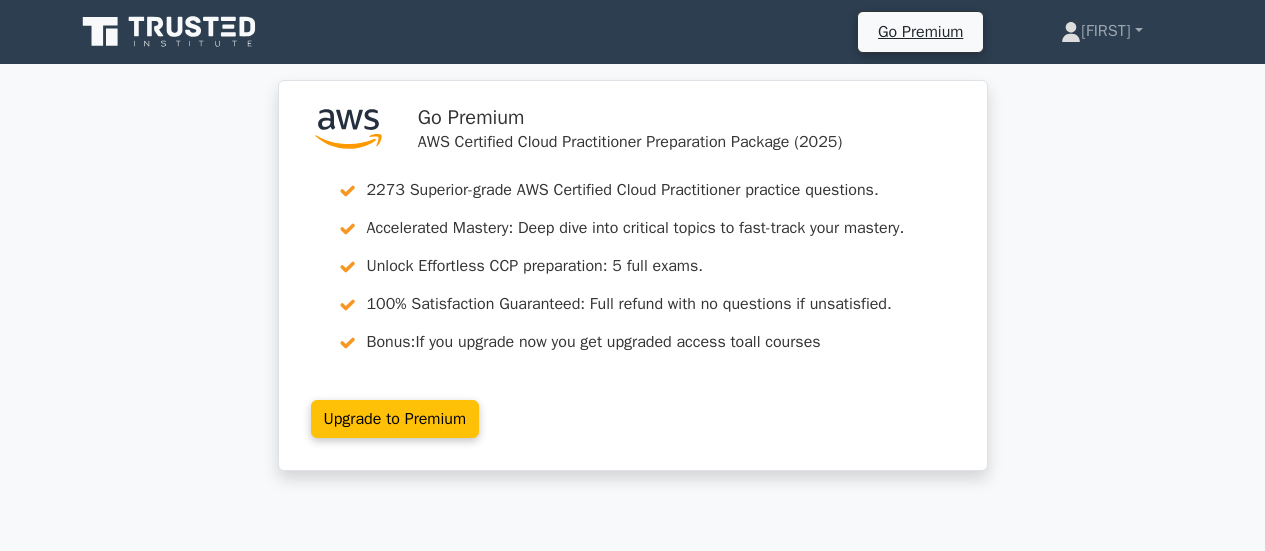 scroll, scrollTop: 0, scrollLeft: 0, axis: both 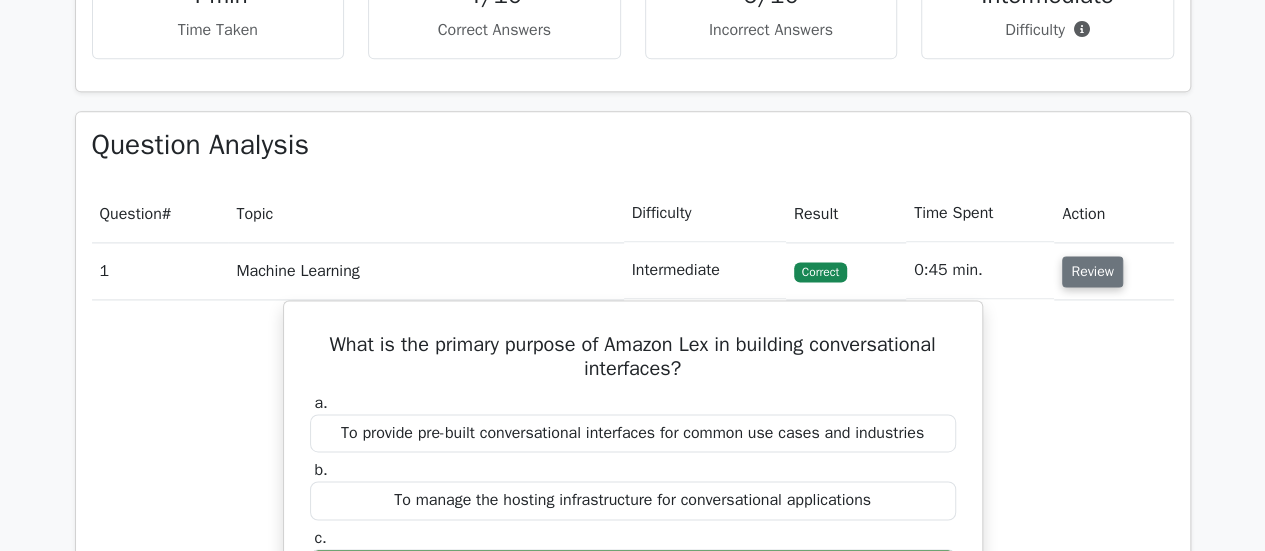 click on "Review" at bounding box center (1092, 271) 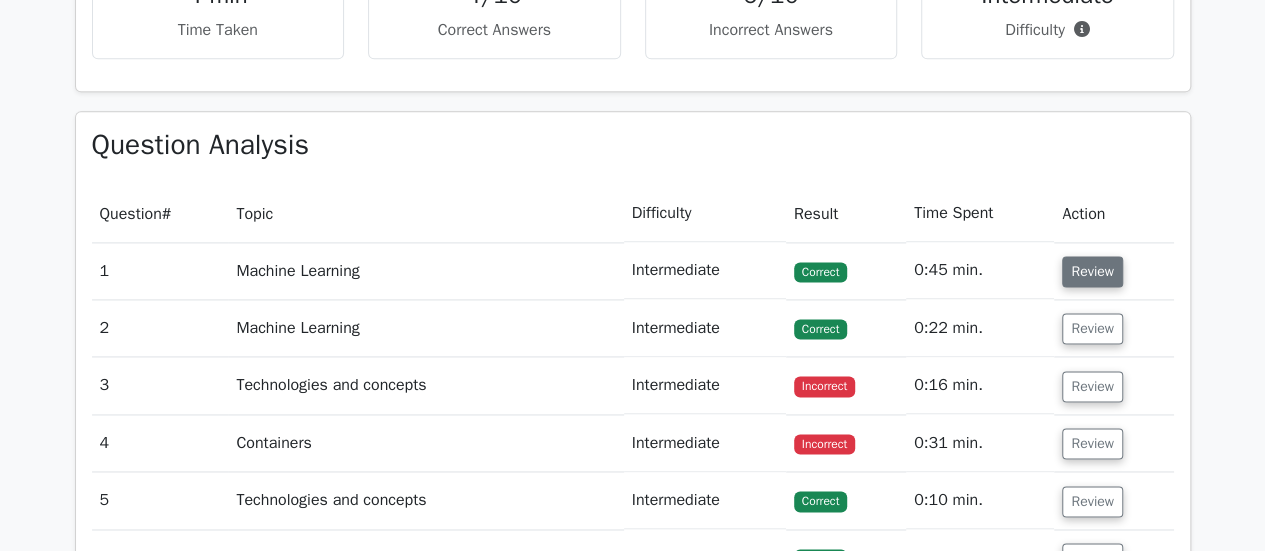 click on "Review" at bounding box center (1092, 271) 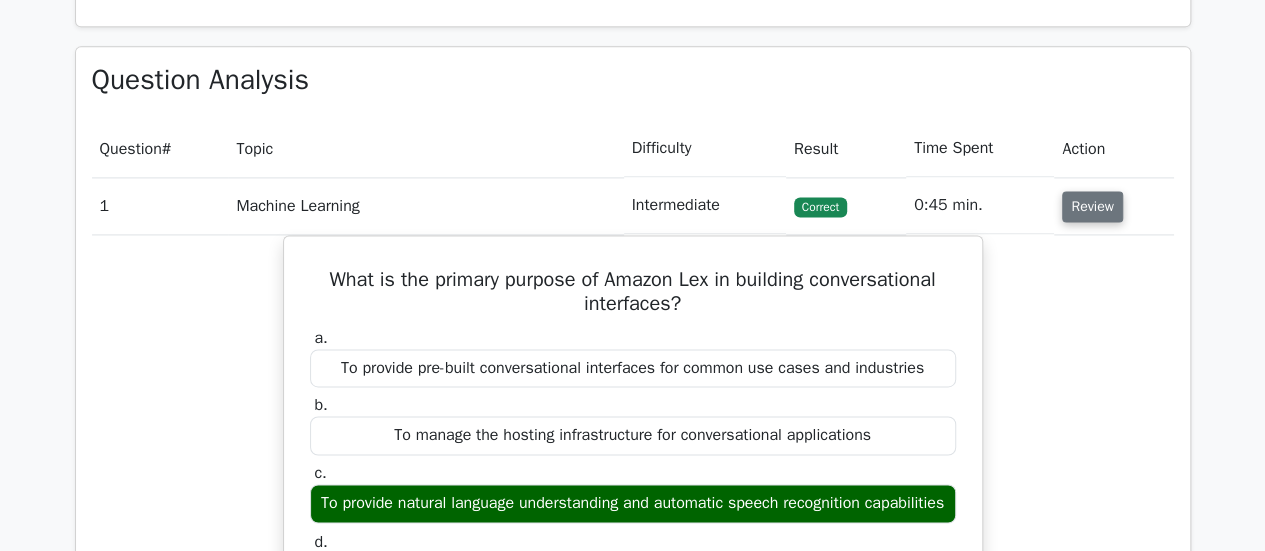scroll, scrollTop: 1364, scrollLeft: 0, axis: vertical 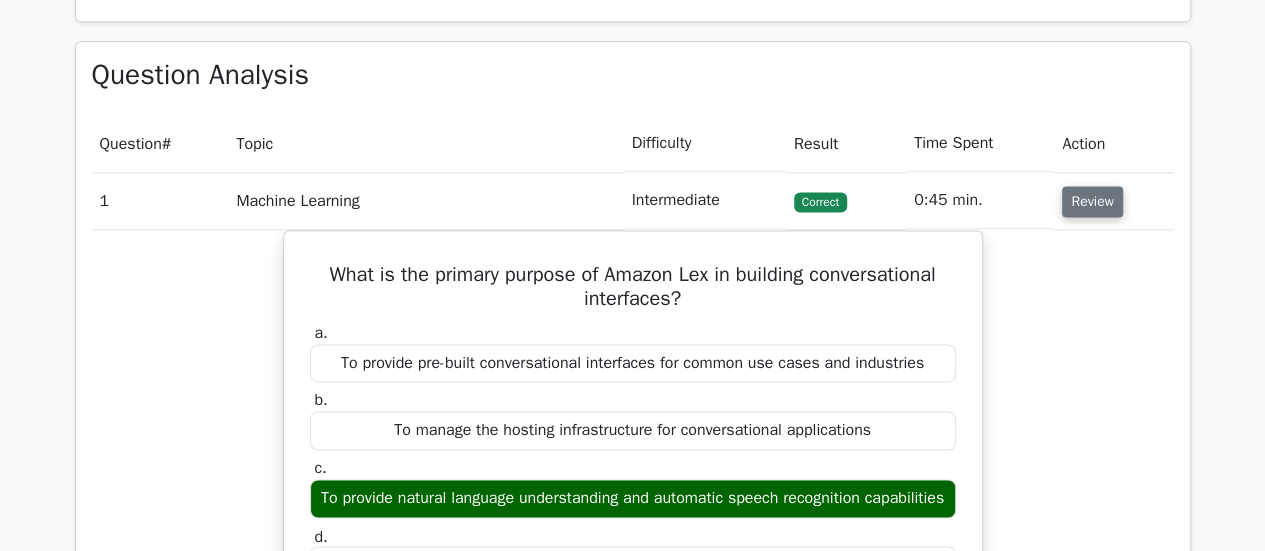 click on "Review" at bounding box center [1092, 201] 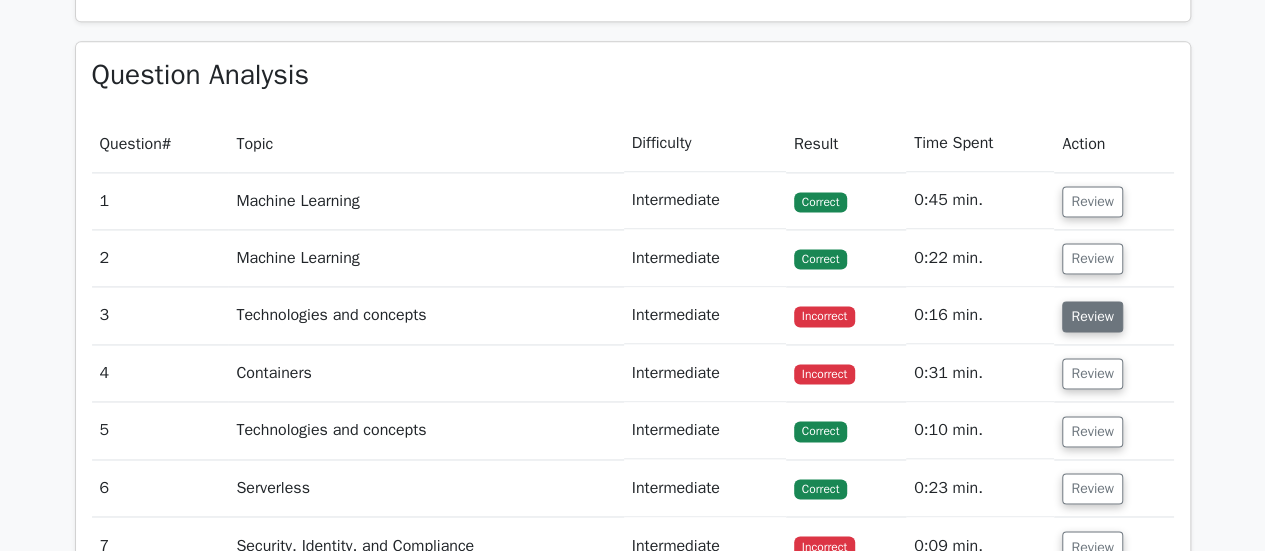click on "Review" at bounding box center (1092, 316) 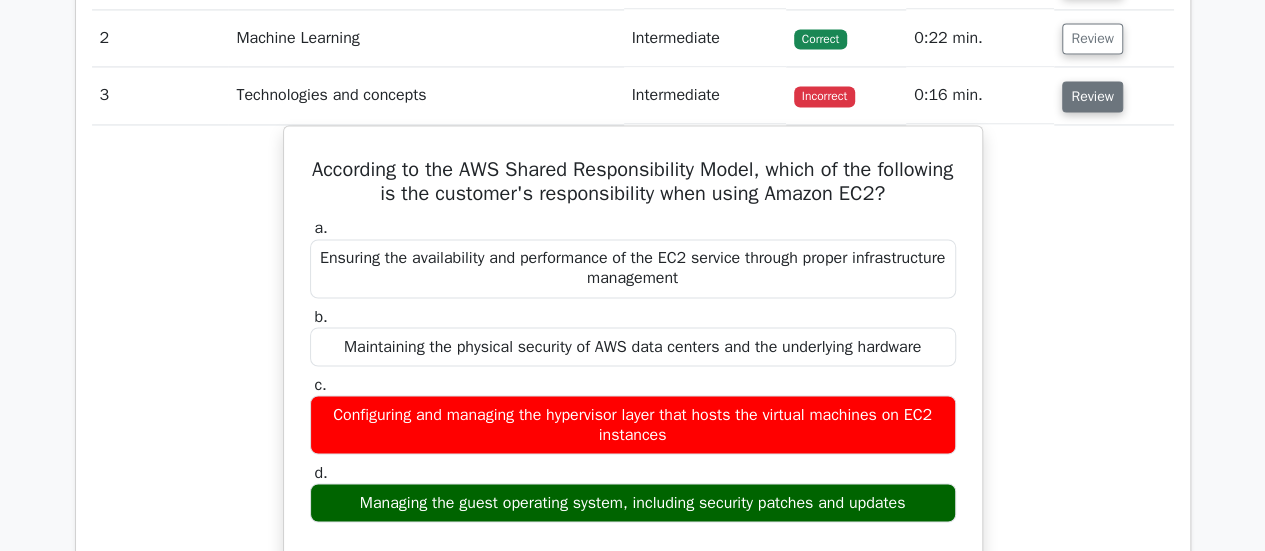 scroll, scrollTop: 1585, scrollLeft: 0, axis: vertical 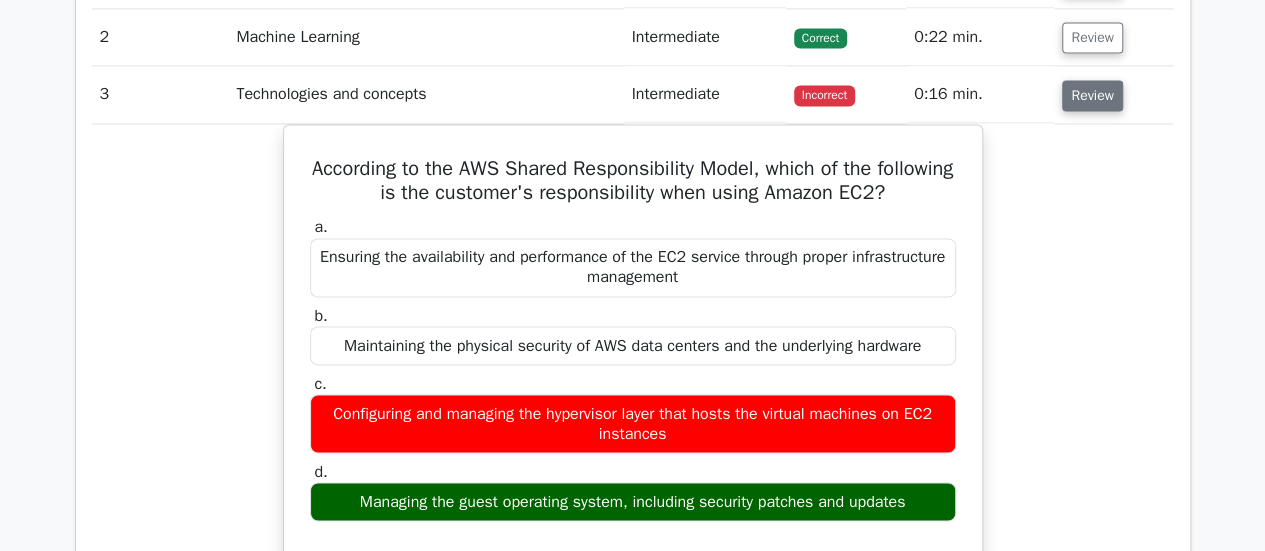 click on "Review" at bounding box center (1092, 95) 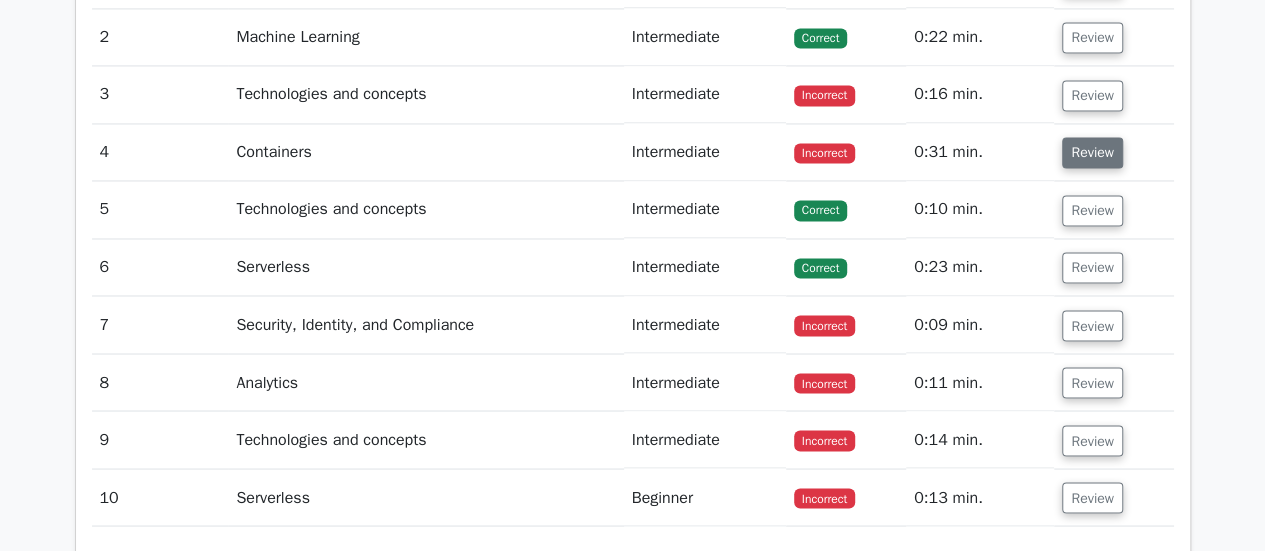 click on "Review" at bounding box center [1092, 152] 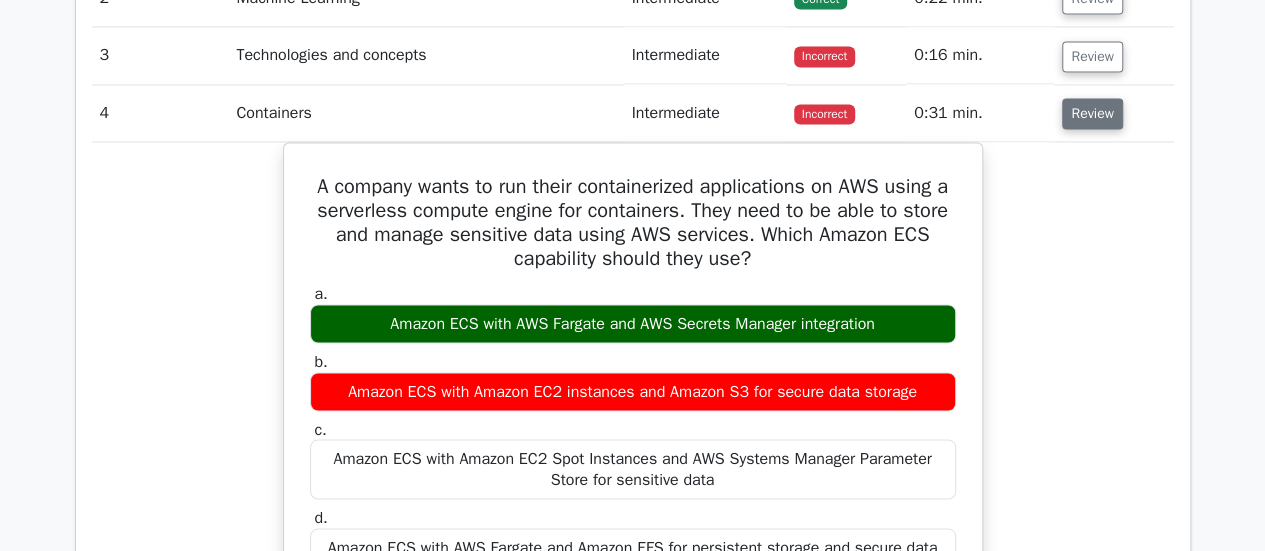 scroll, scrollTop: 1625, scrollLeft: 0, axis: vertical 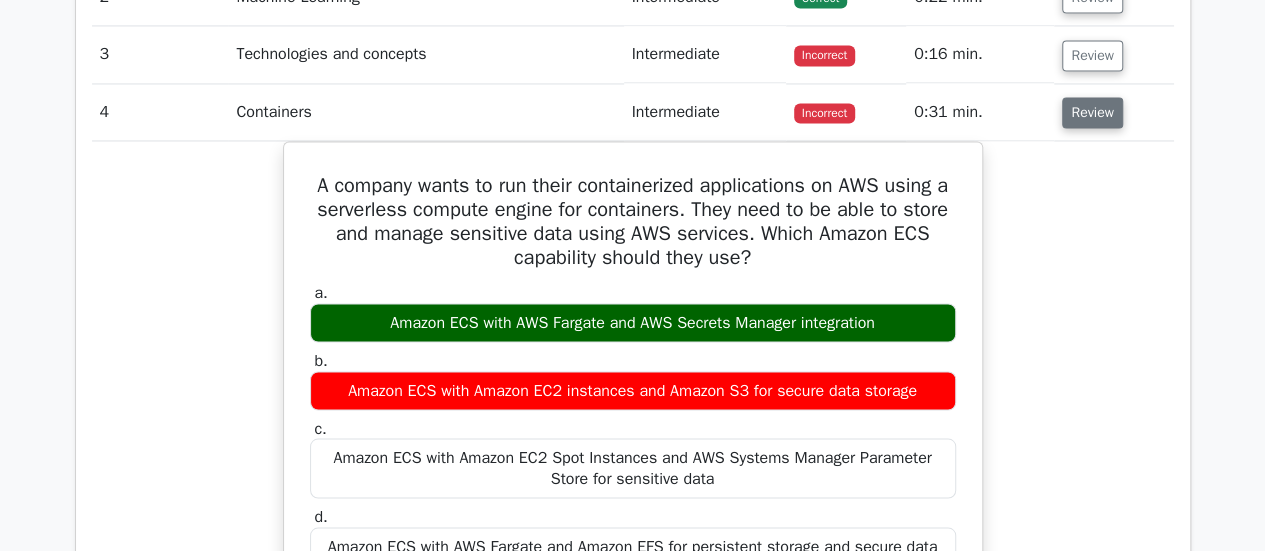click on "Review" at bounding box center [1092, 112] 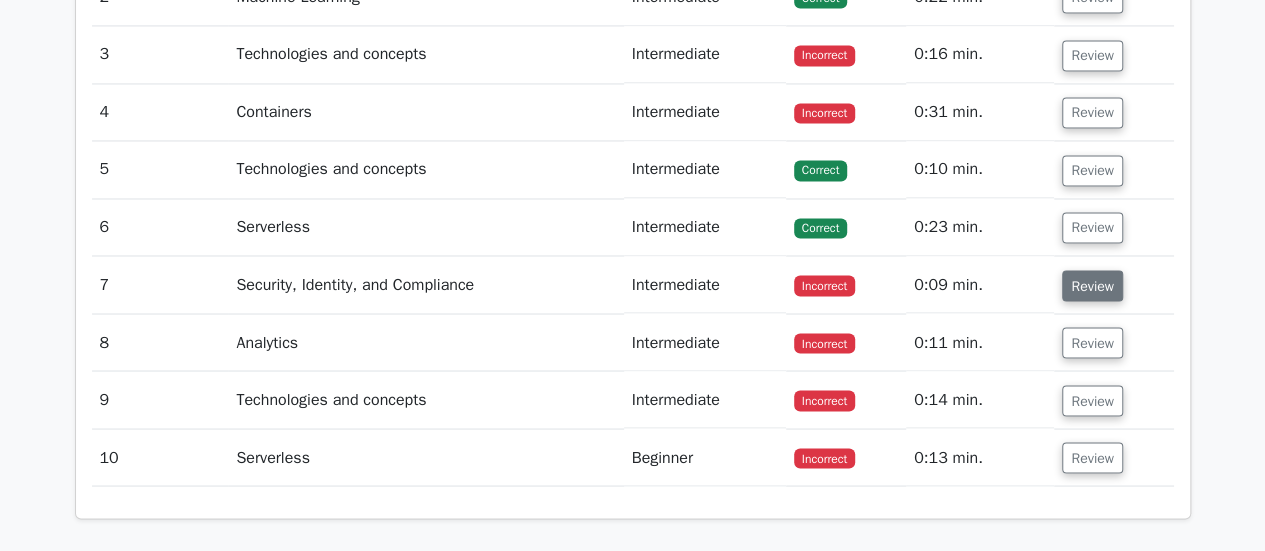 click on "Review" at bounding box center (1092, 285) 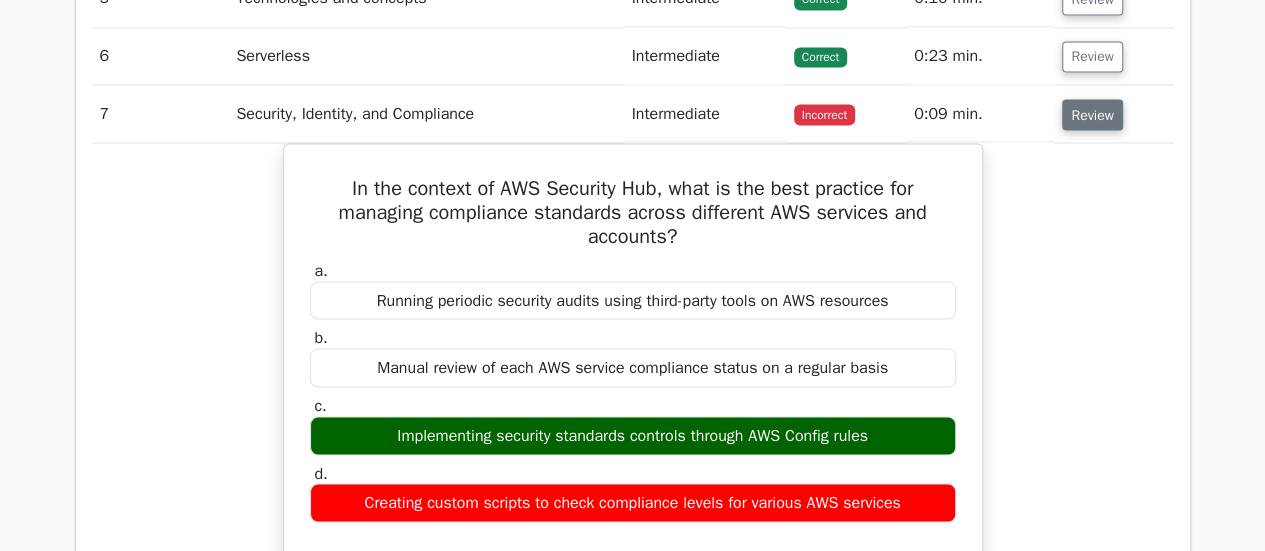 scroll, scrollTop: 1799, scrollLeft: 0, axis: vertical 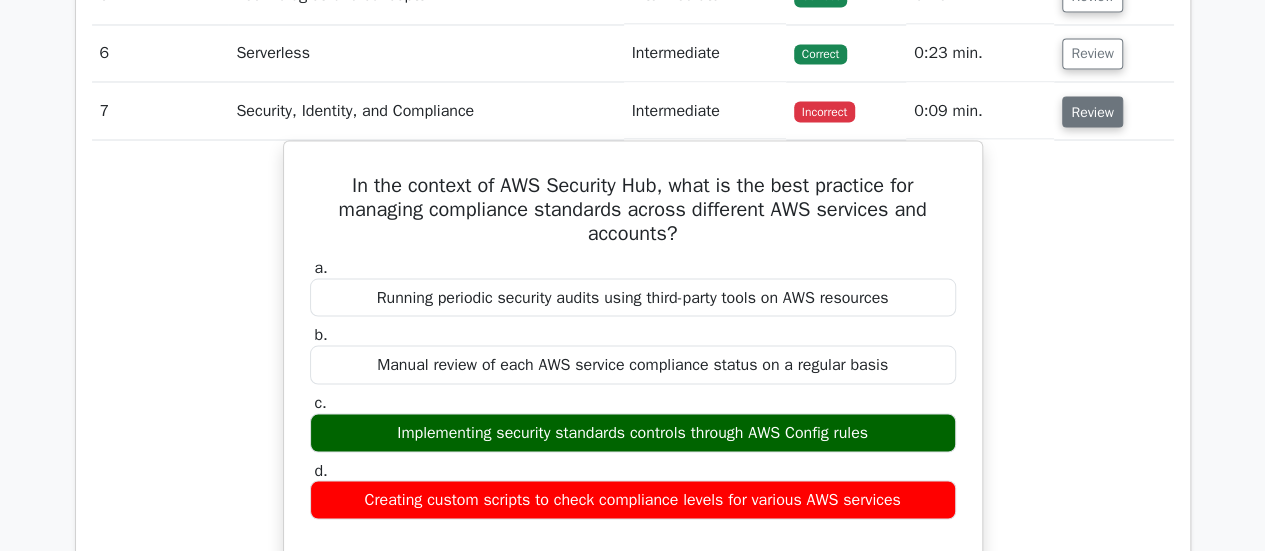 click on "Review" at bounding box center [1092, 111] 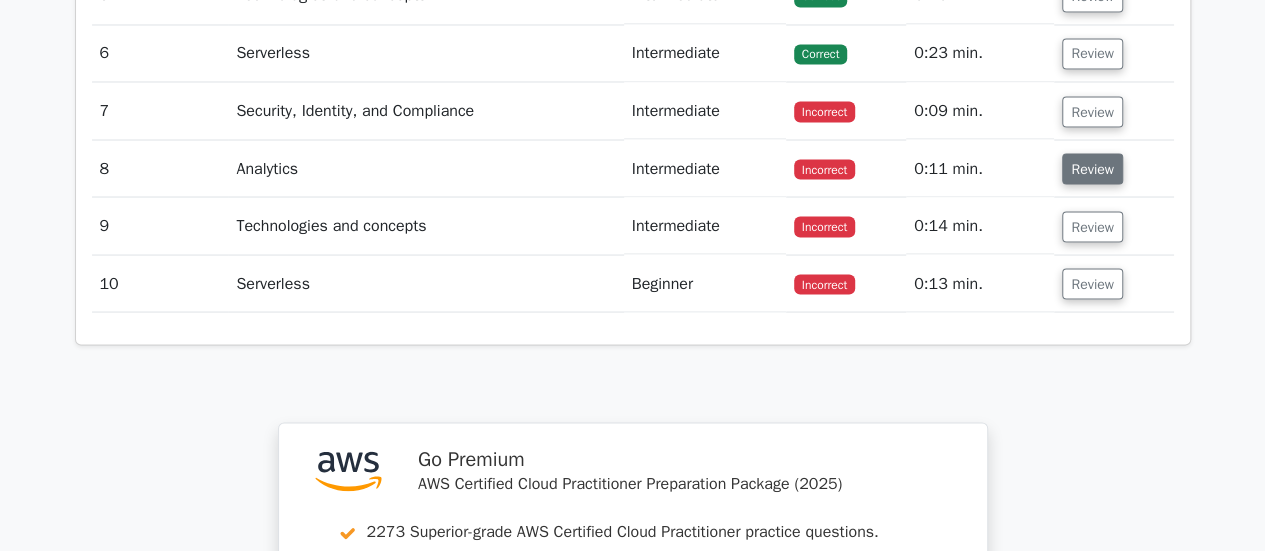 click on "Review" at bounding box center (1092, 168) 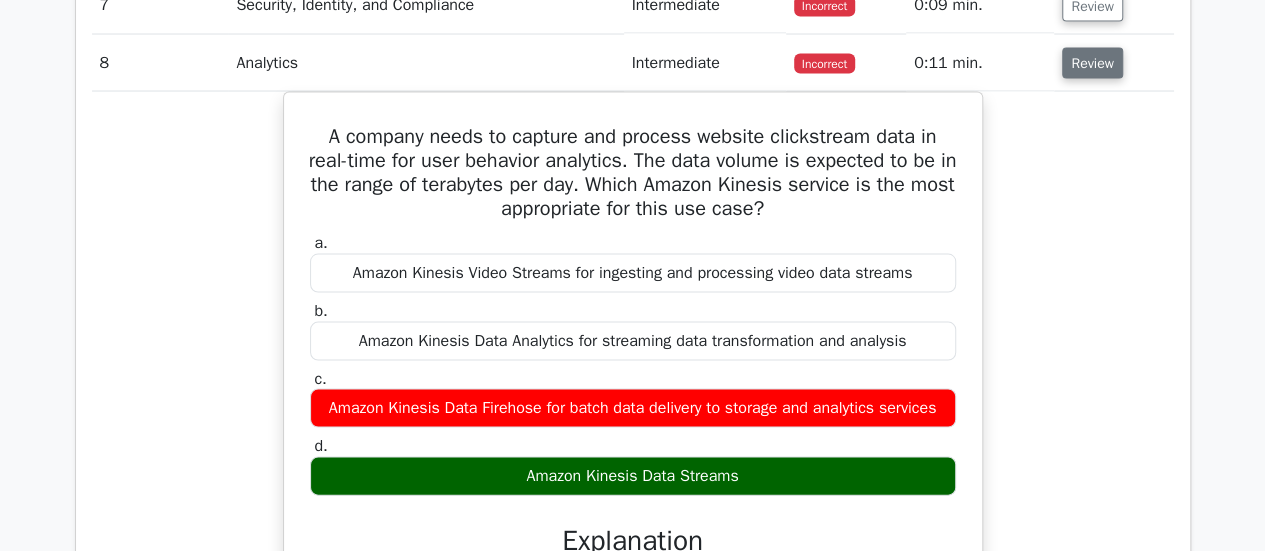 scroll, scrollTop: 1905, scrollLeft: 0, axis: vertical 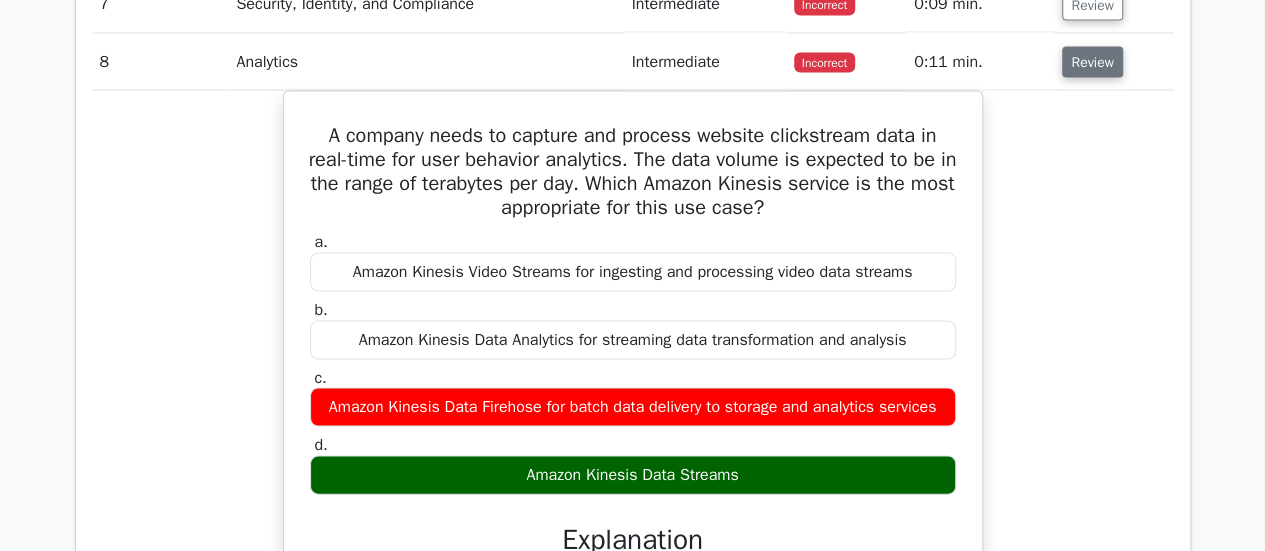 click on "Review" at bounding box center (1092, 62) 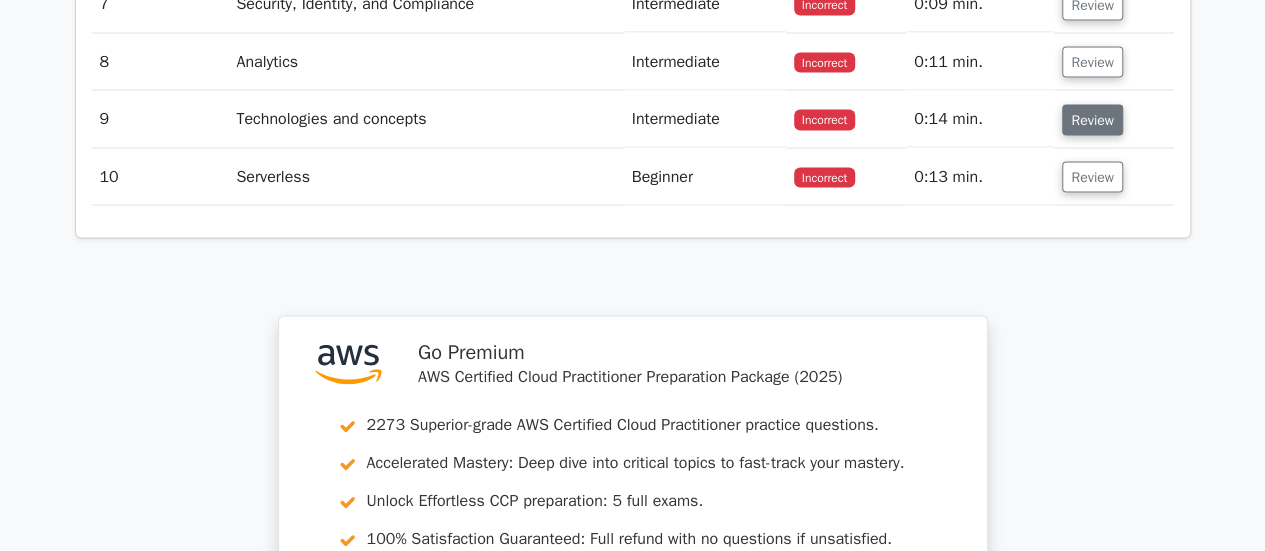 click on "Review" at bounding box center [1092, 120] 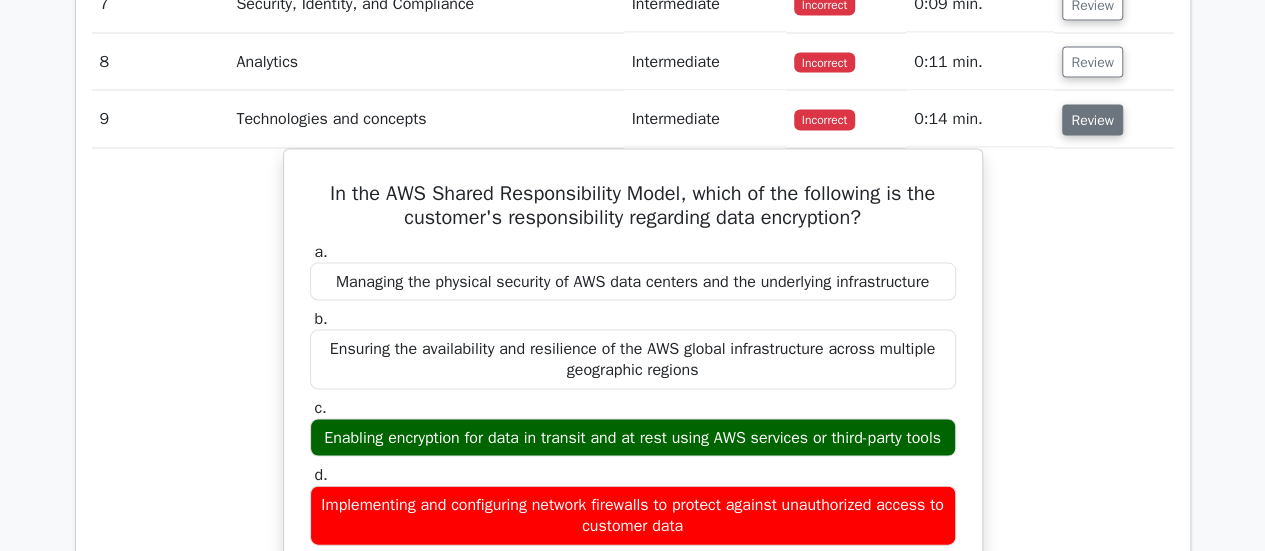 click on "Review" at bounding box center (1092, 120) 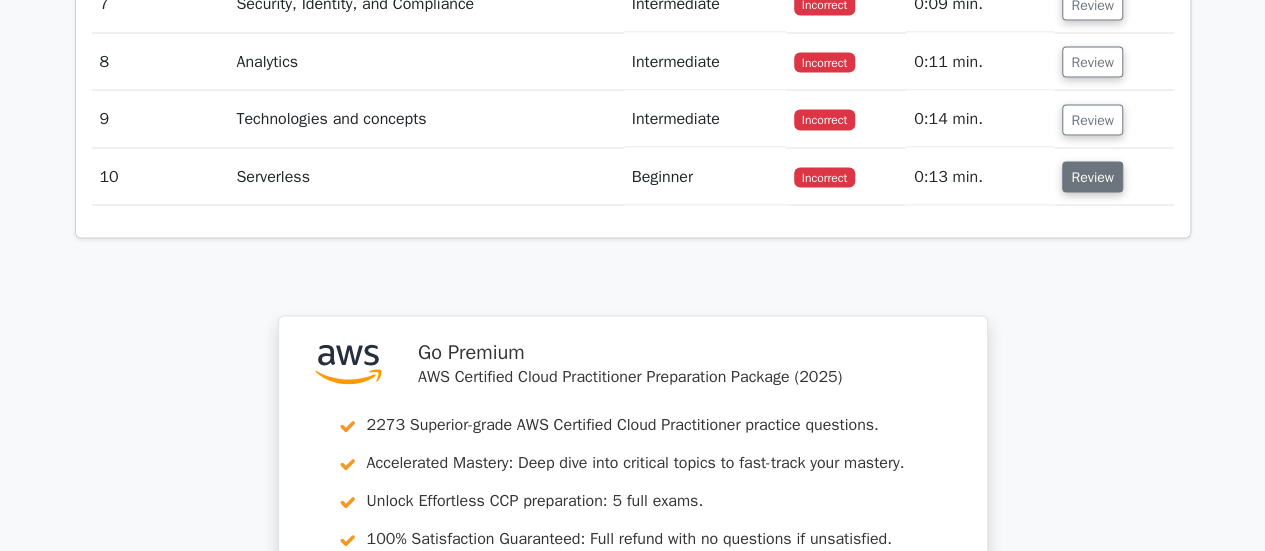 click on "Review" at bounding box center (1092, 177) 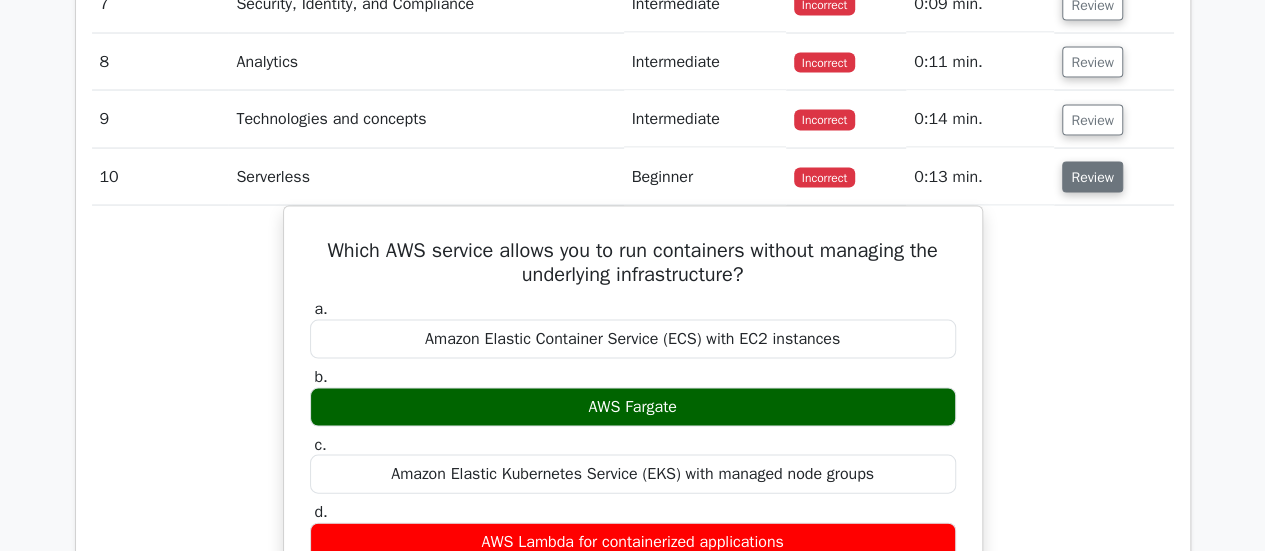 click on "Review" at bounding box center (1092, 177) 